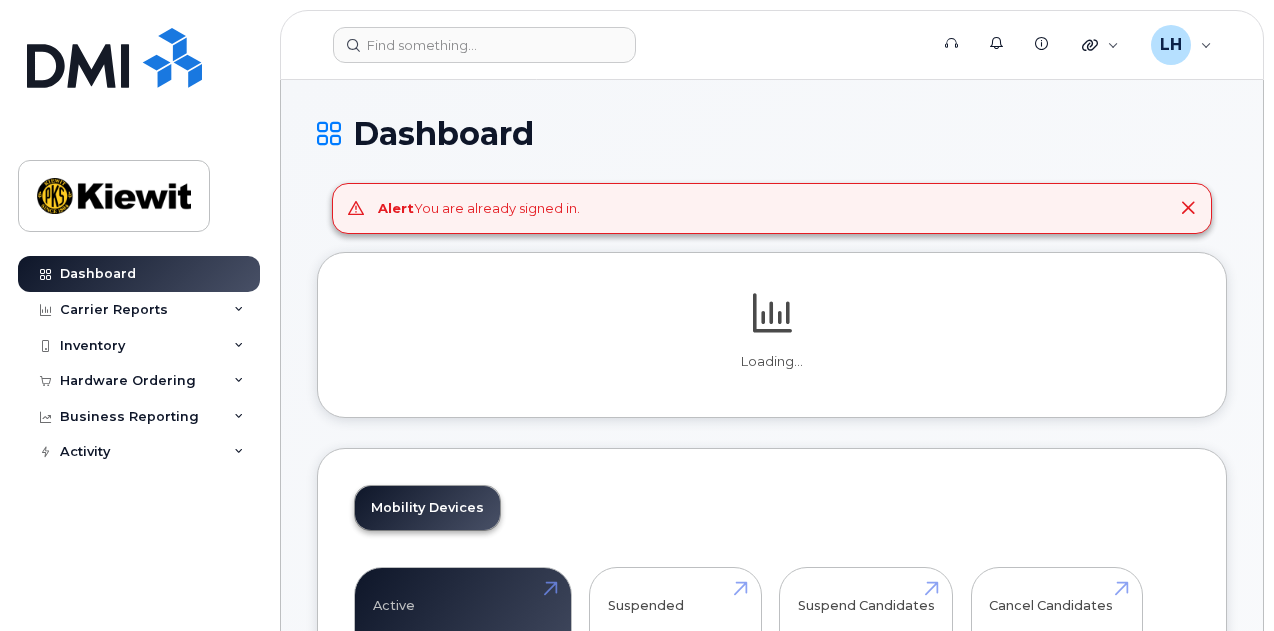 scroll, scrollTop: 0, scrollLeft: 0, axis: both 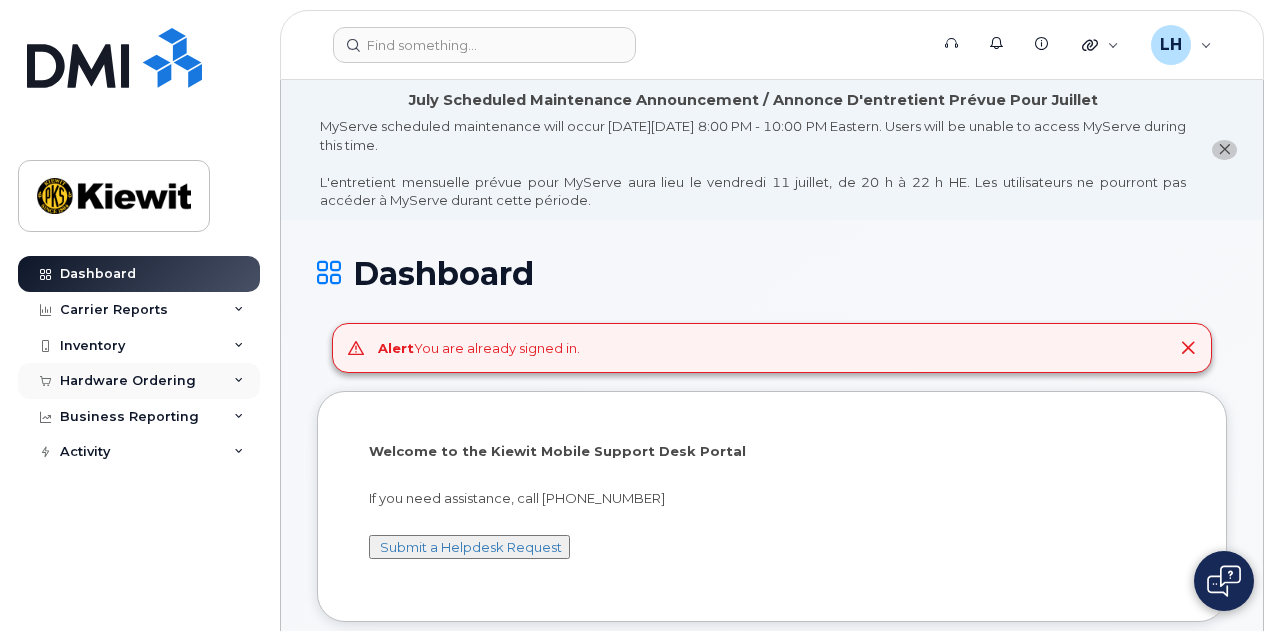 click on "Hardware Ordering" 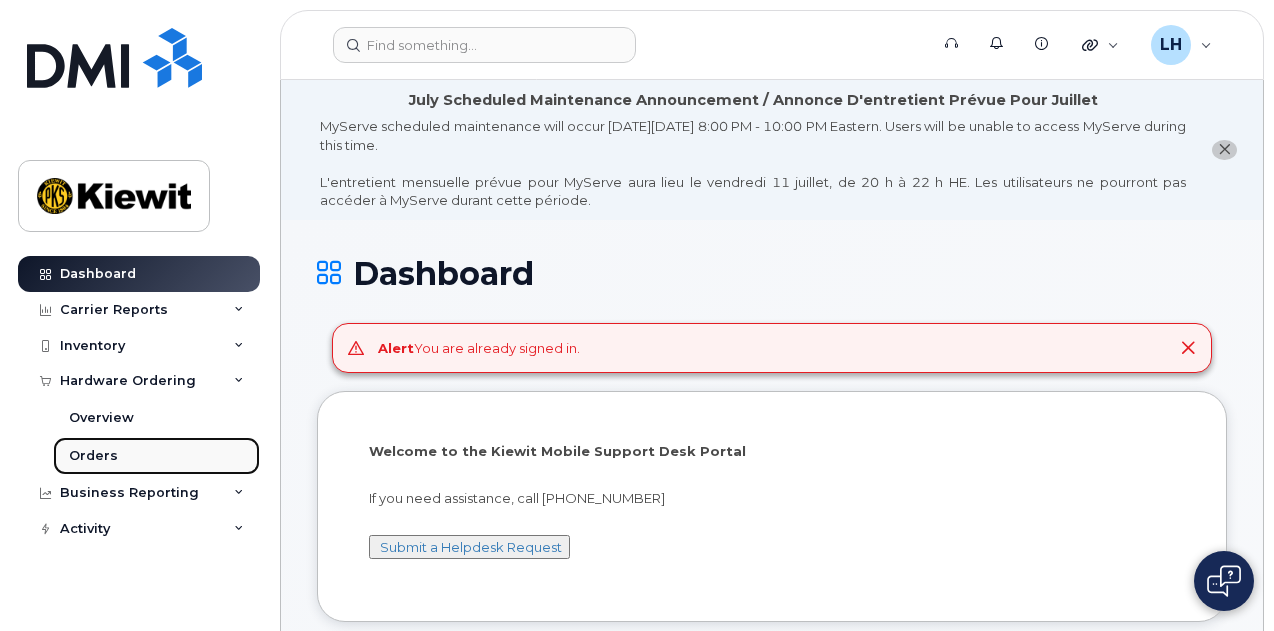 click on "Orders" 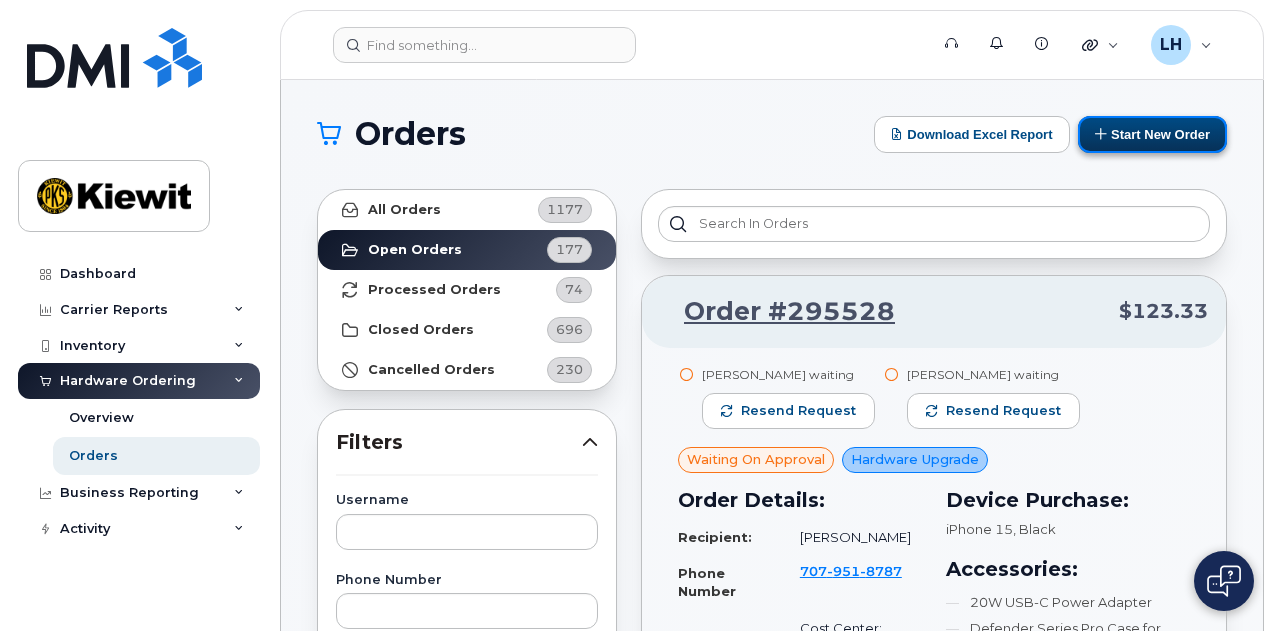 click on "Start New Order" 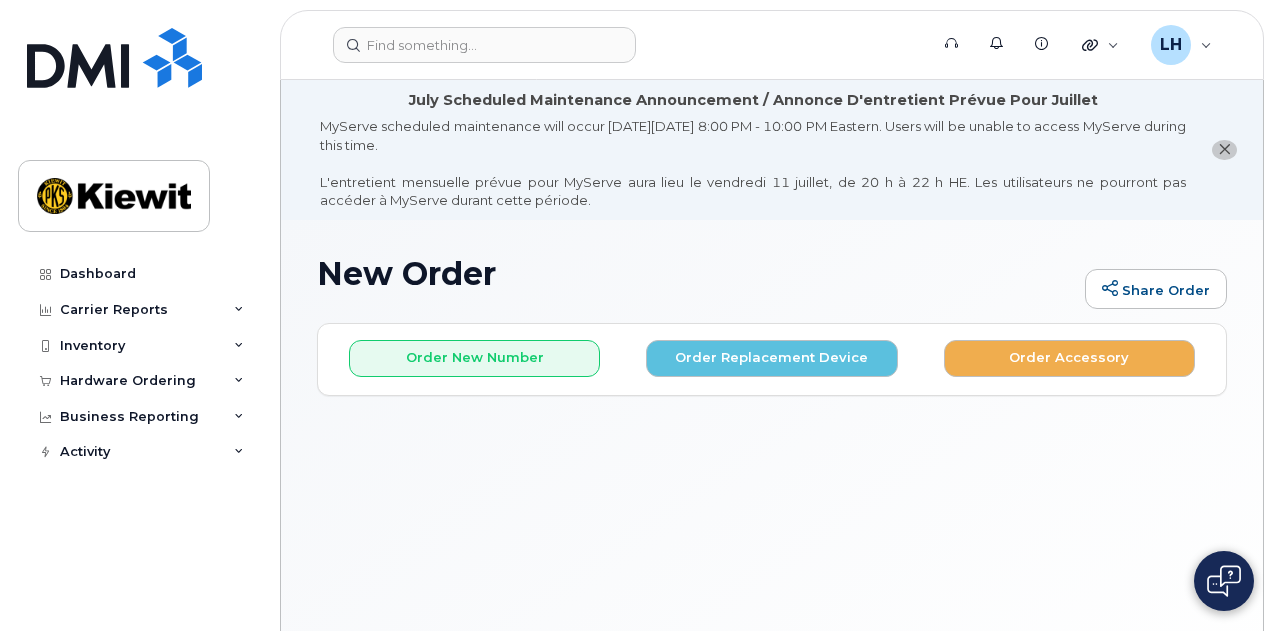 scroll, scrollTop: 0, scrollLeft: 0, axis: both 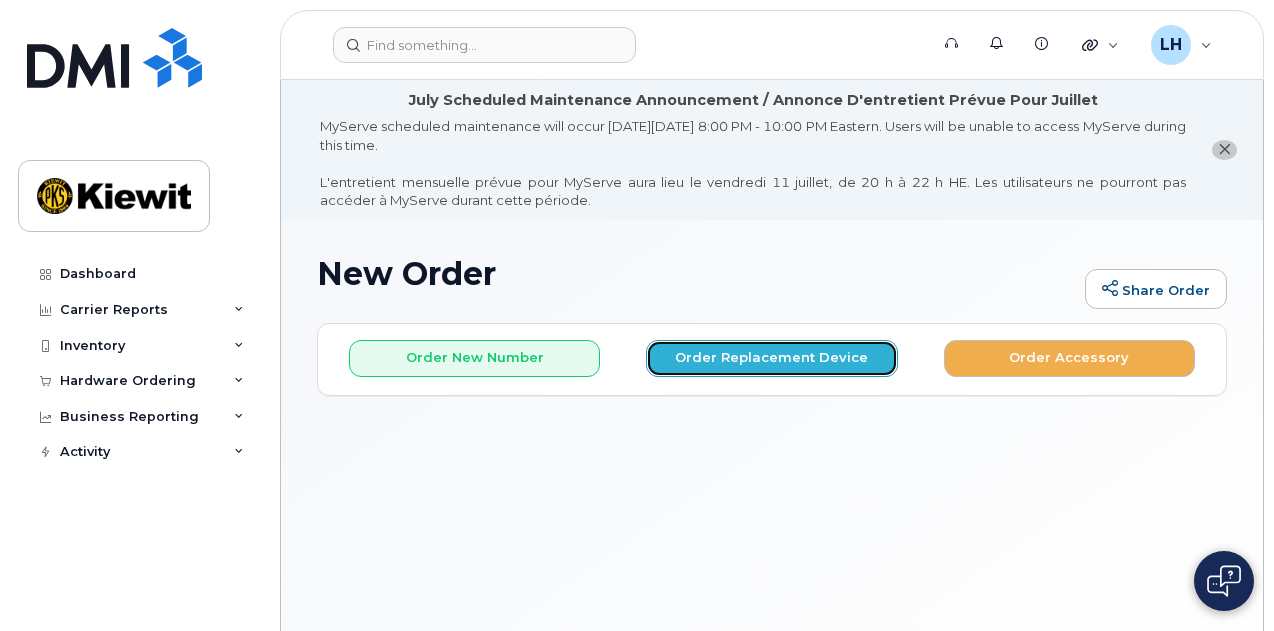 click on "Order Replacement Device" 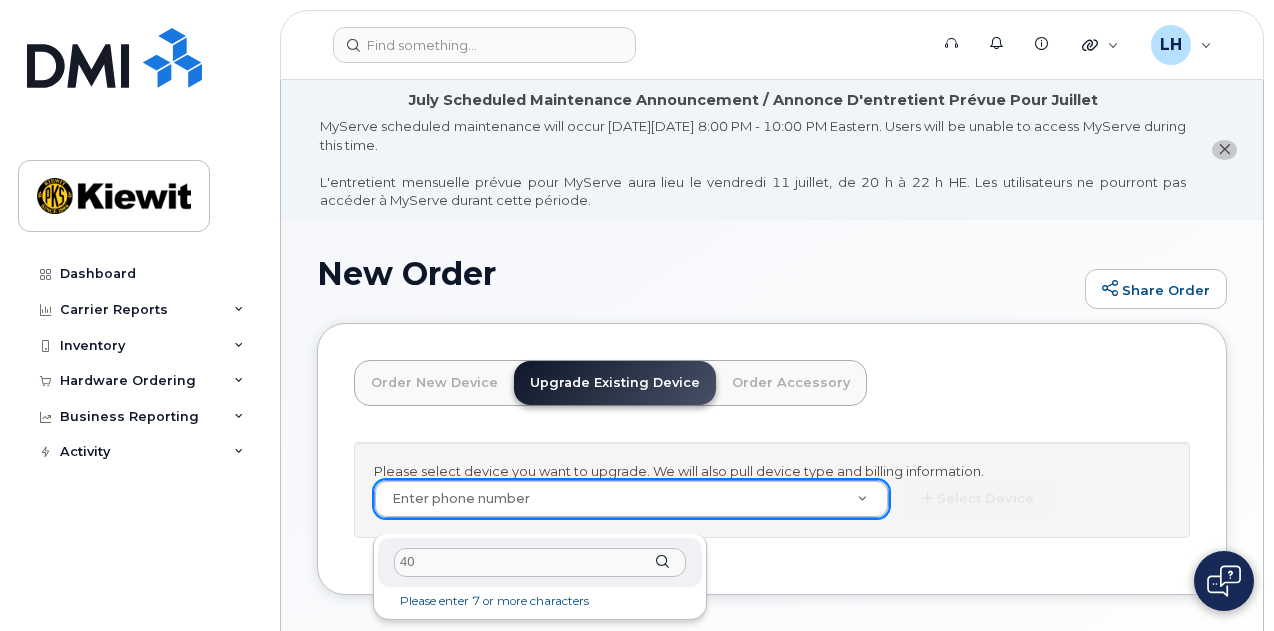 type on "4" 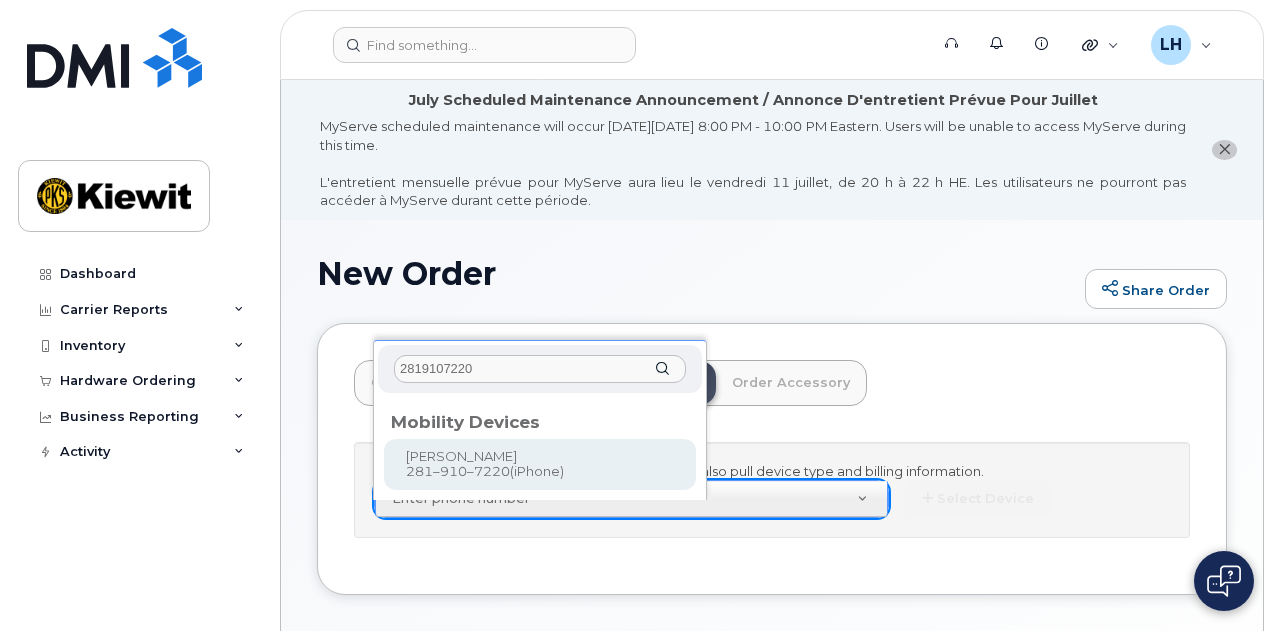 type on "2819107220" 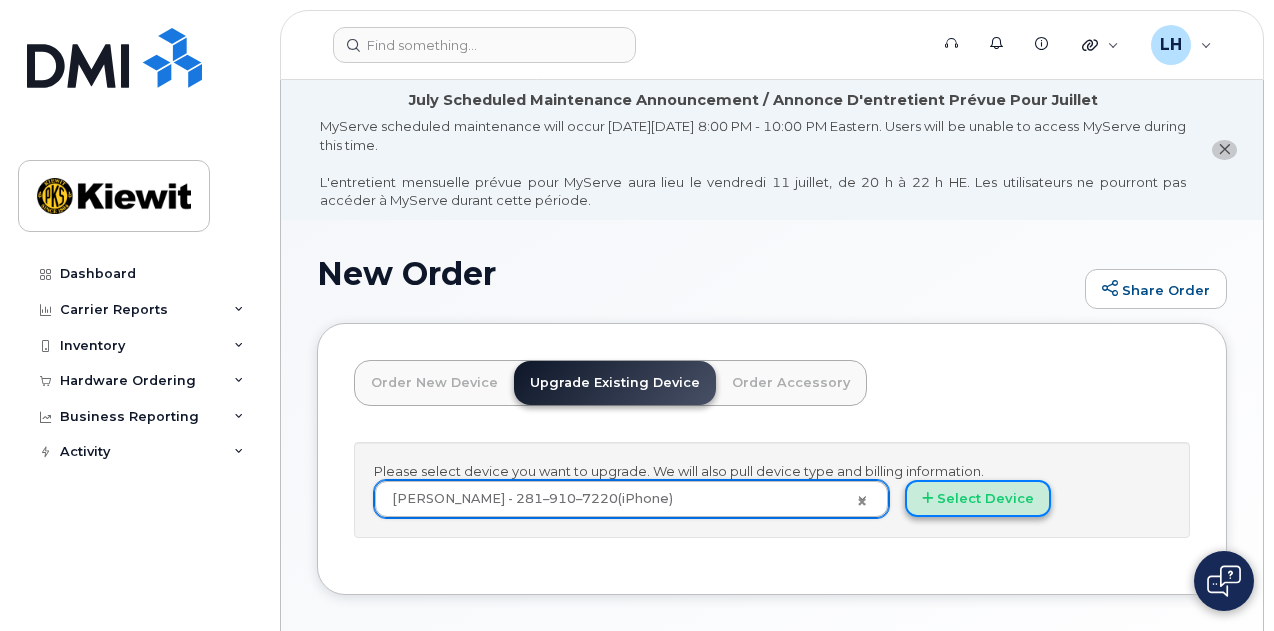 click on "Select Device" 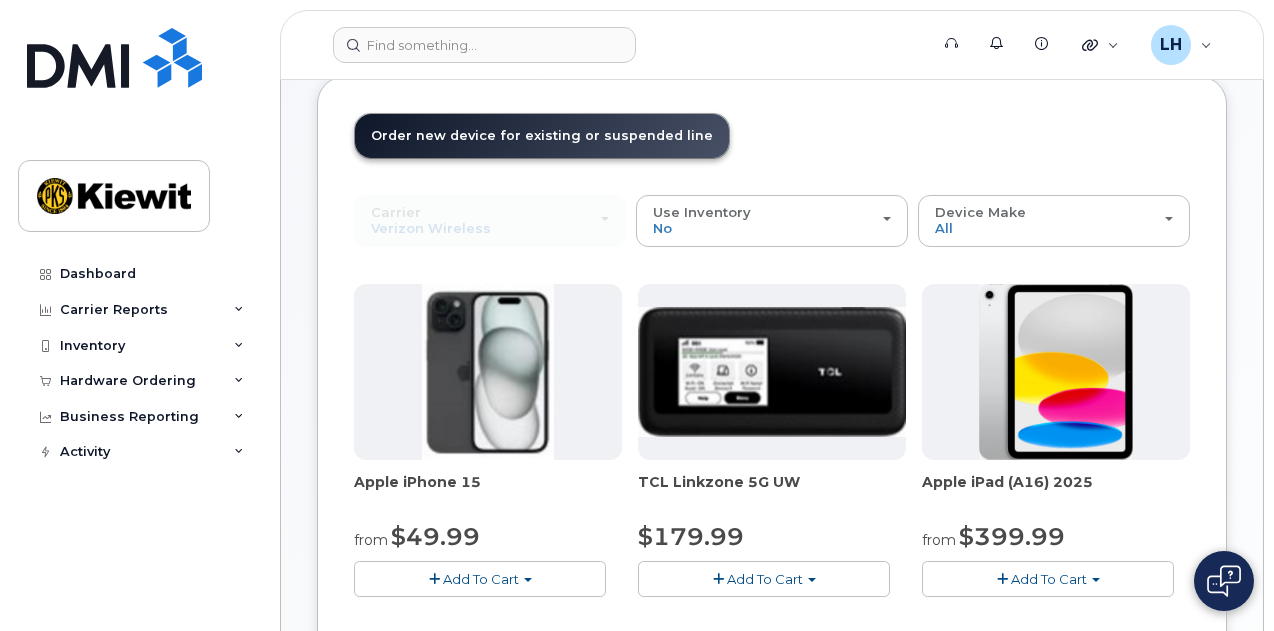 scroll, scrollTop: 248, scrollLeft: 0, axis: vertical 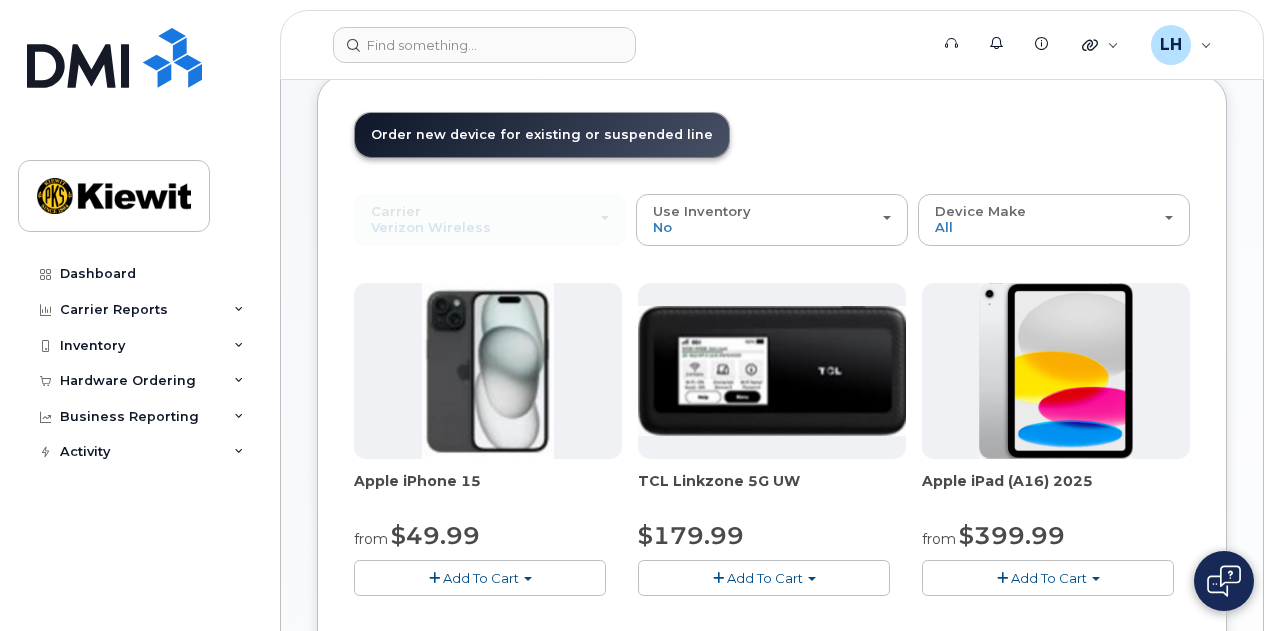 drag, startPoint x: 1090, startPoint y: 175, endPoint x: 994, endPoint y: 172, distance: 96.04687 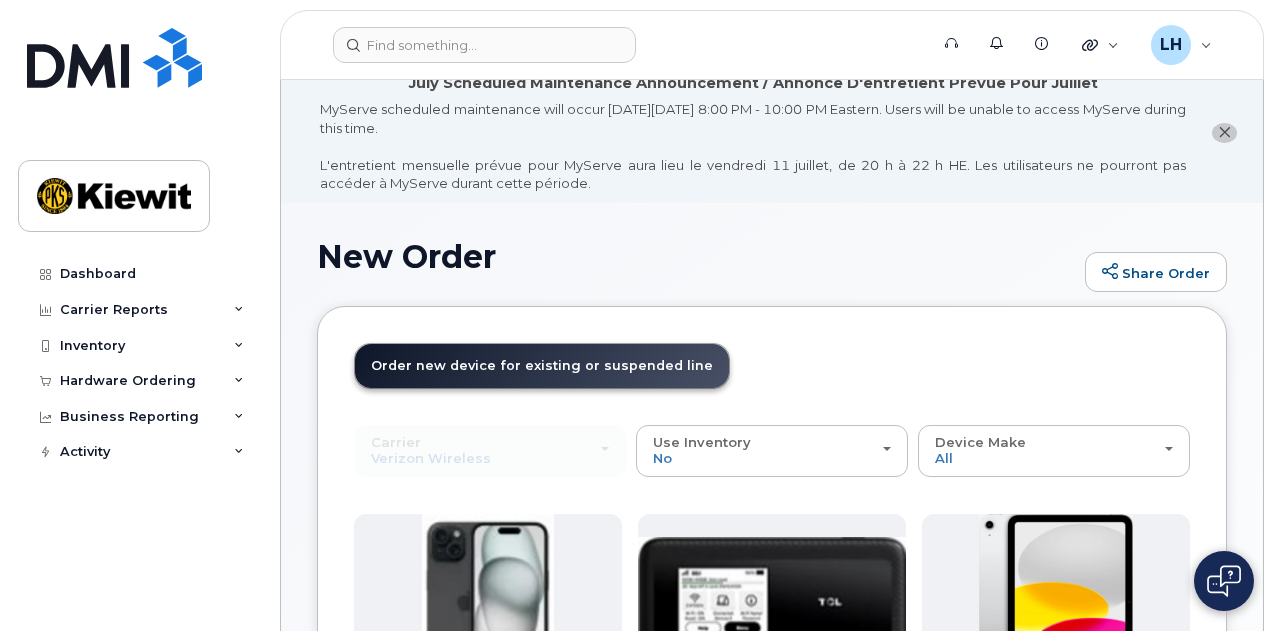 scroll, scrollTop: 0, scrollLeft: 0, axis: both 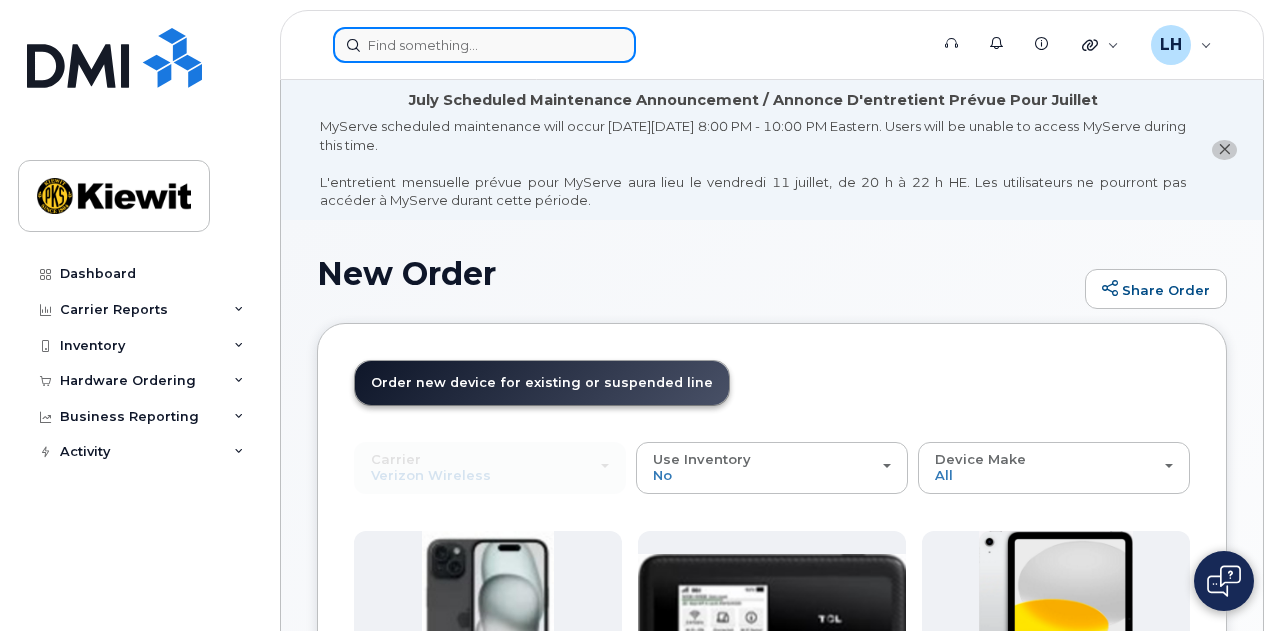 click 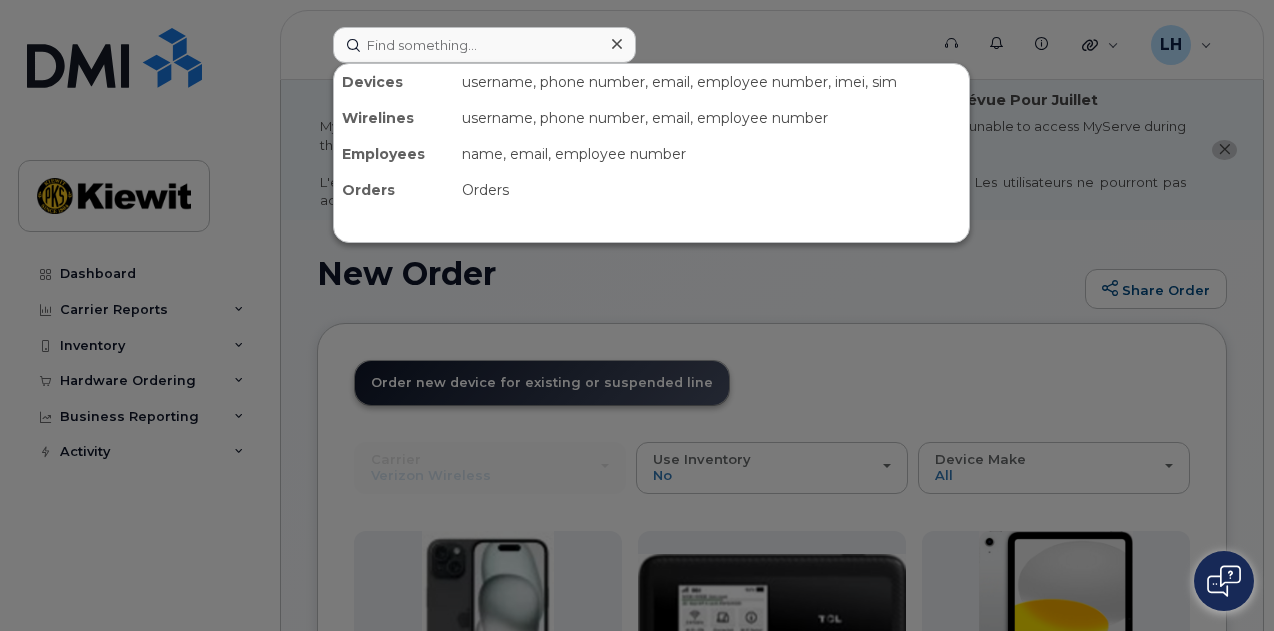 click 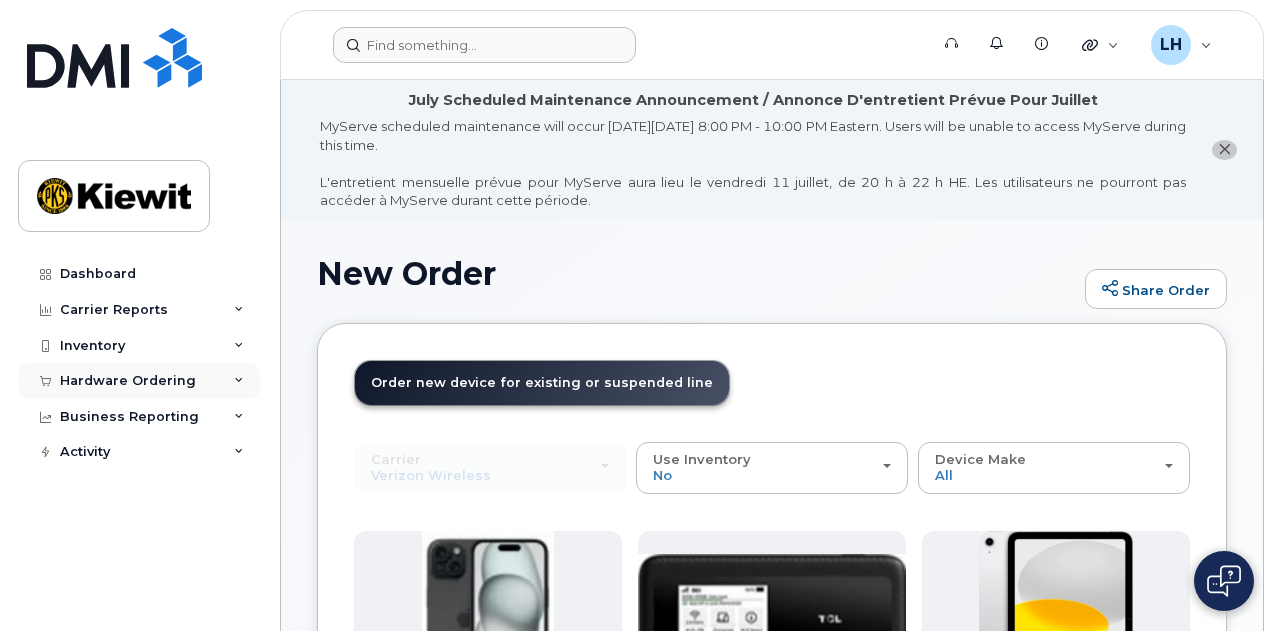 click on "Hardware Ordering" 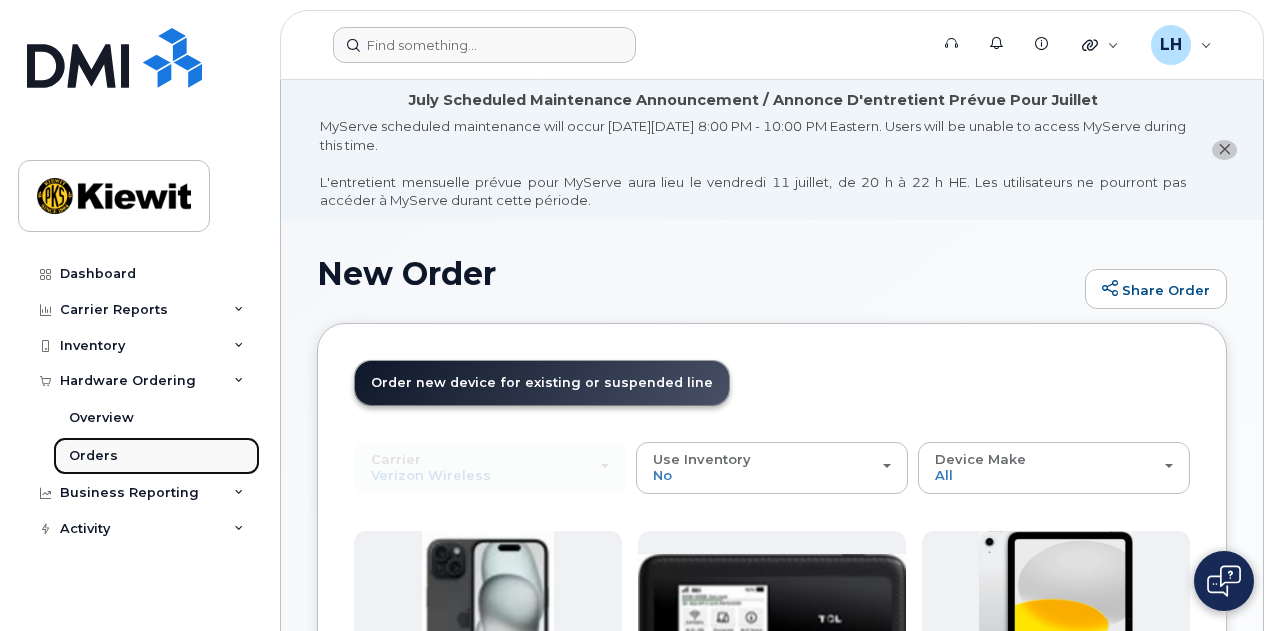 click on "Orders" 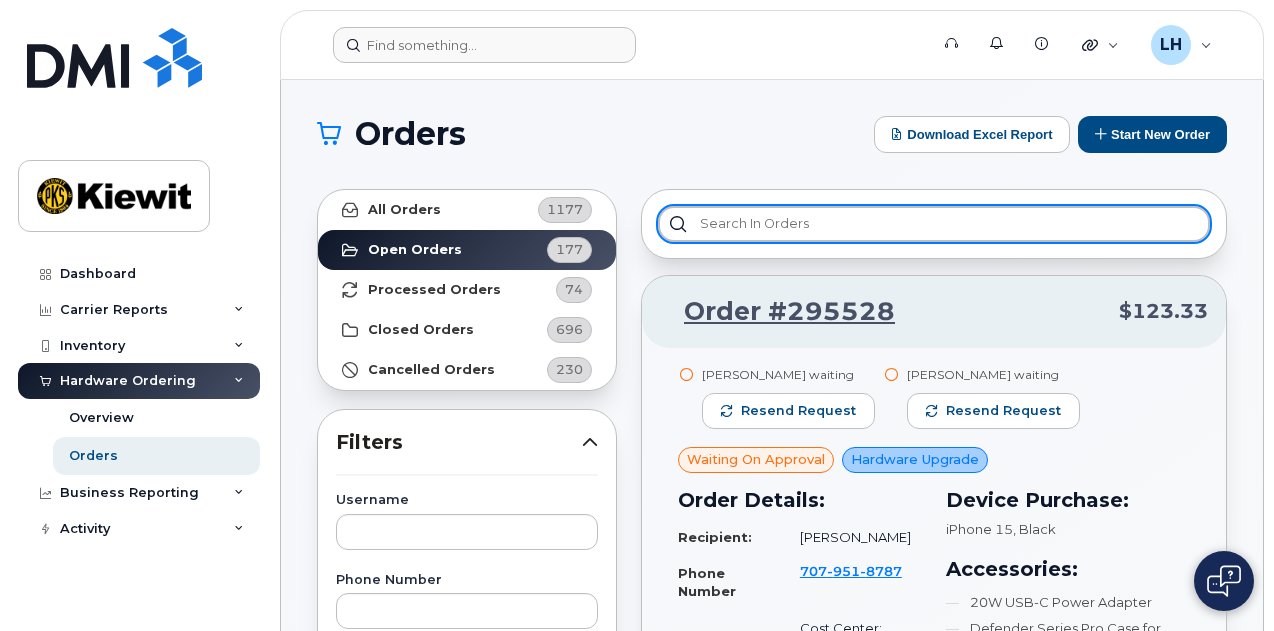 click 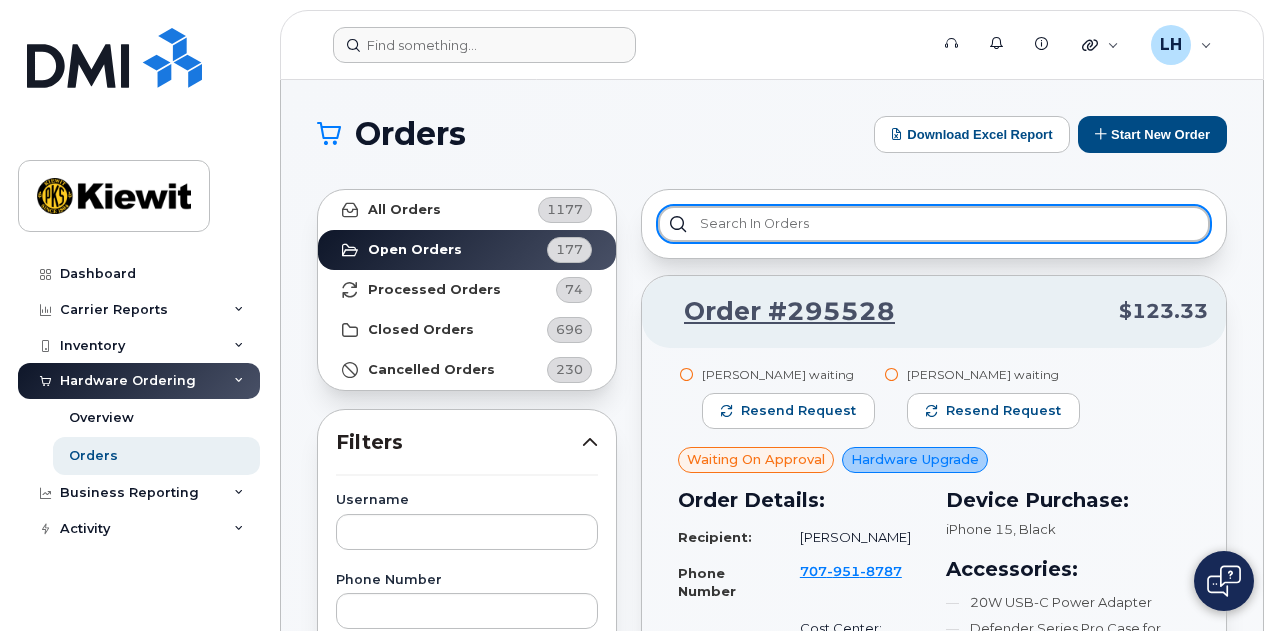 paste on "2819107220" 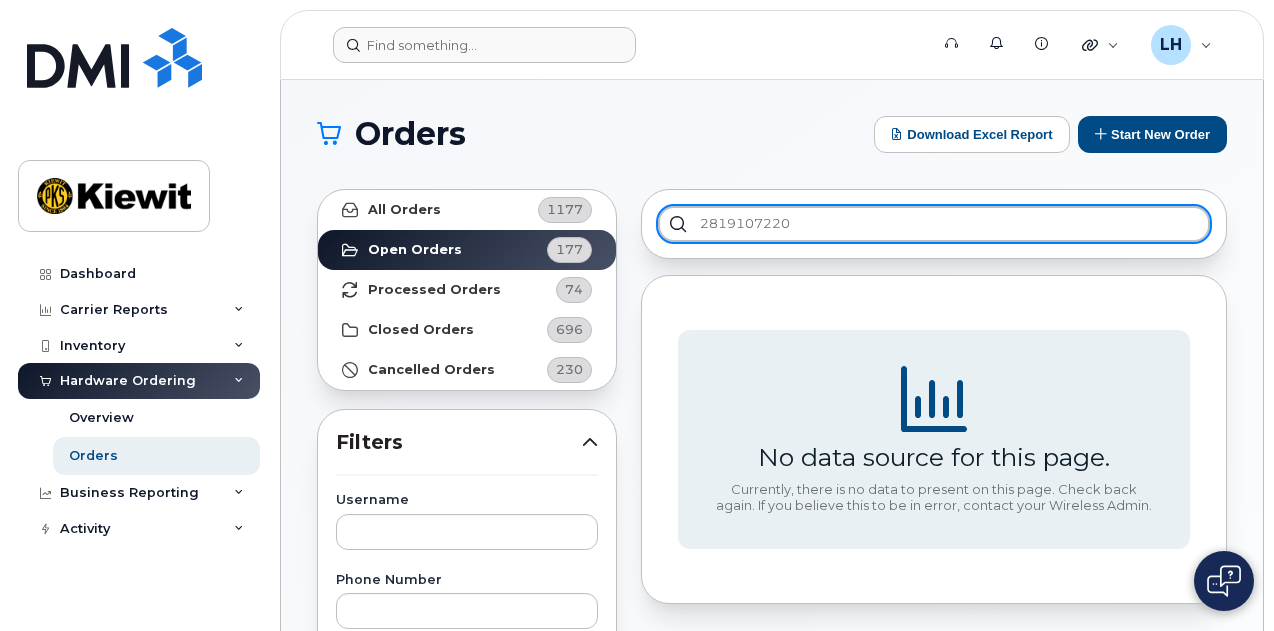 type on "2819107220" 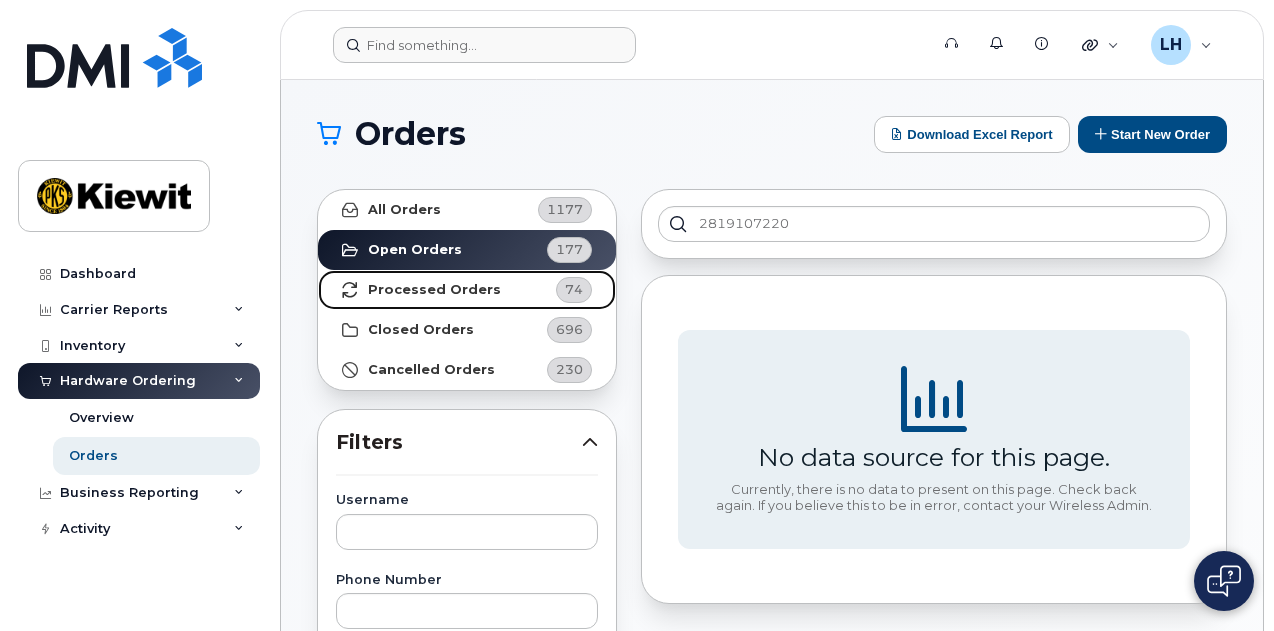click on "Processed Orders" 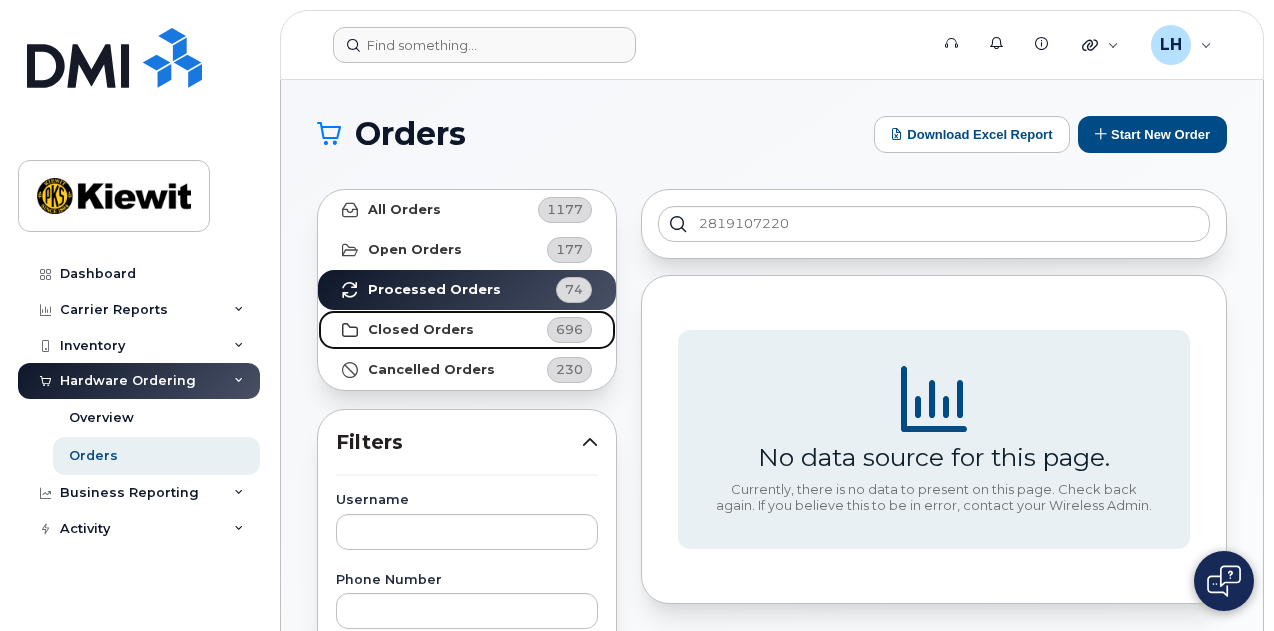 click on "Closed Orders" 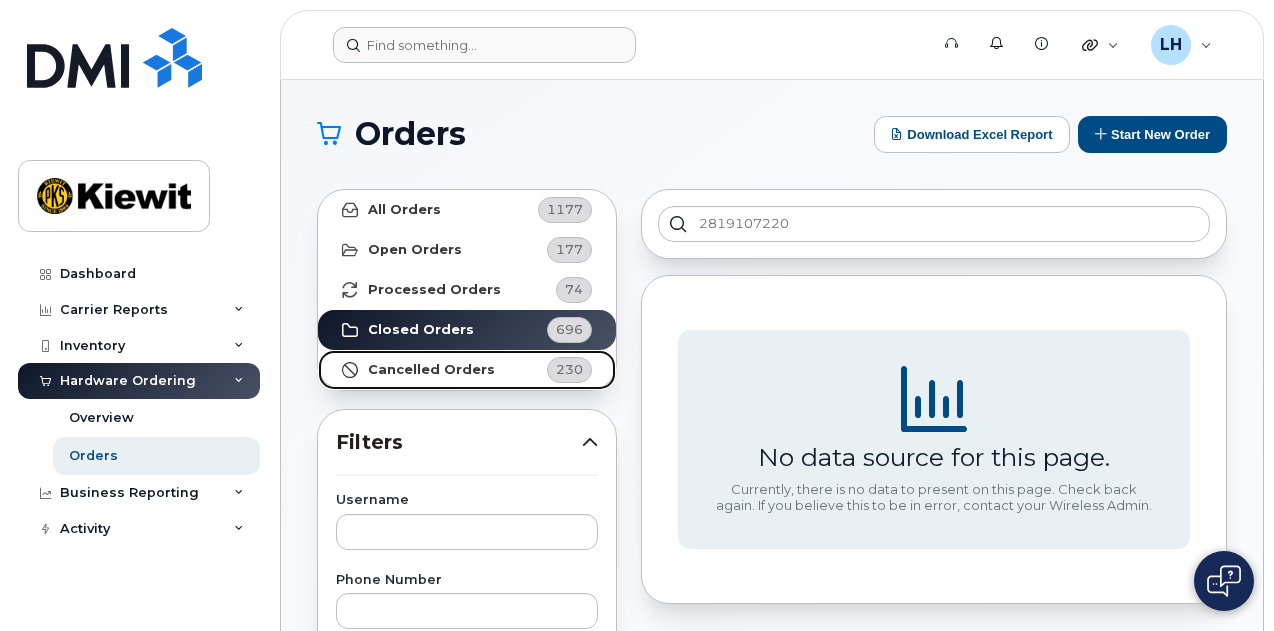 click on "Cancelled Orders" 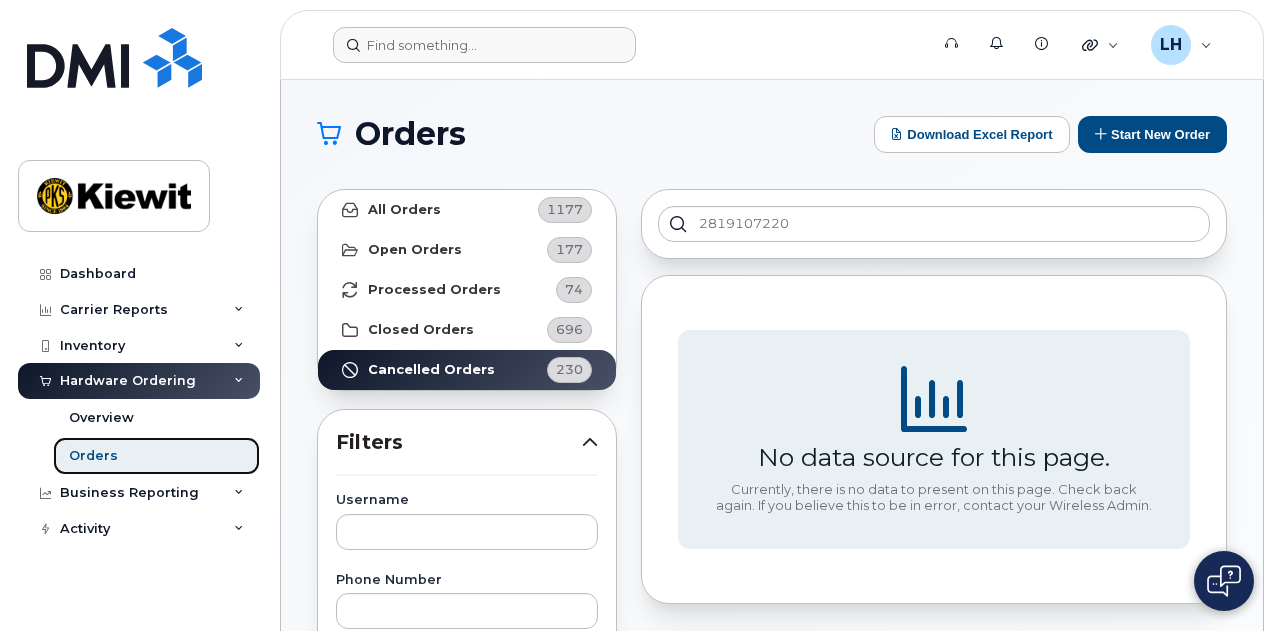 click on "Orders" 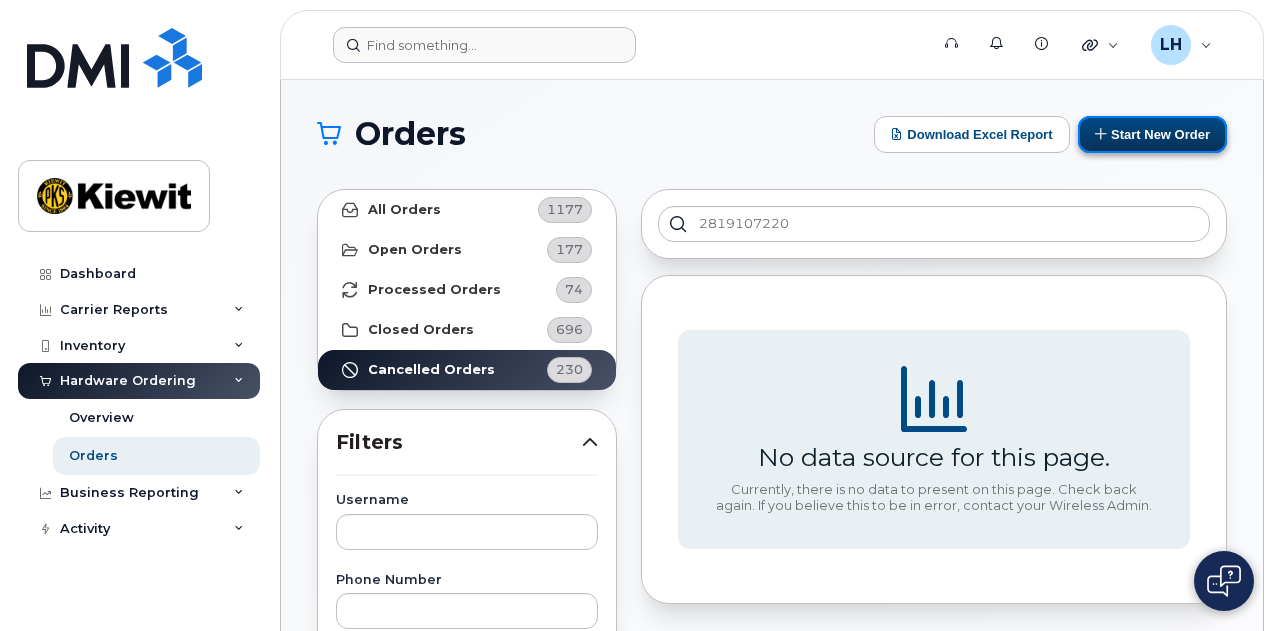 click on "Start New Order" 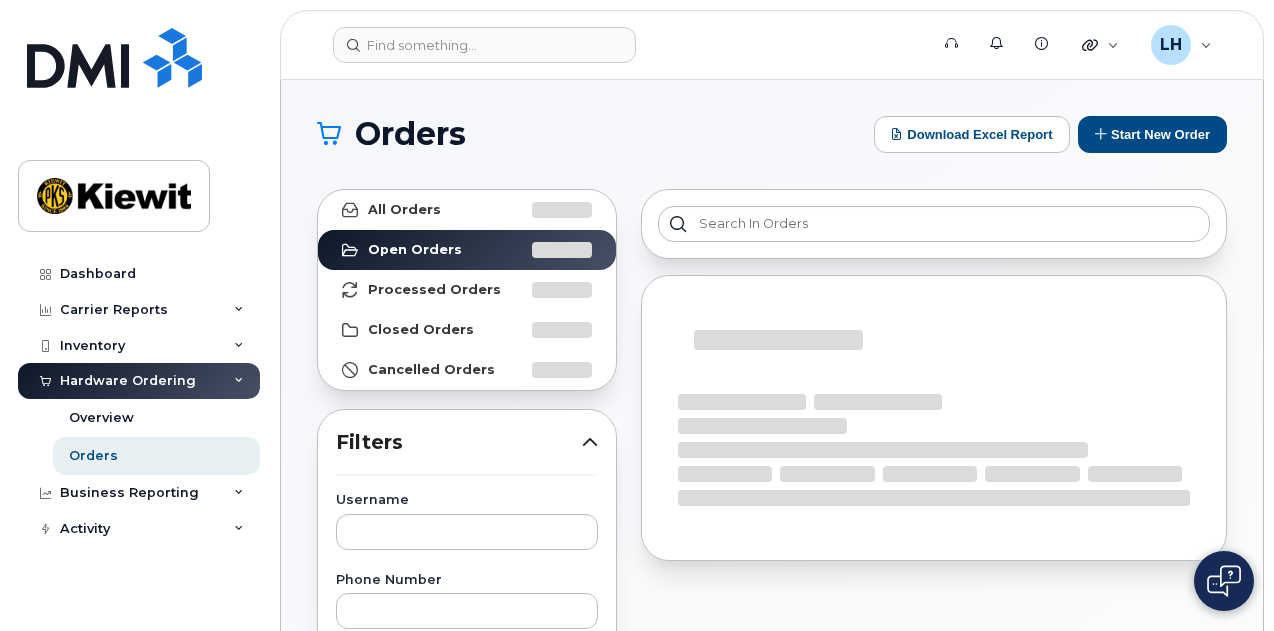scroll, scrollTop: 0, scrollLeft: 0, axis: both 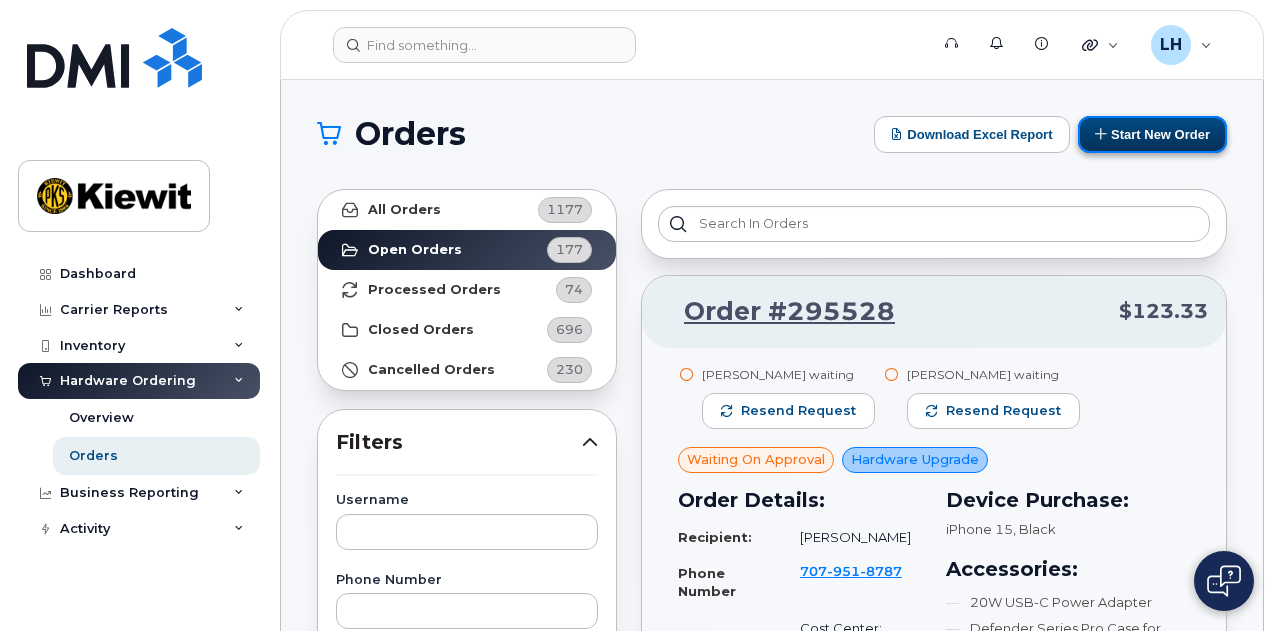 click on "Start New Order" 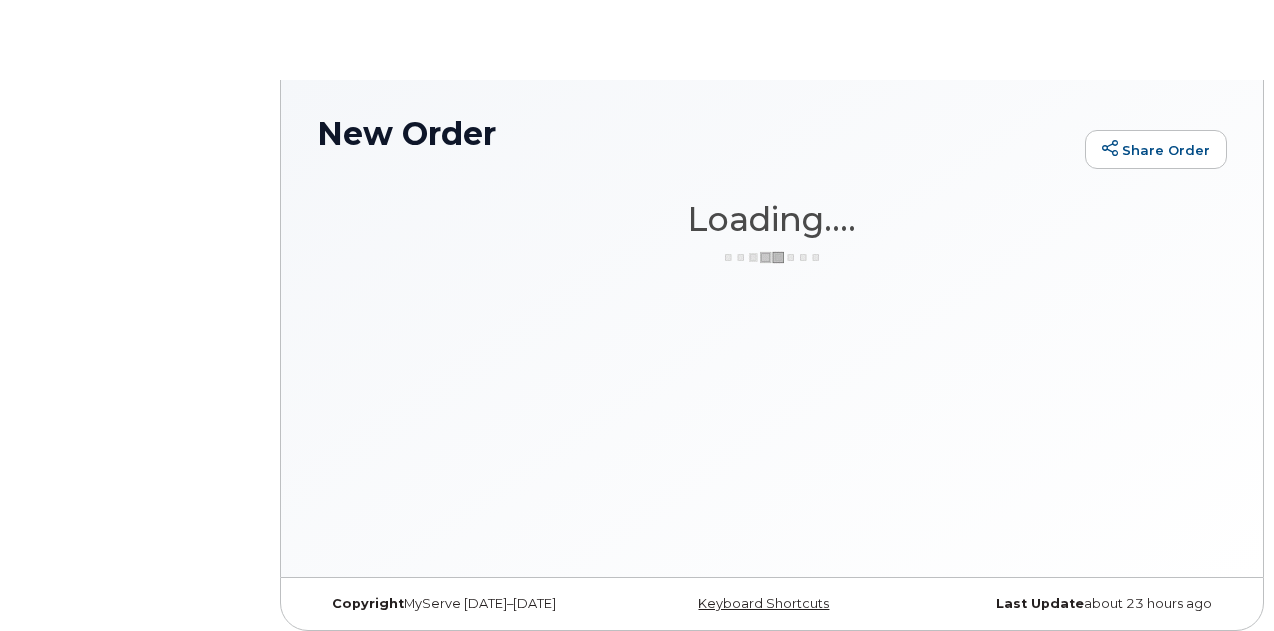 scroll, scrollTop: 0, scrollLeft: 0, axis: both 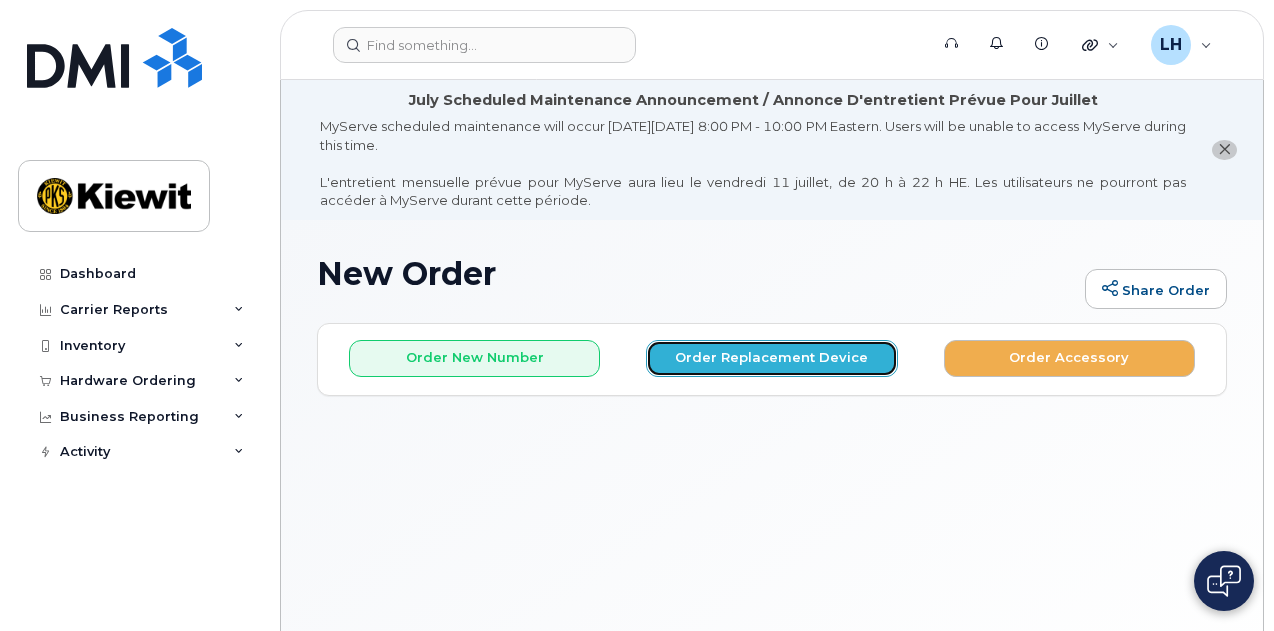 click on "Order Replacement Device" 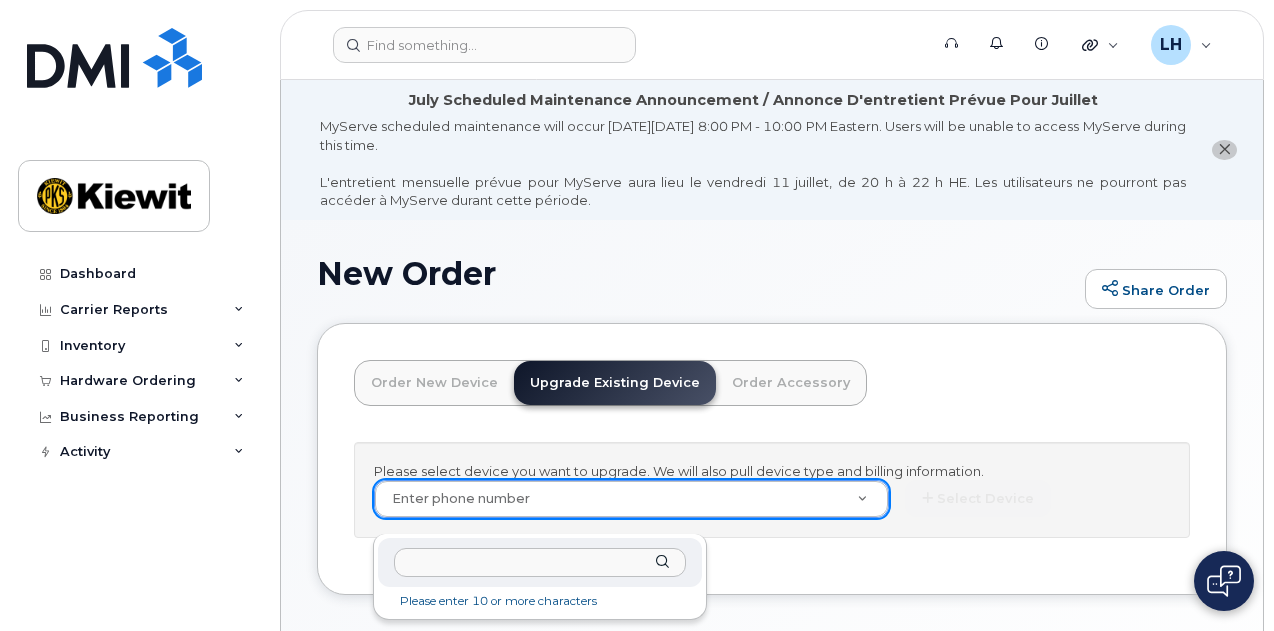 type on "2819107220" 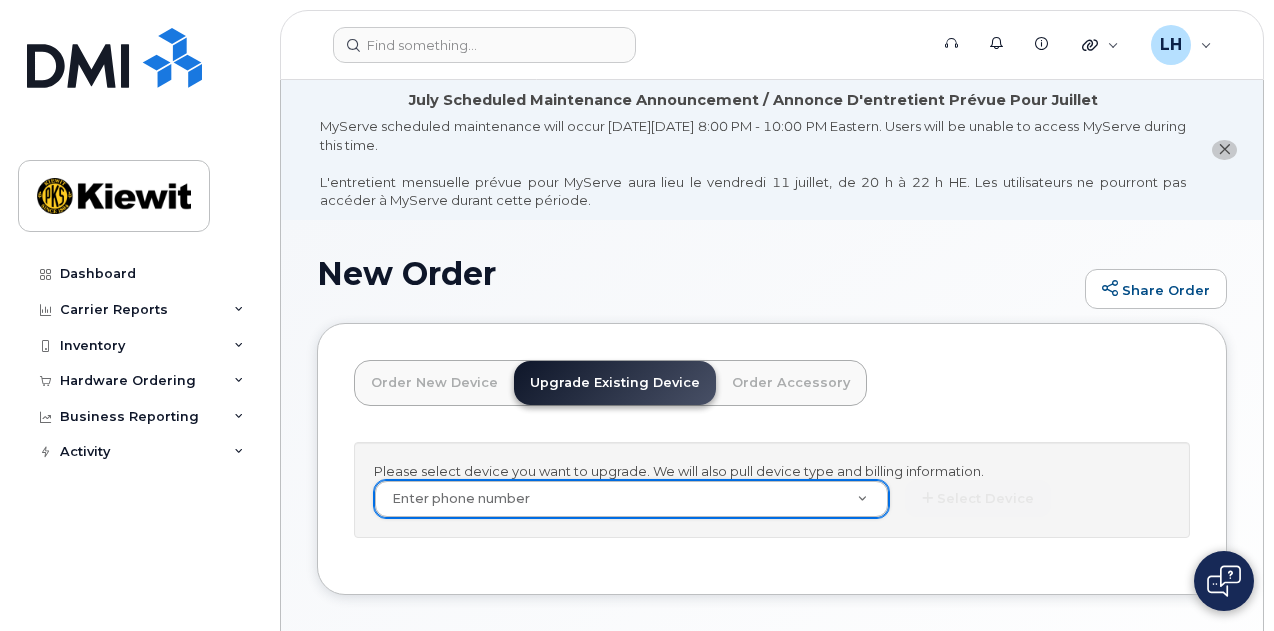 drag, startPoint x: 574, startPoint y: 509, endPoint x: 508, endPoint y: 521, distance: 67.08204 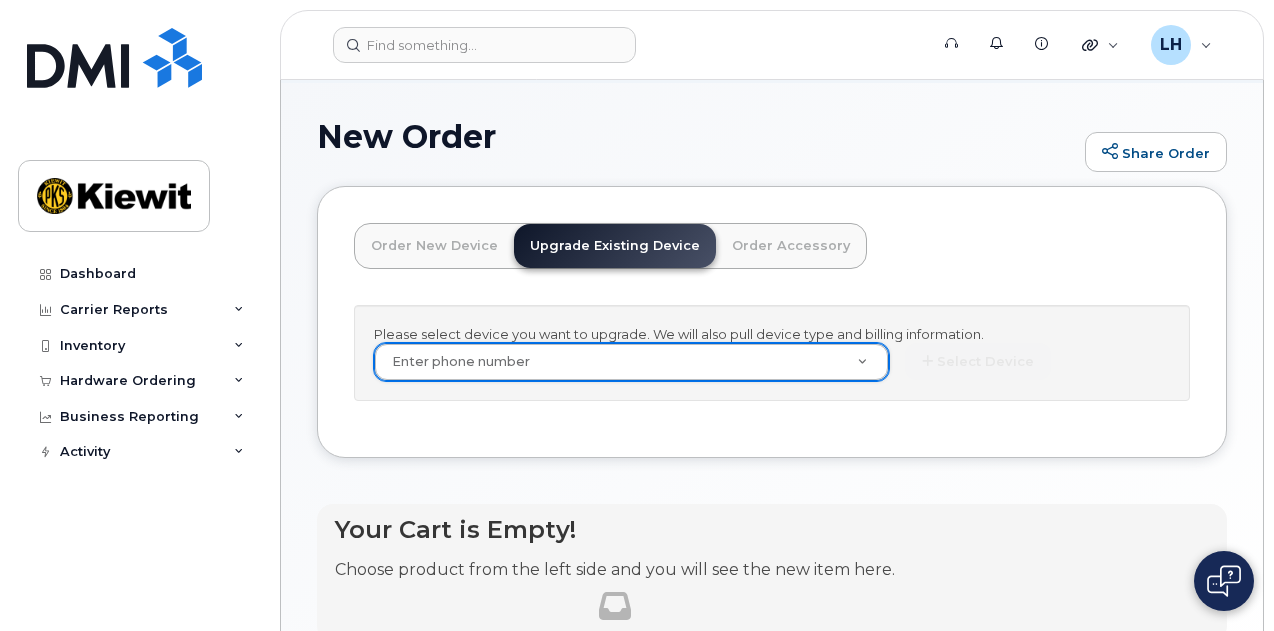scroll, scrollTop: 138, scrollLeft: 0, axis: vertical 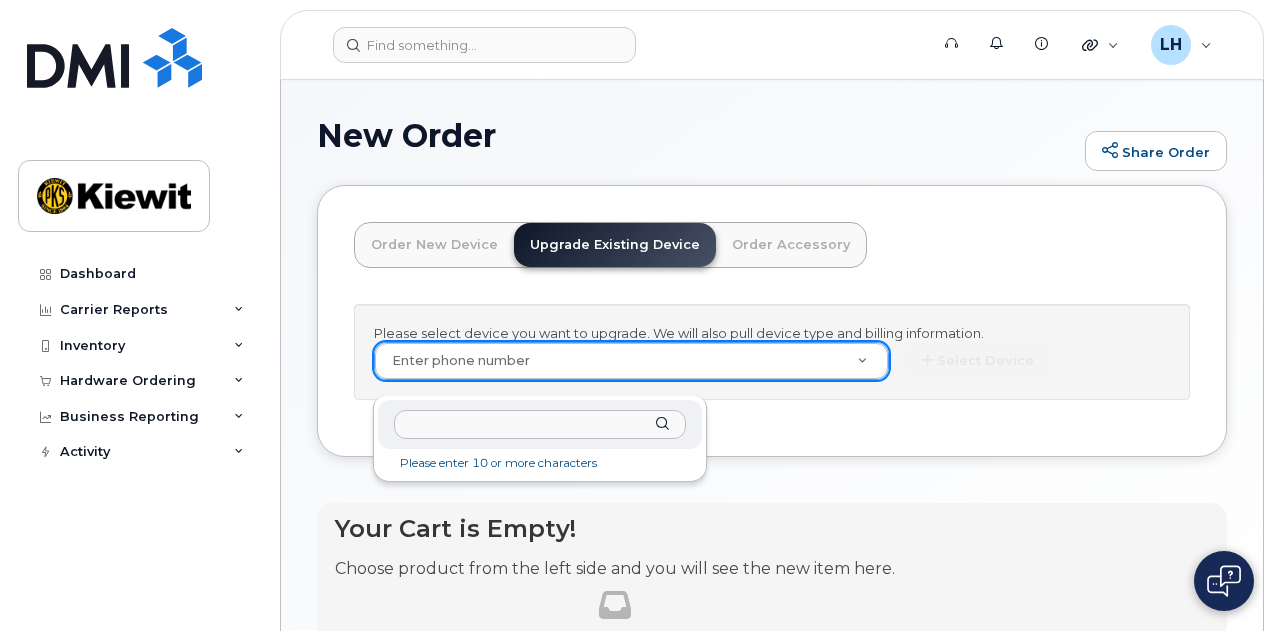 paste on "2819107220" 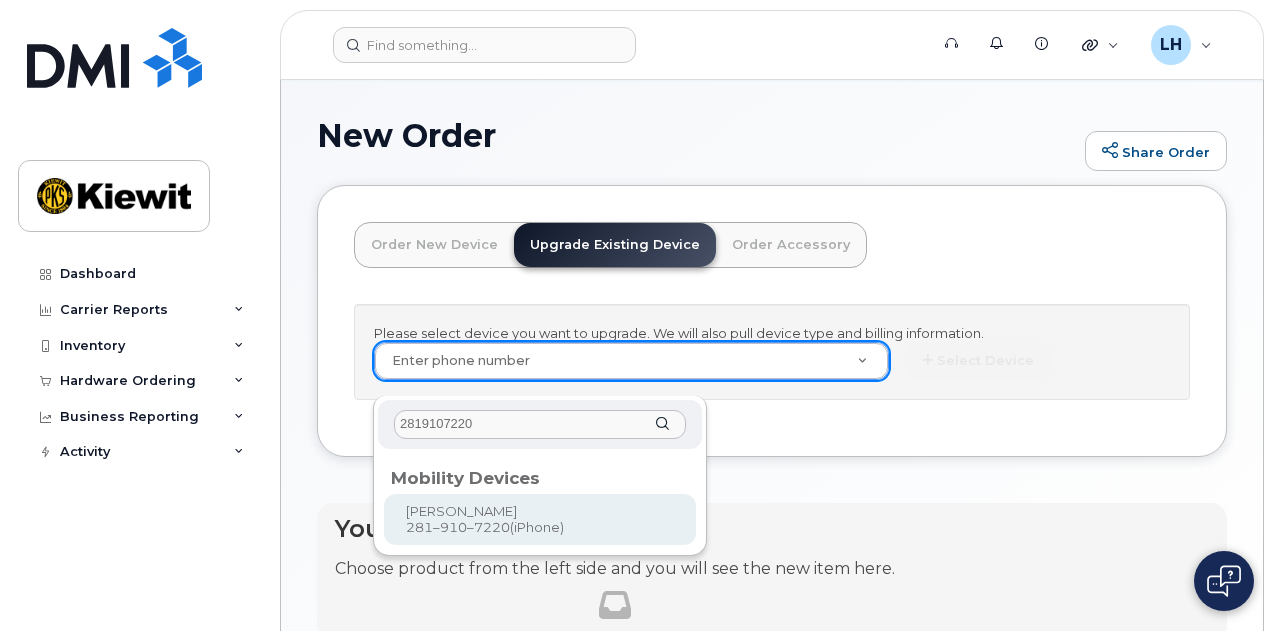 type on "2819107220" 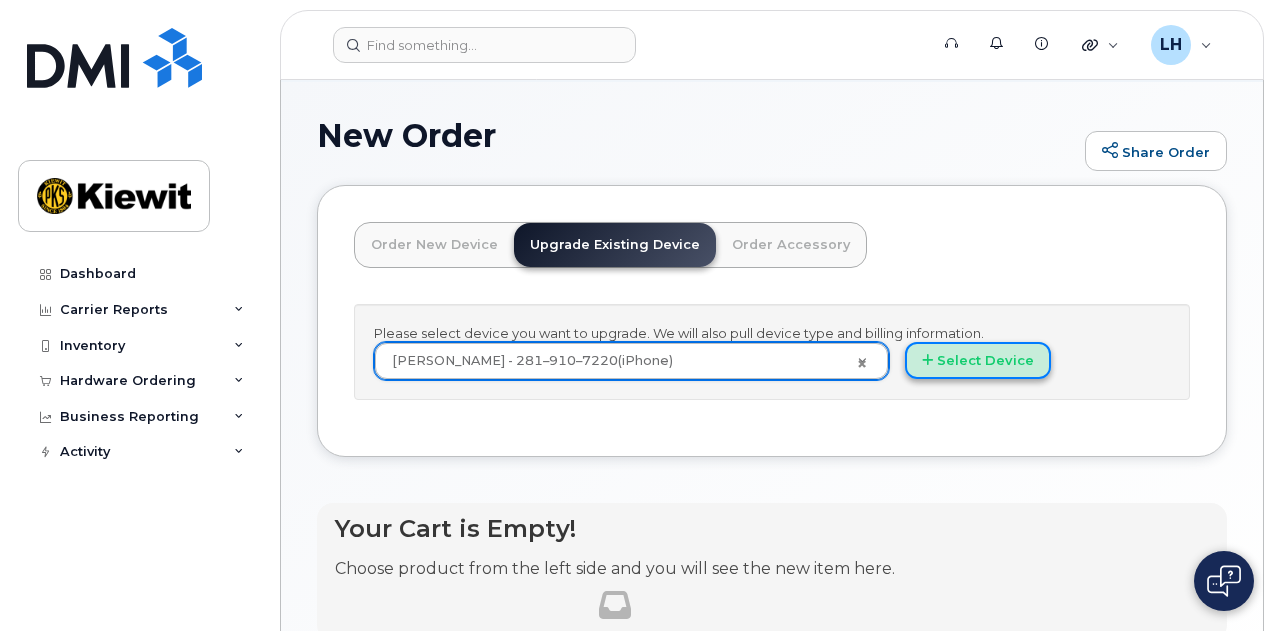 click on "Select Device" 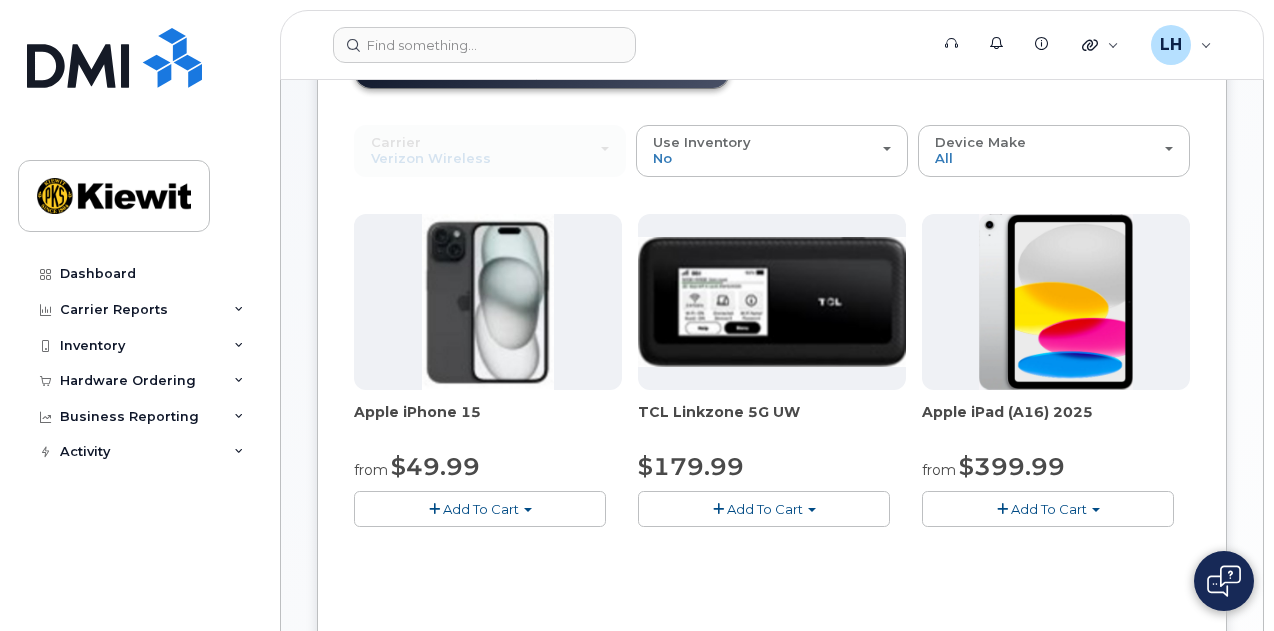 scroll, scrollTop: 316, scrollLeft: 0, axis: vertical 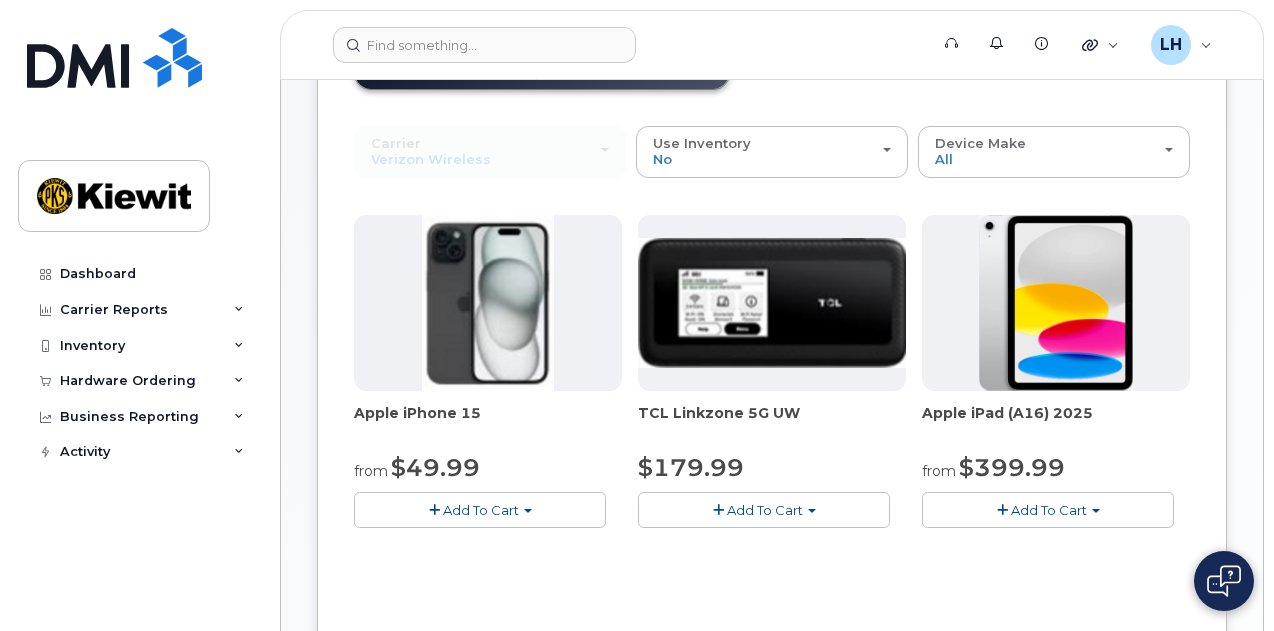 click on "Add To Cart" 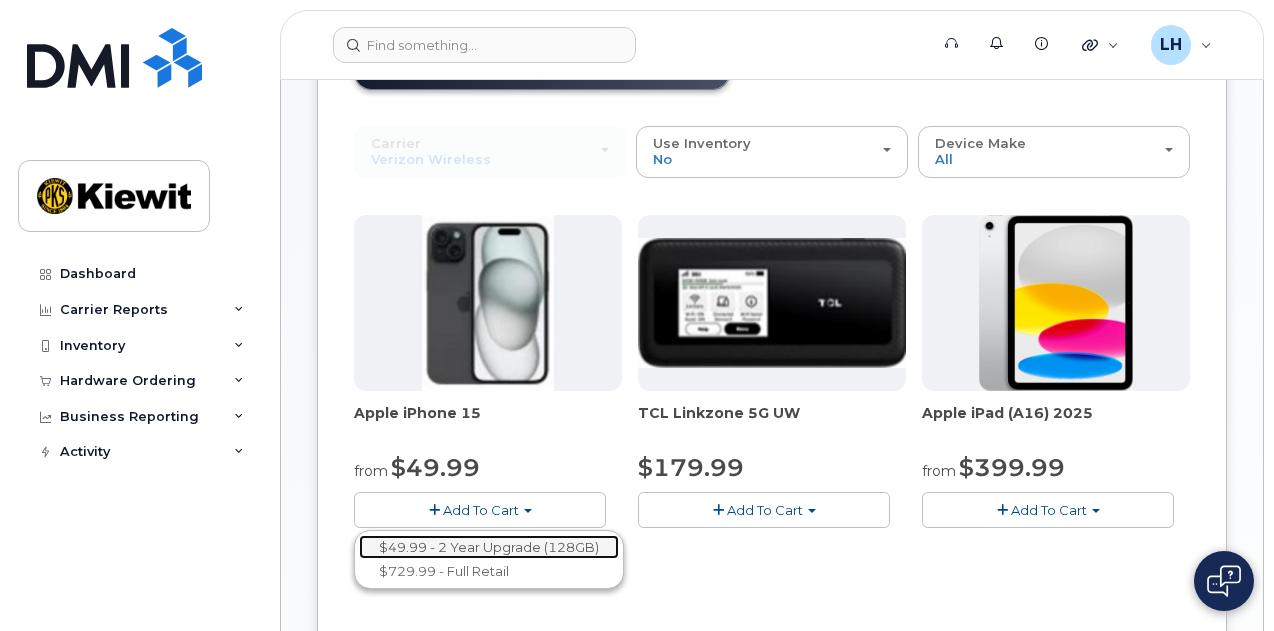 click on "$49.99 - 2 Year Upgrade (128GB)" 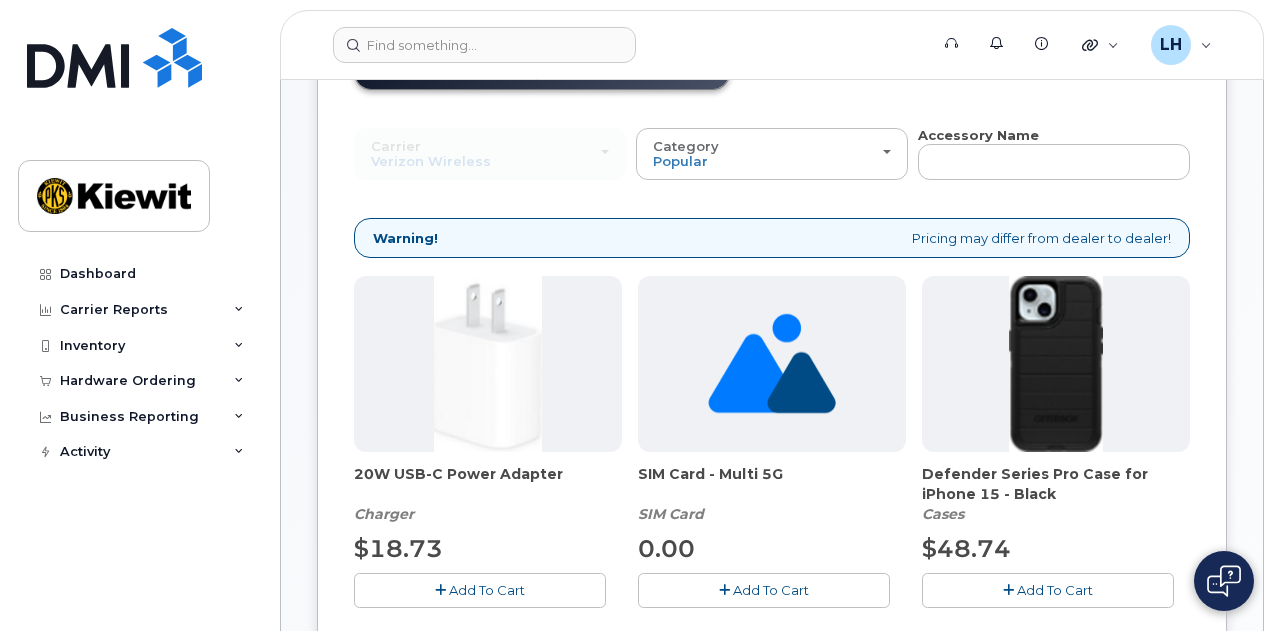 click on "Add To Cart" 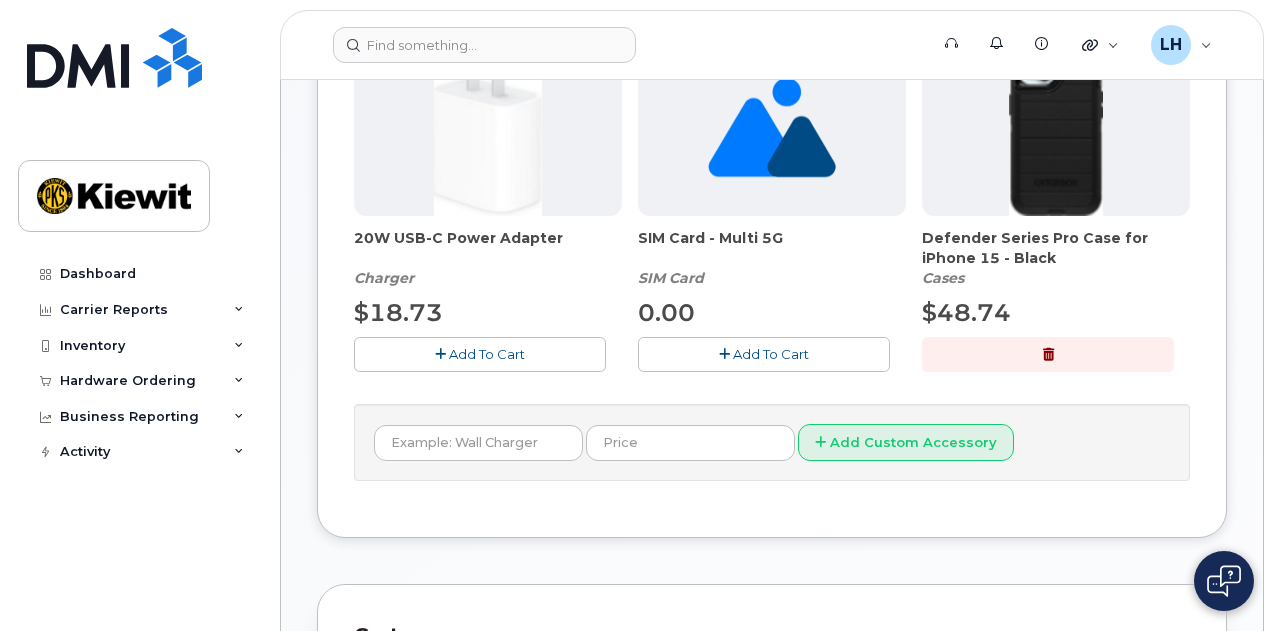 scroll, scrollTop: 559, scrollLeft: 0, axis: vertical 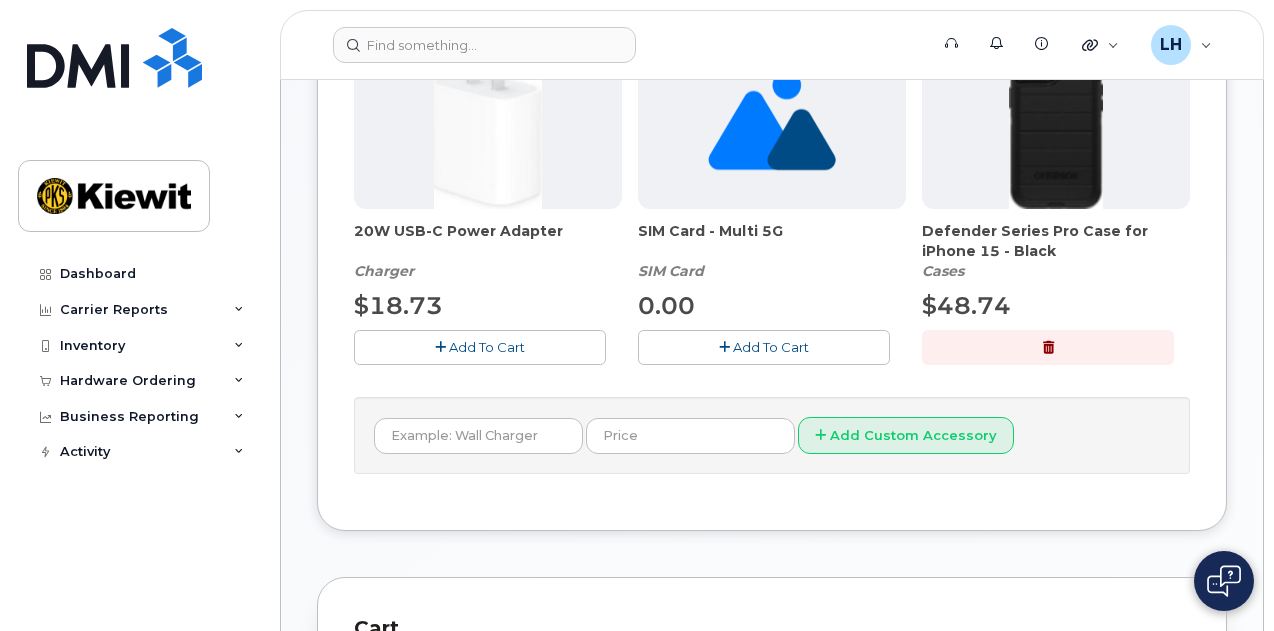 click on "Add To Cart" 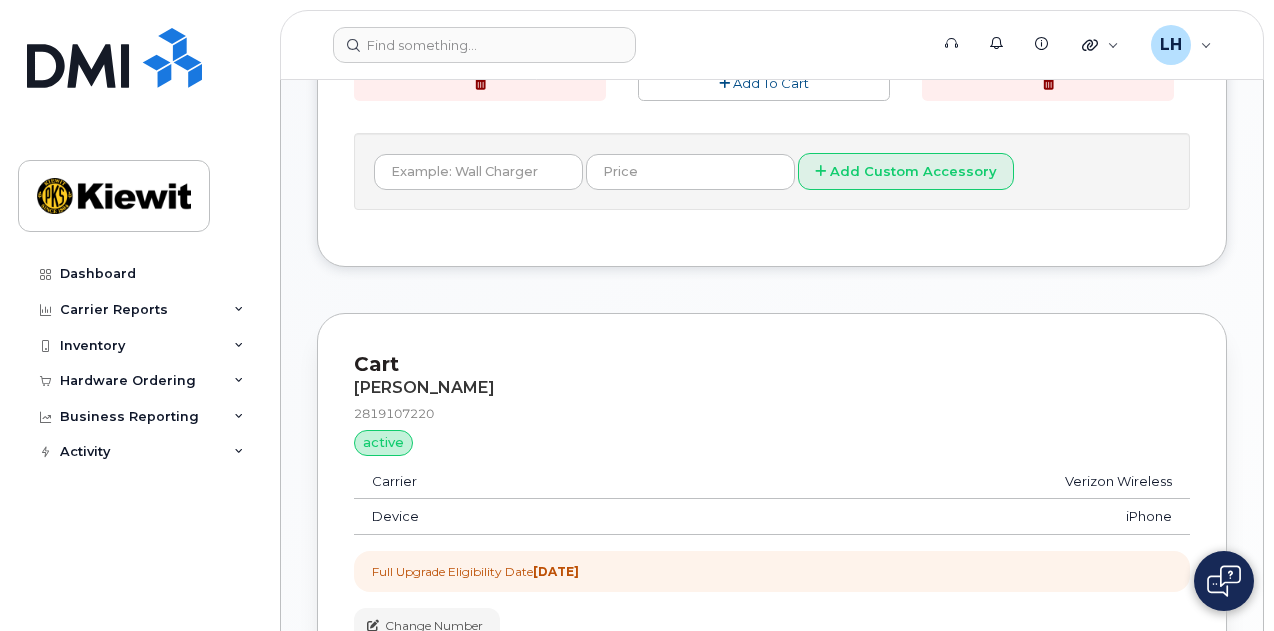 scroll, scrollTop: 939, scrollLeft: 0, axis: vertical 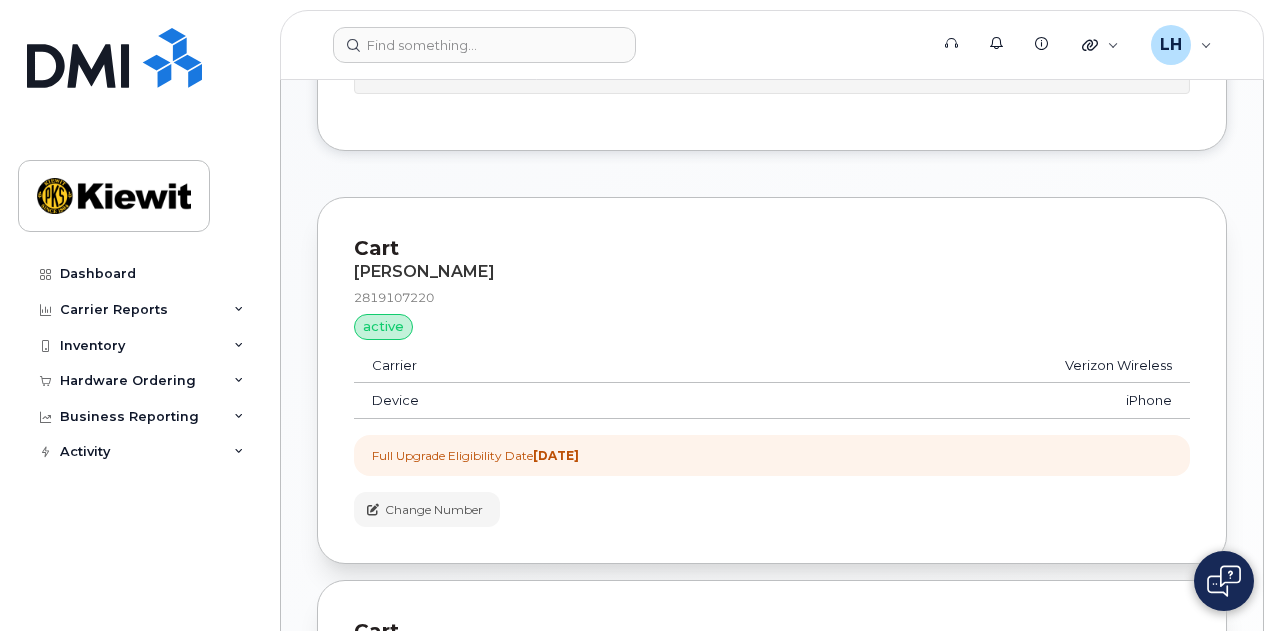 click on "Checkout" 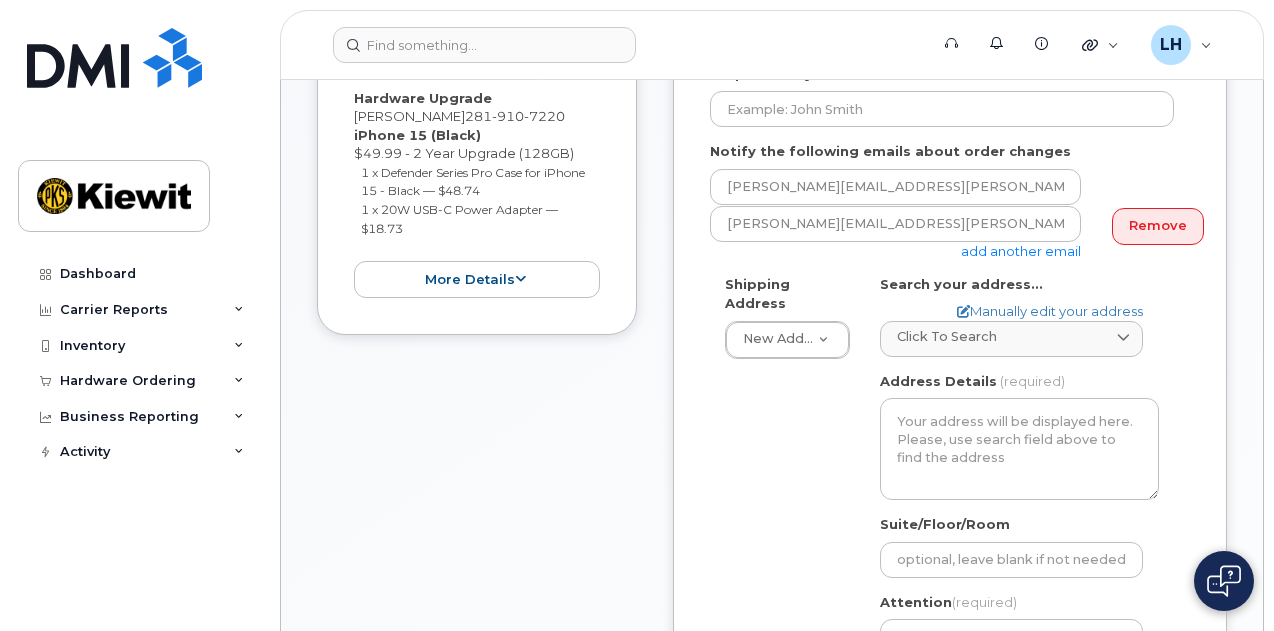 scroll, scrollTop: 580, scrollLeft: 0, axis: vertical 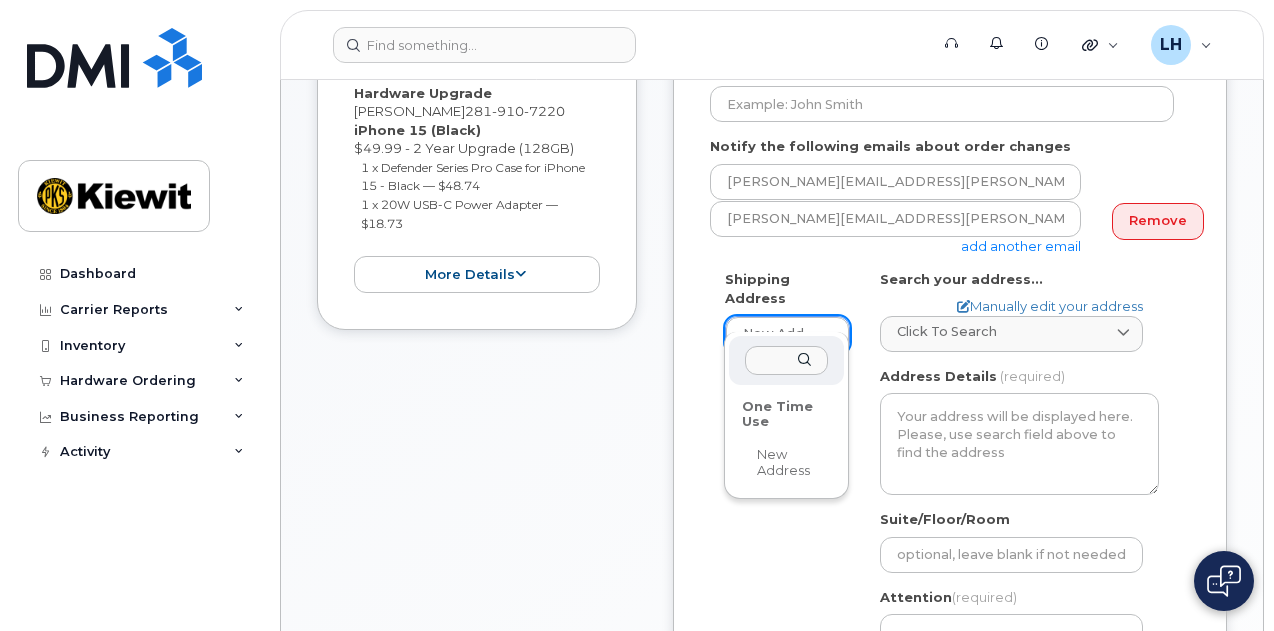 click on "One Time Use" 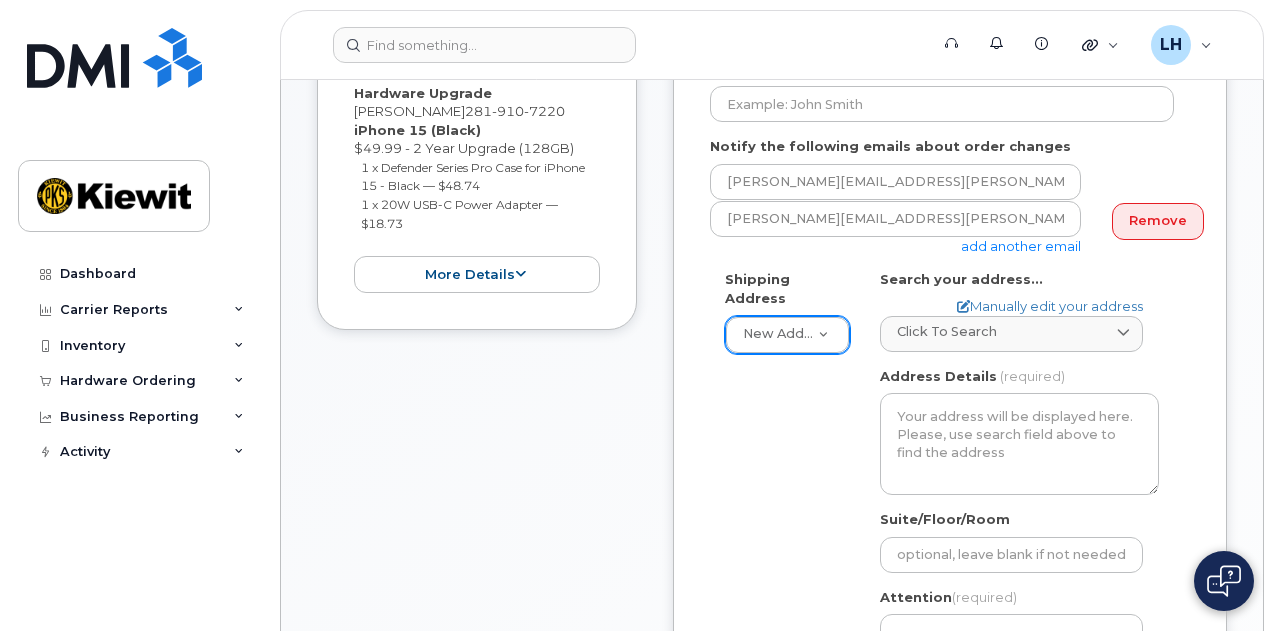 click on "Click to search" 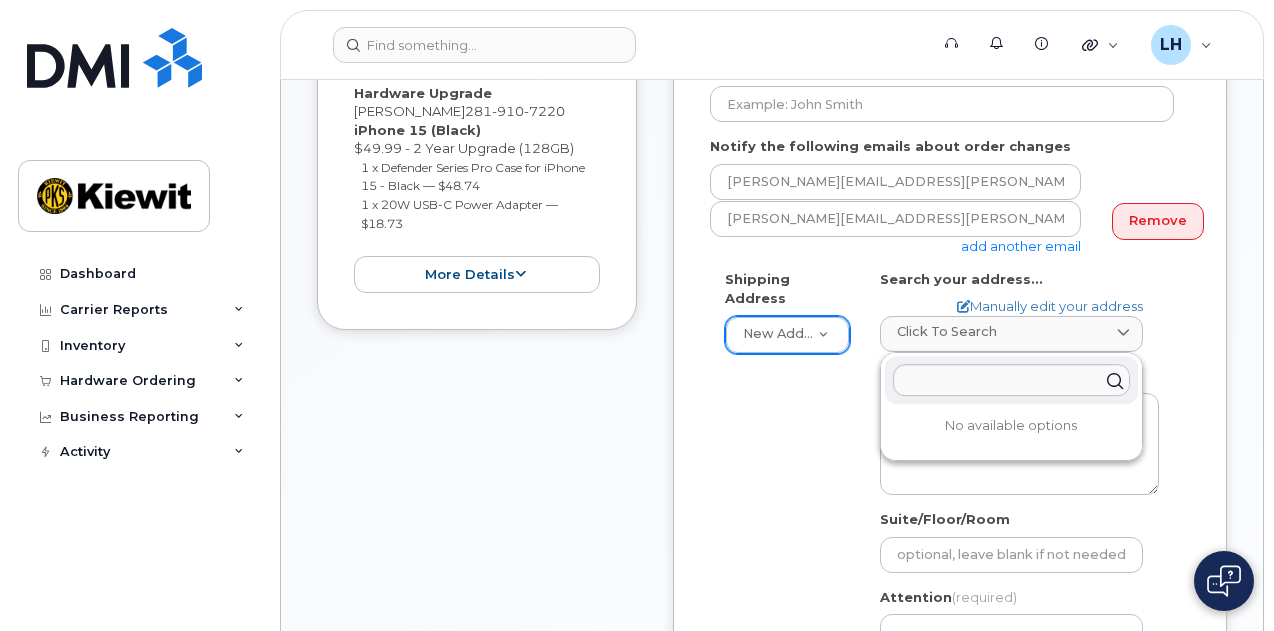 click on "Shipping Address
New Address     New Address
AB
Search your address...
Manually edit your address
Click to search No available options
Address Line
(required)
Lookup your address
State
(required)
Alabama
Alaska
American Samoa
Arizona
Arkansas
California
Colorado
Connecticut
Delaware
District of Columbia
Florida
Georgia
Guam
Hawaii
Idaho
Illinois
Indiana
Iowa
Kansas
Kentucky
Louisiana
Maine
Maryland
Massachusetts
Michigan
Minnesota
Mississippi
Missouri
Montana
Nebraska
Nevada
New Hampshire
New Jersey
New Mexico
New York
North Carolina
North Dakota
Ohio
Oklahoma
Oregon
Pennsylvania
Puerto Rico
Rhode Island
South Carolina
South Dakota
Tennessee
Texas
Utah
Vermont
Virginia
Virgin Islands
Washington
West Virginia
Wisconsin
Wyoming
City
(required)
AB, USA
Zip Code
(required)
Address Details" 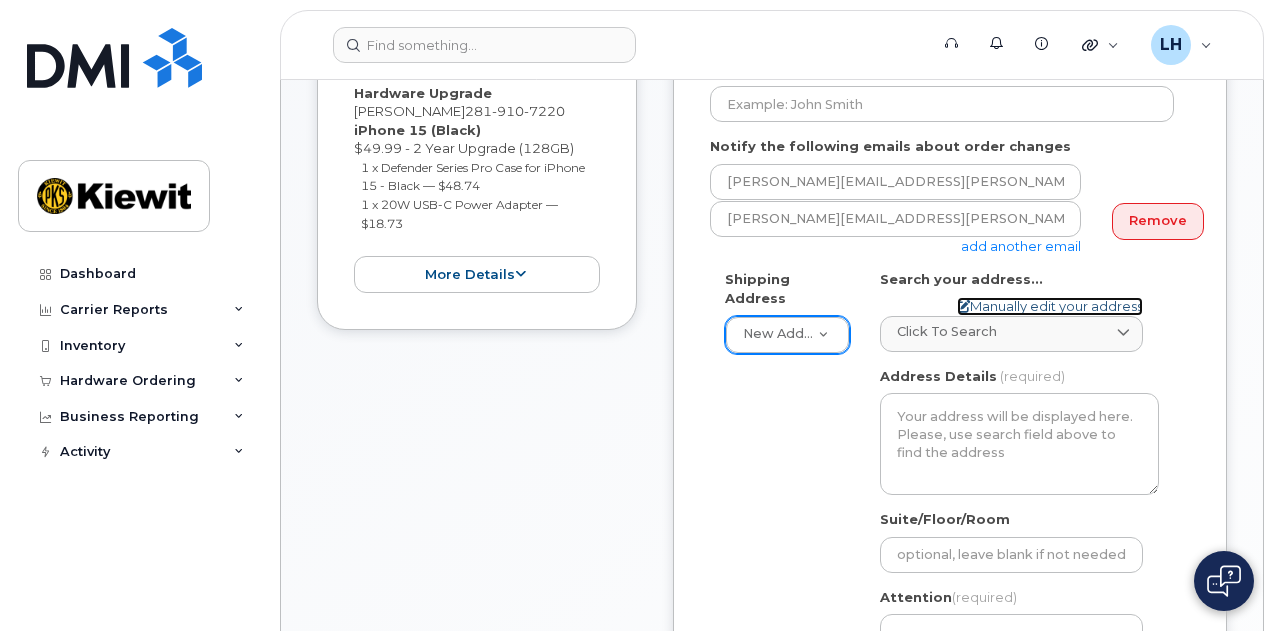 click on "Manually edit your address" 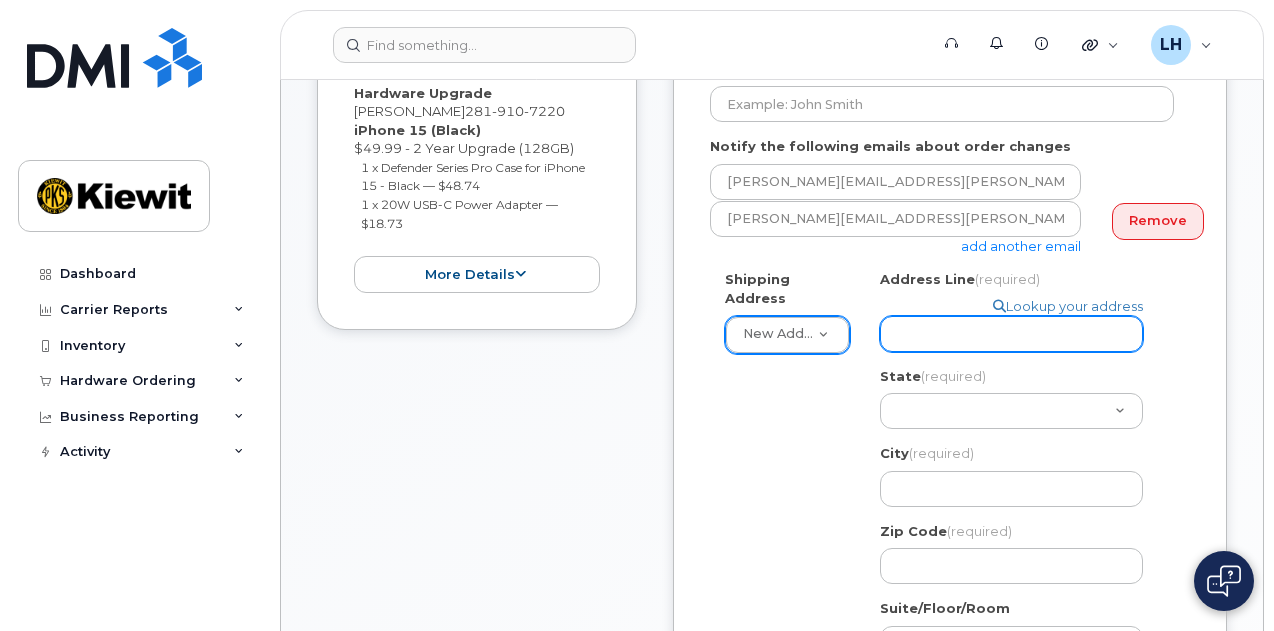 click on "Address Line
(required)" 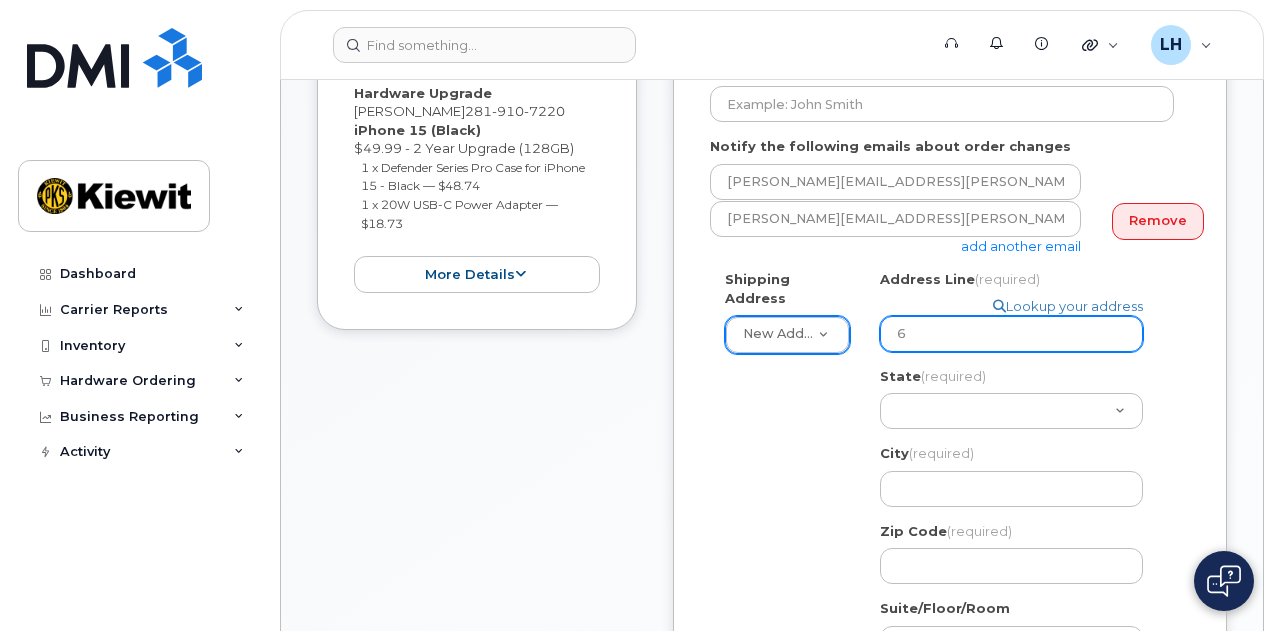select 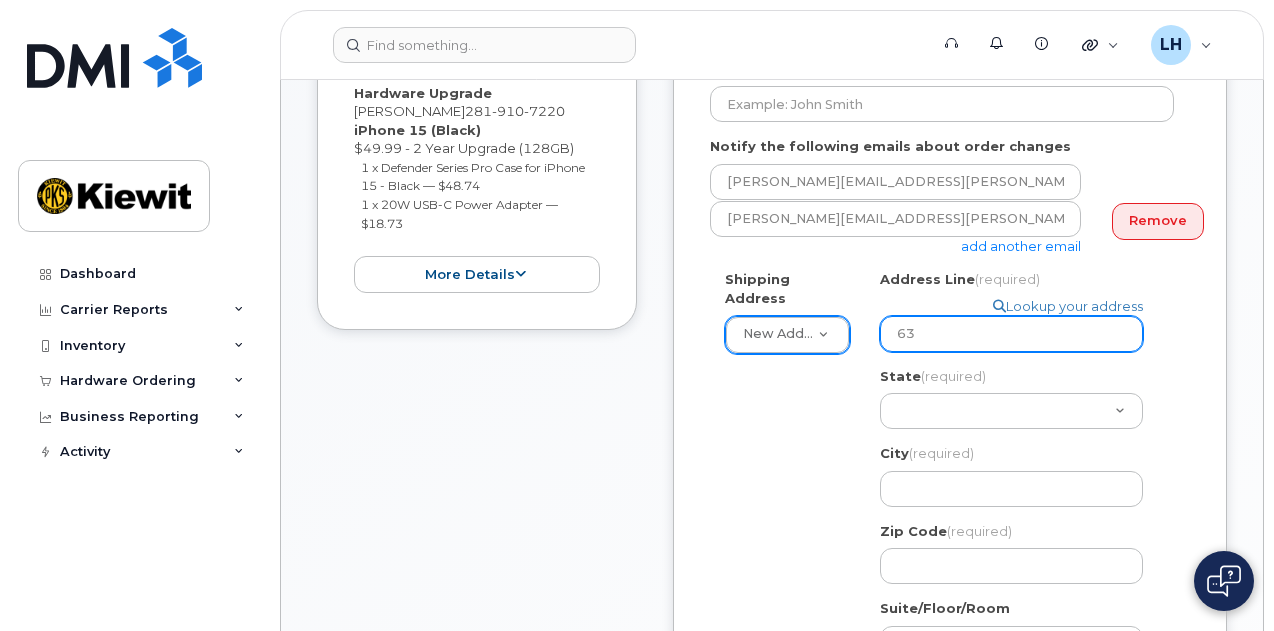 type on "63" 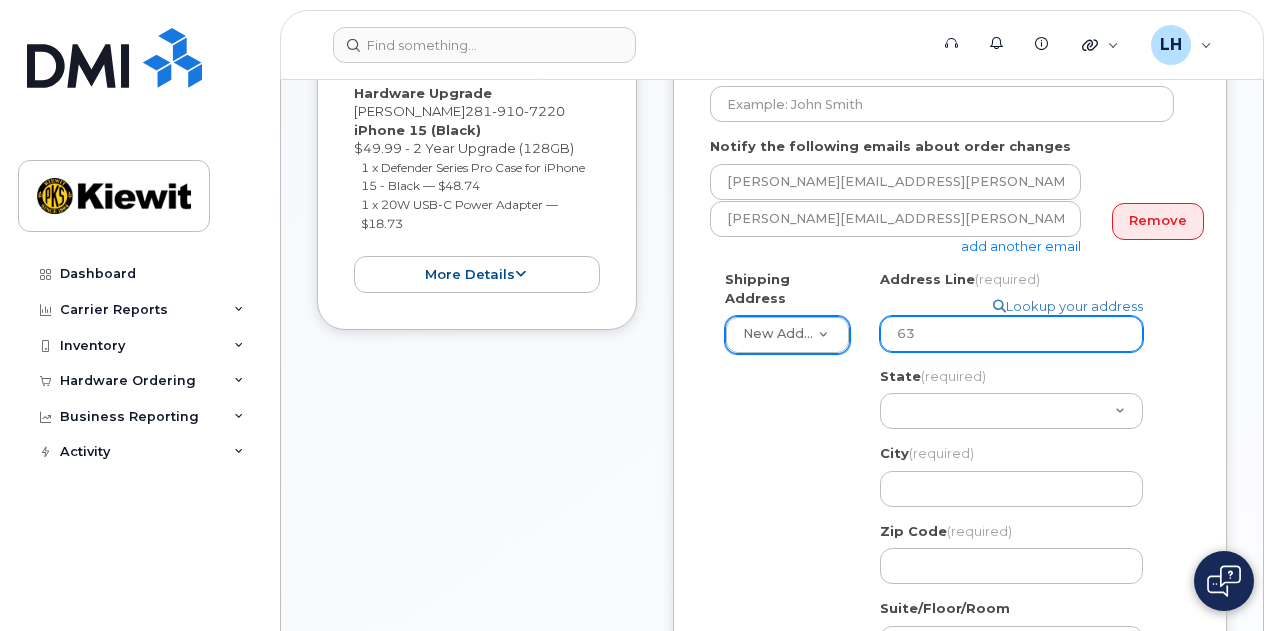 type on "63 S" 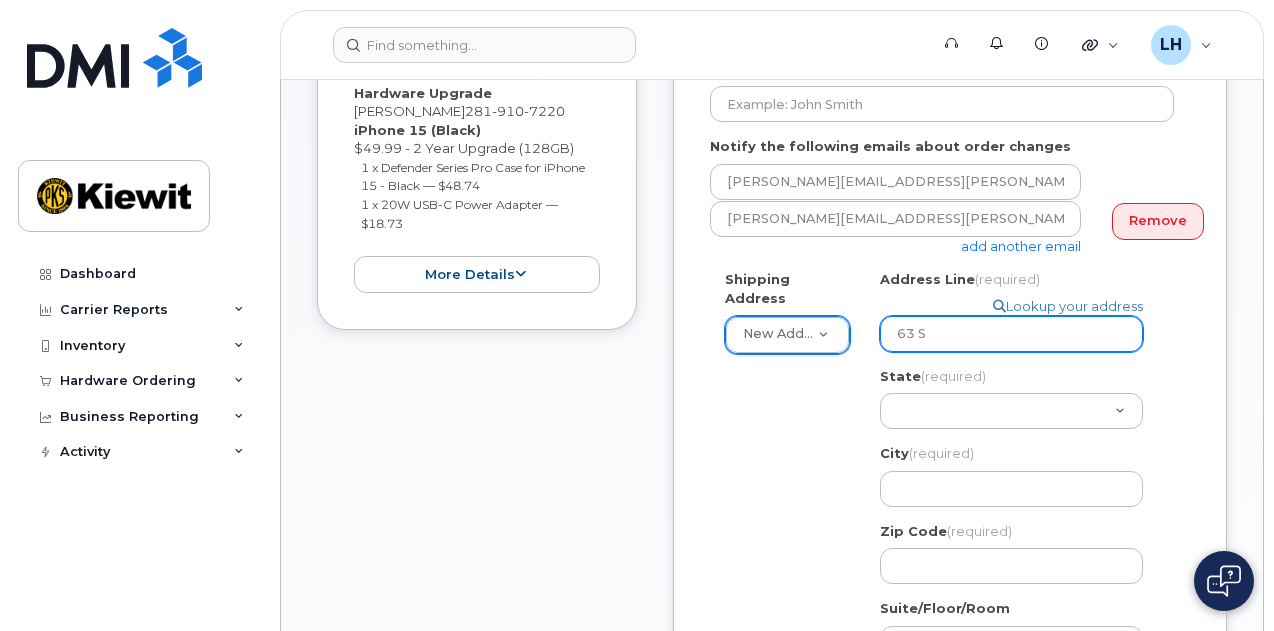 select 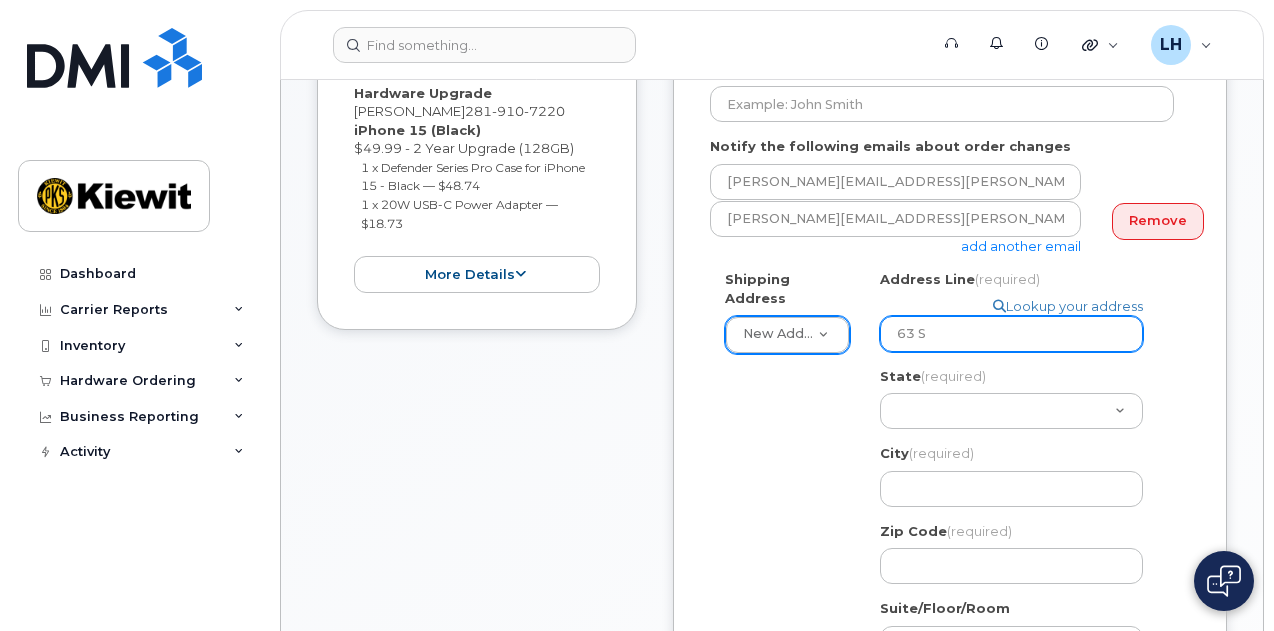 type on "63 Sa" 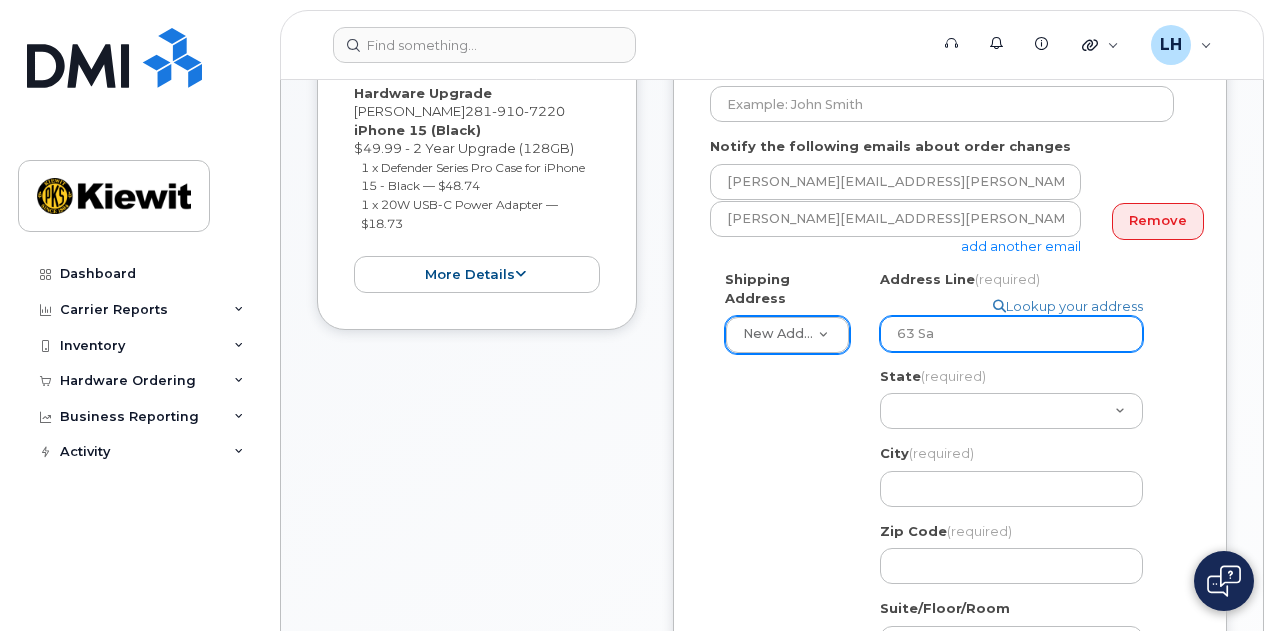 select 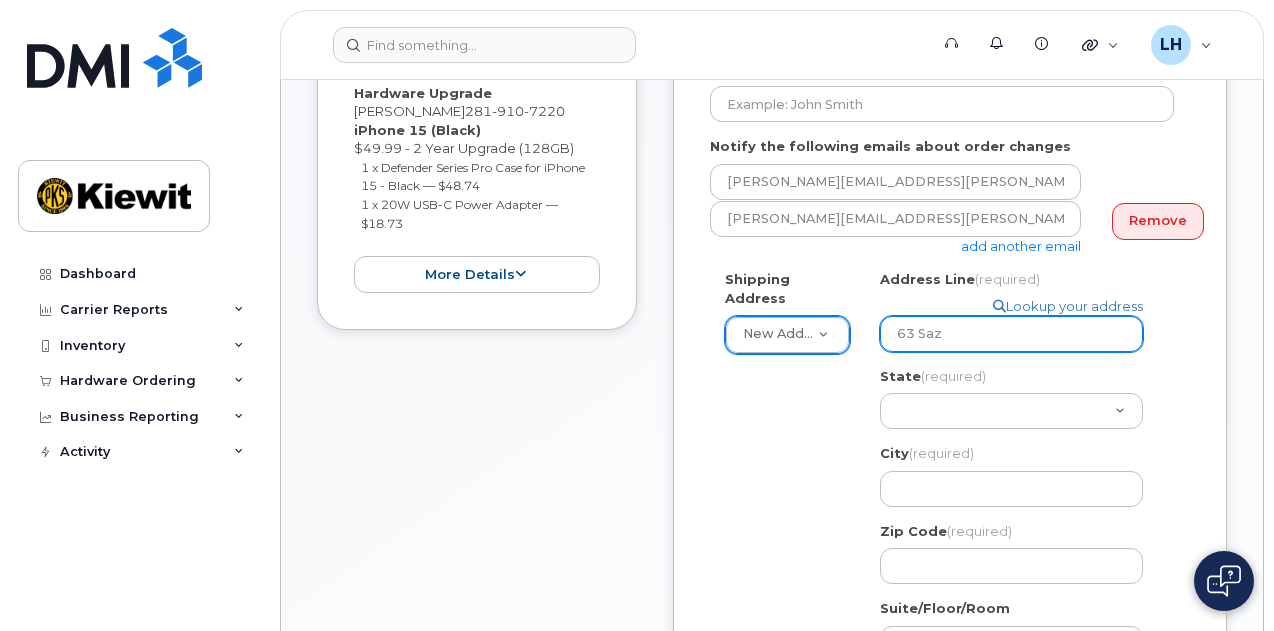 select 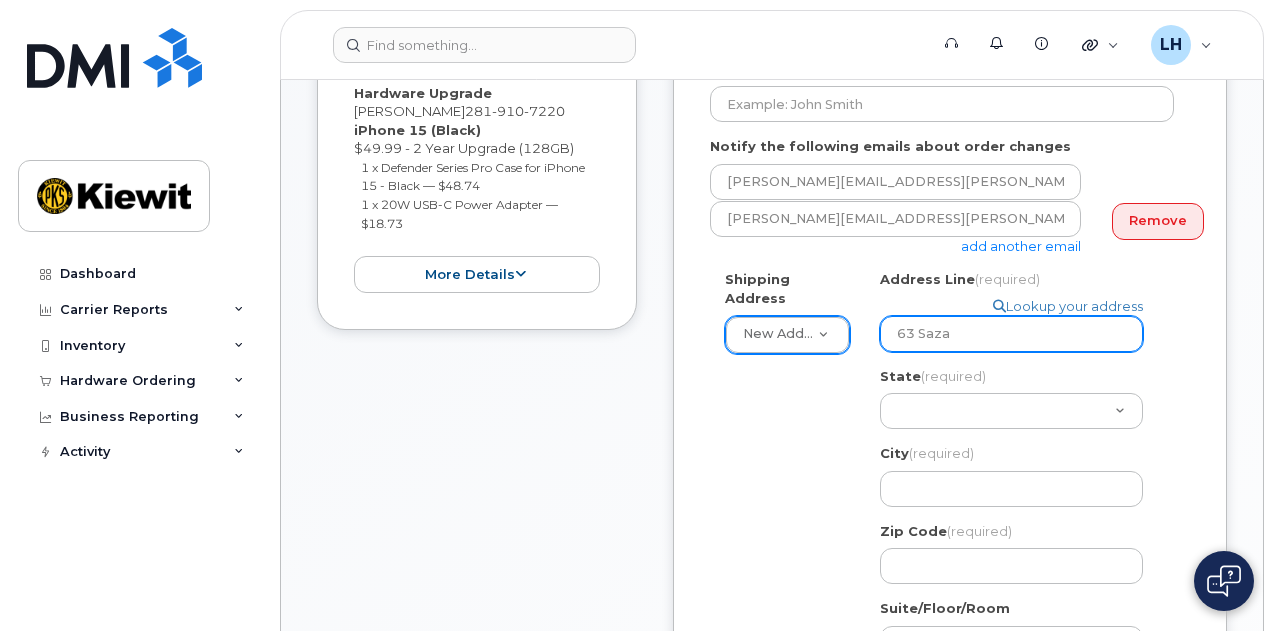 select 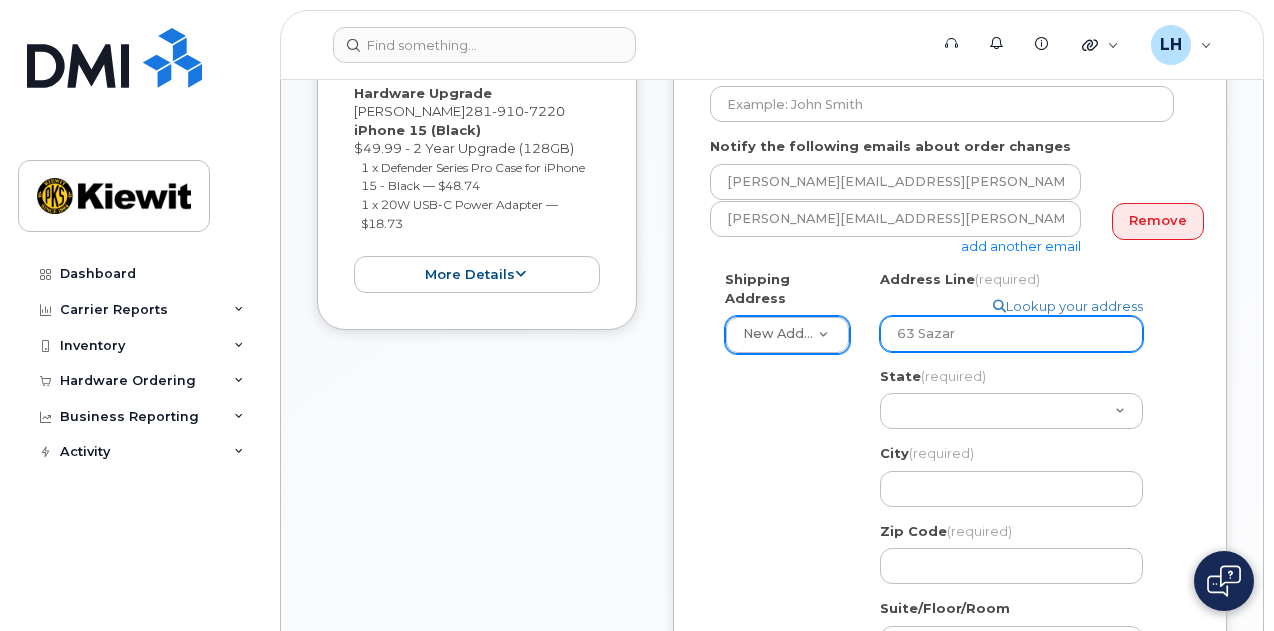select 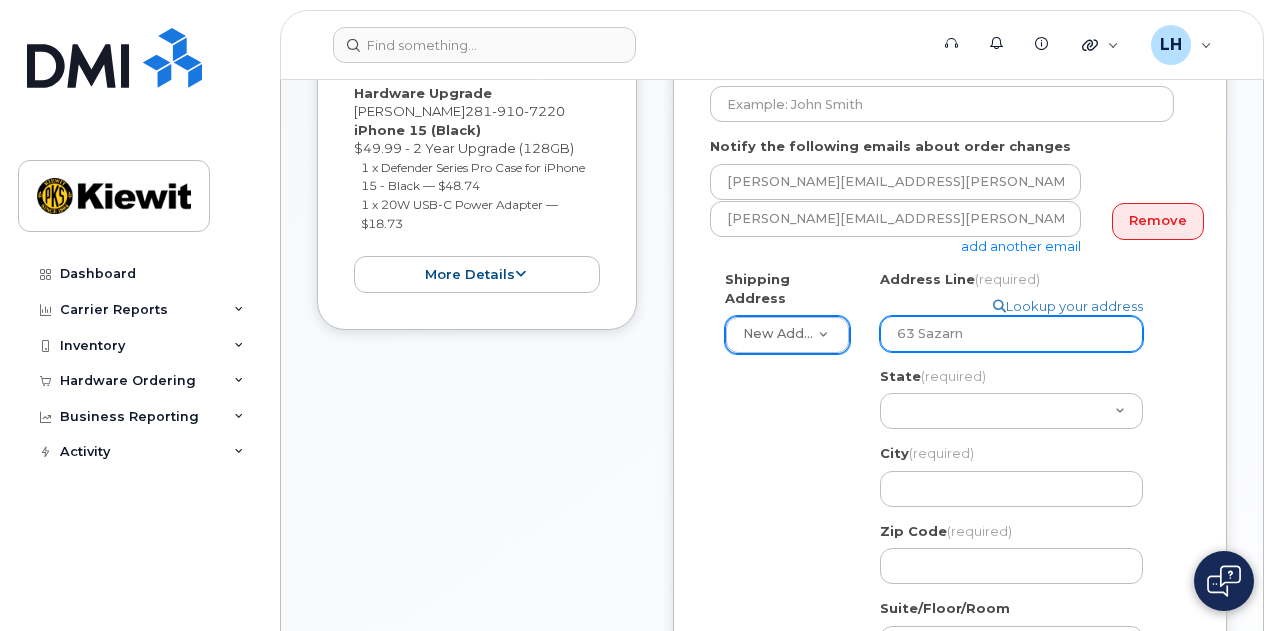 click on "63 Sazarn" 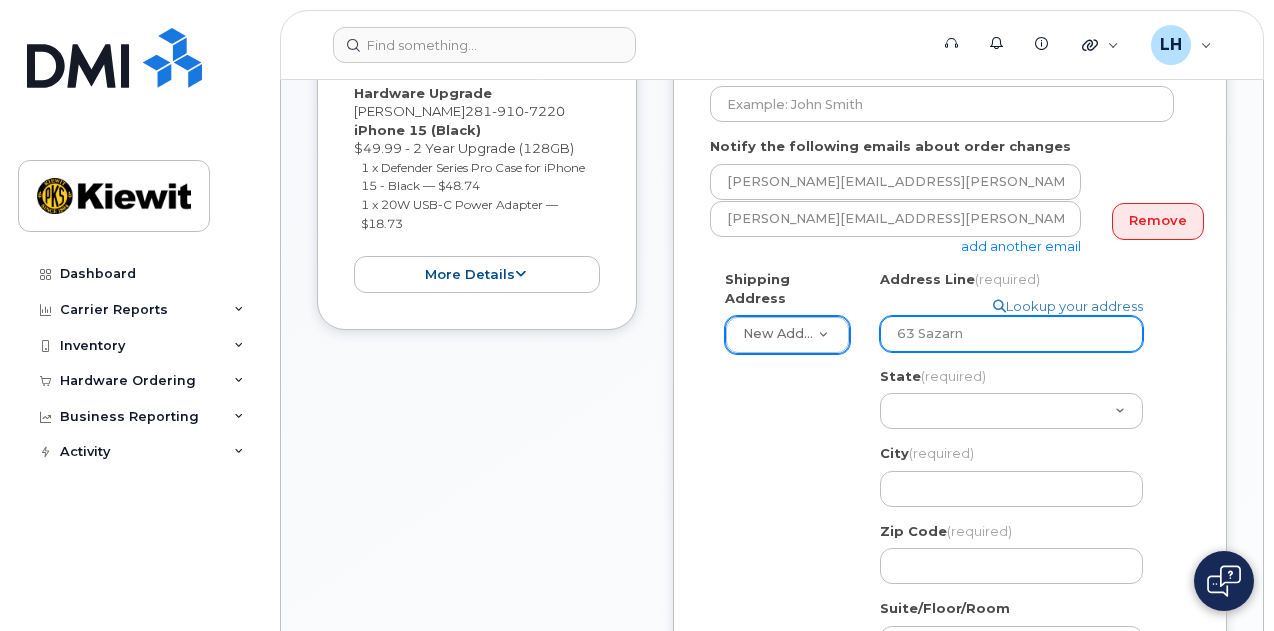 type on "63 Sazarn" 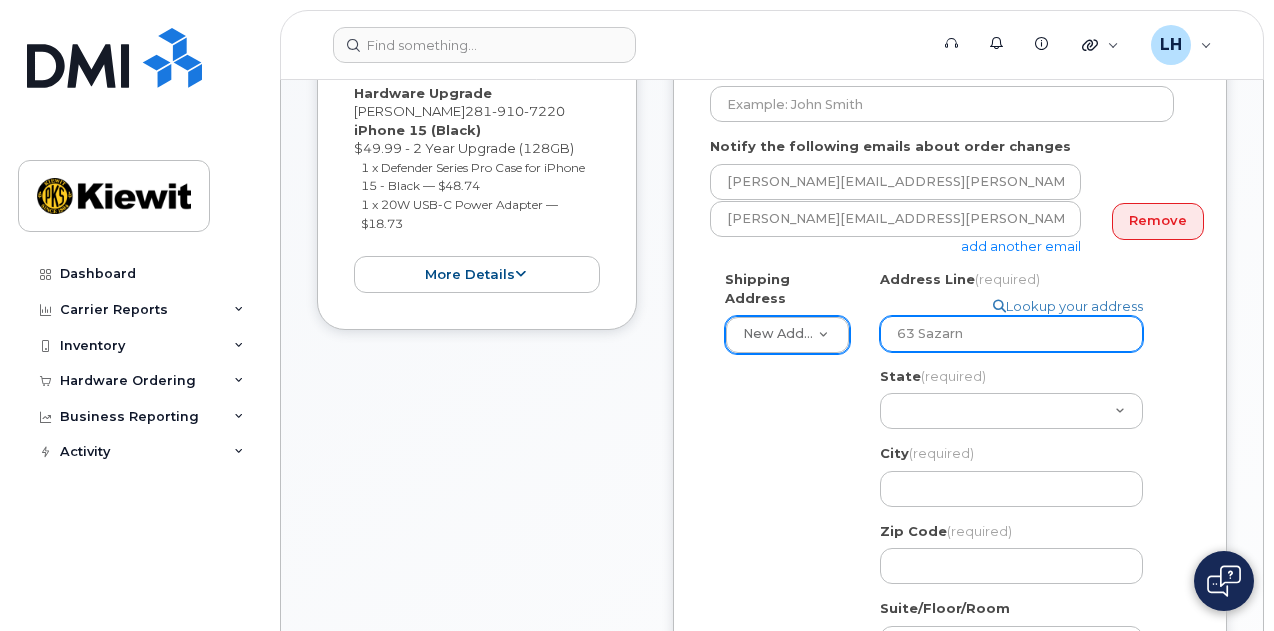 select 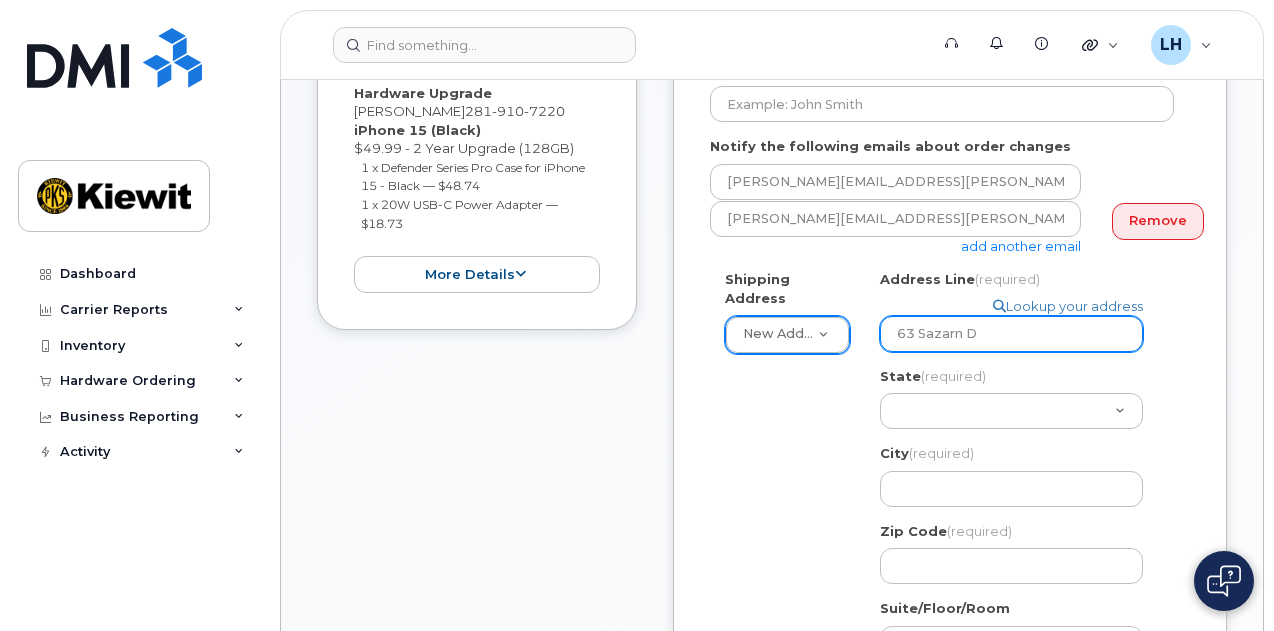select 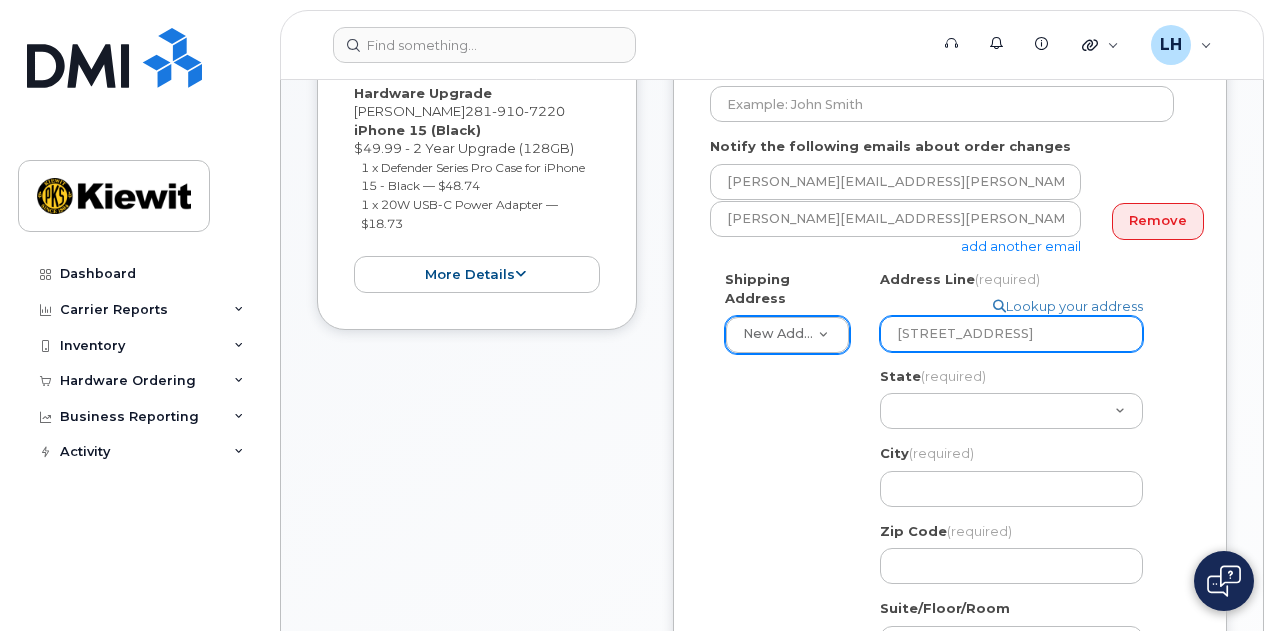 select 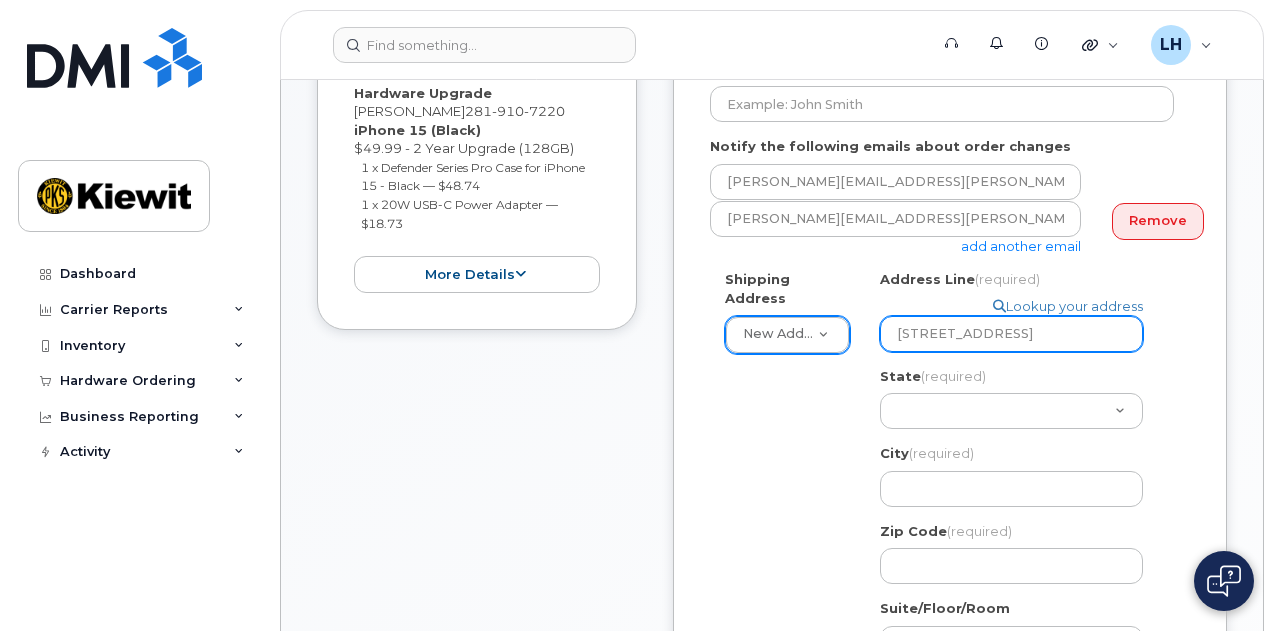 type on "63 Sazarn D" 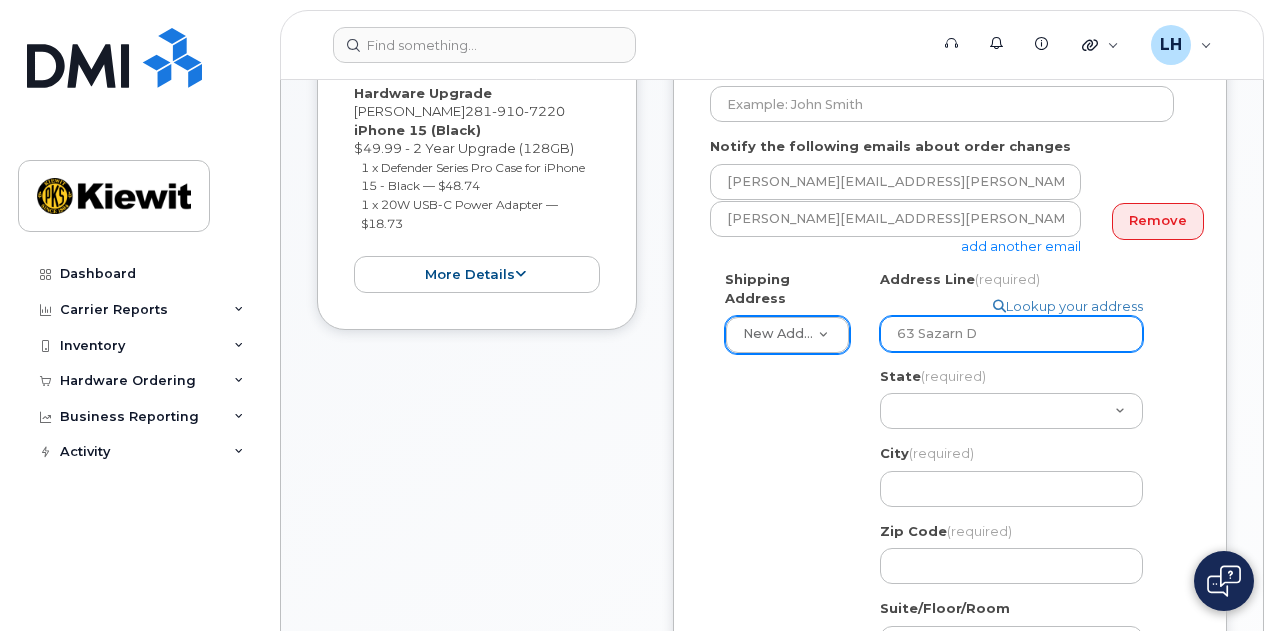 select 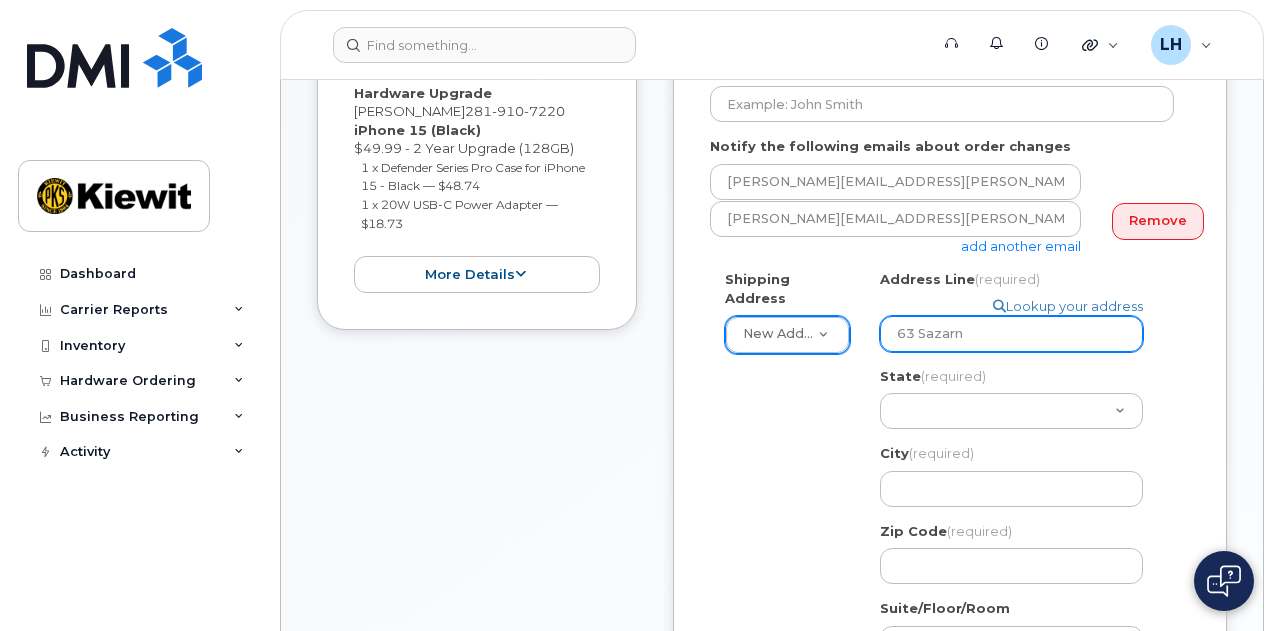 type on "63 Sazarn" 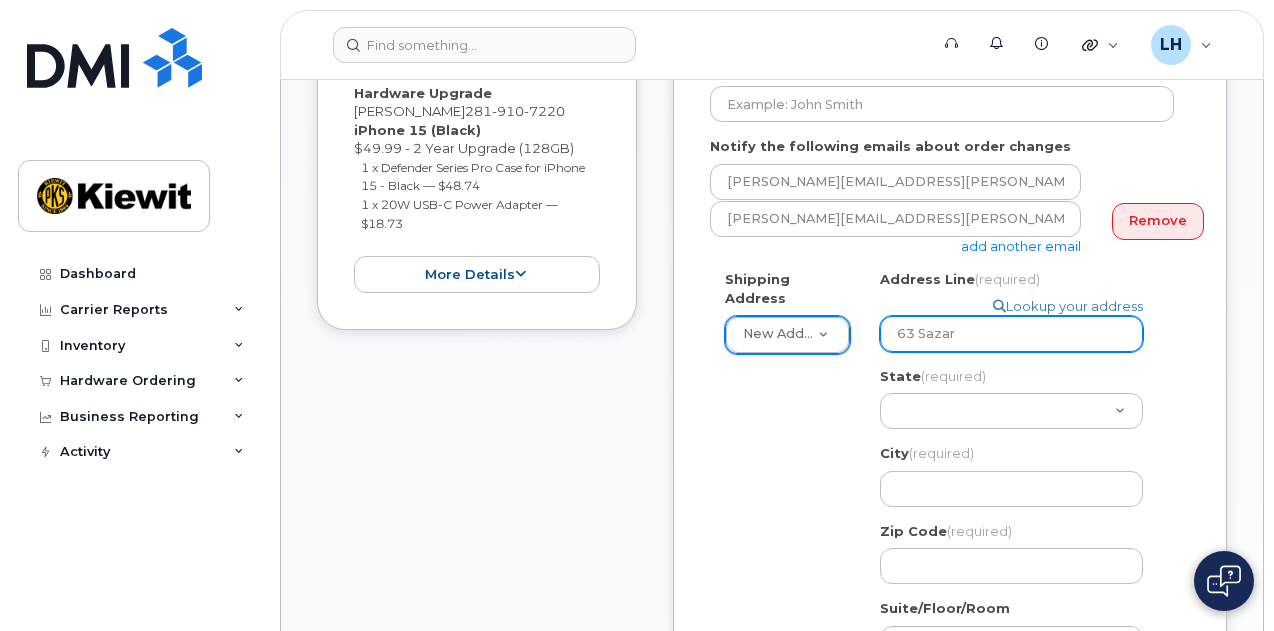 select 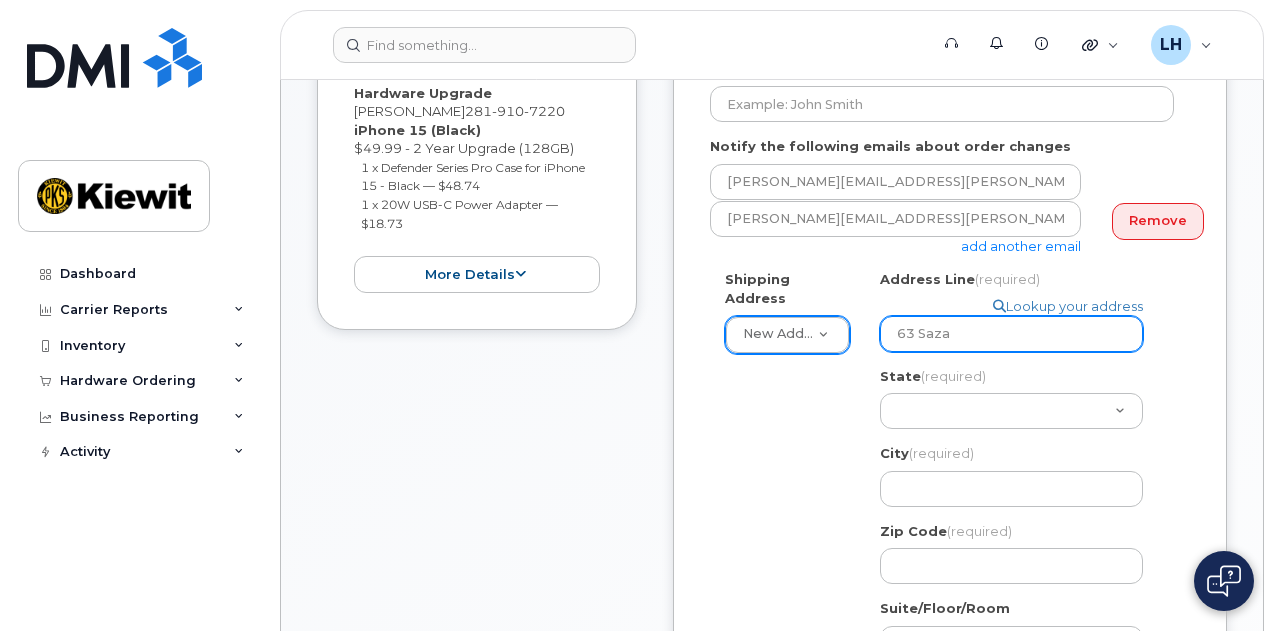 select 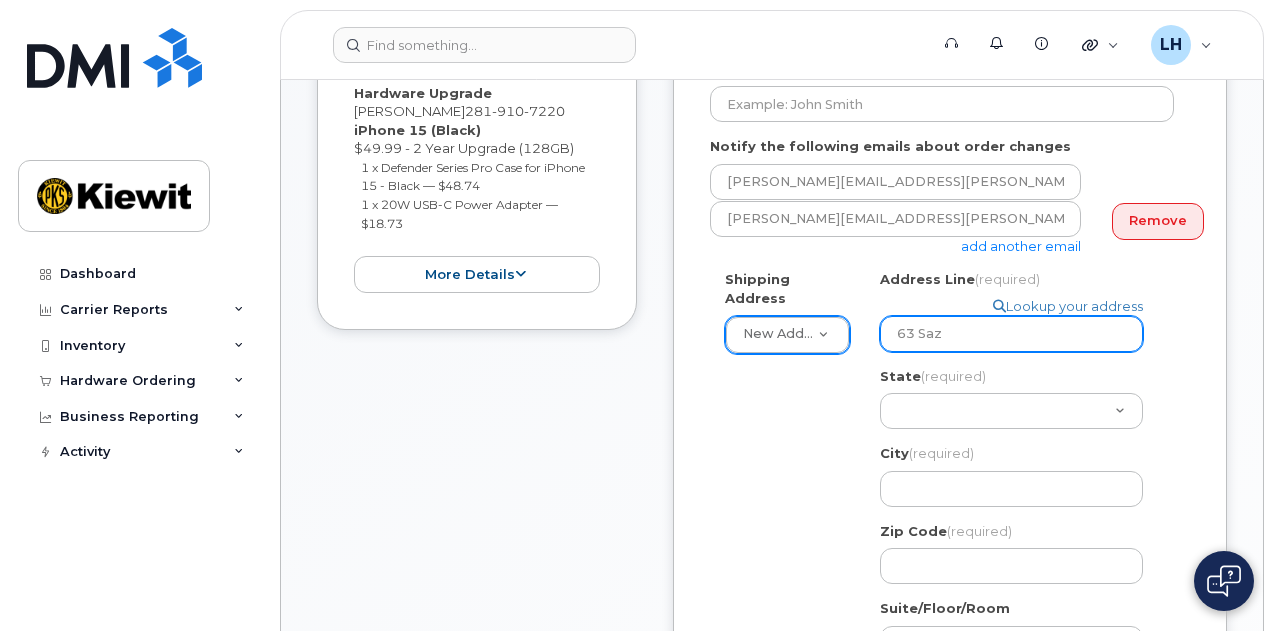 select 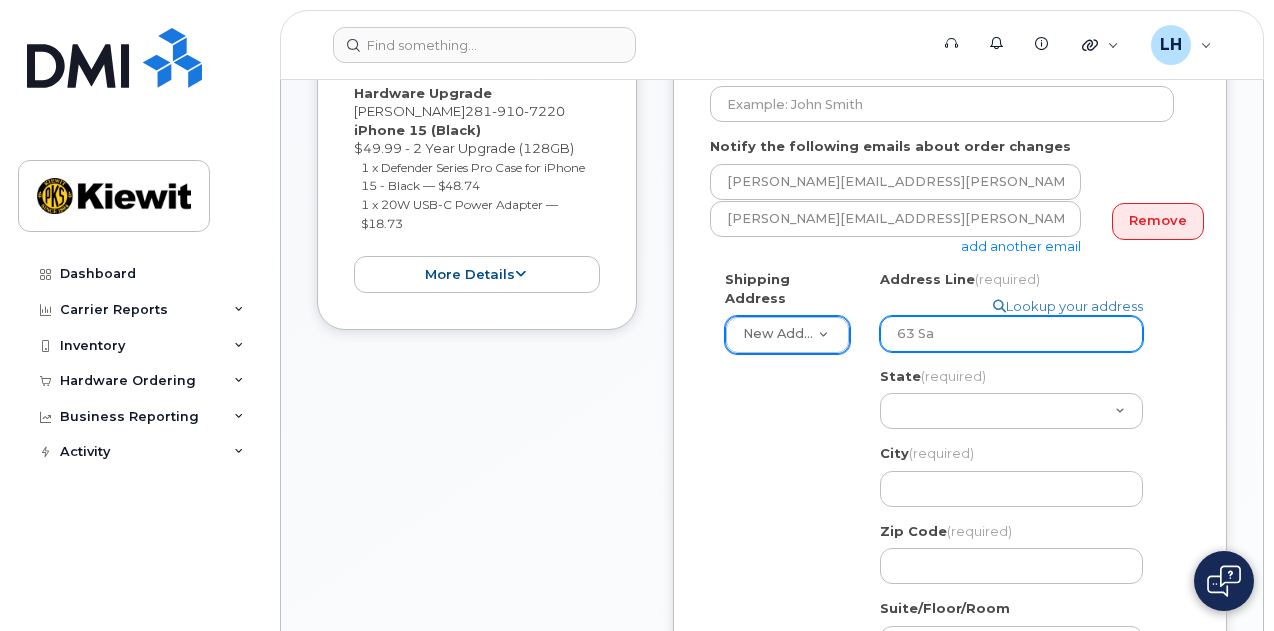 select 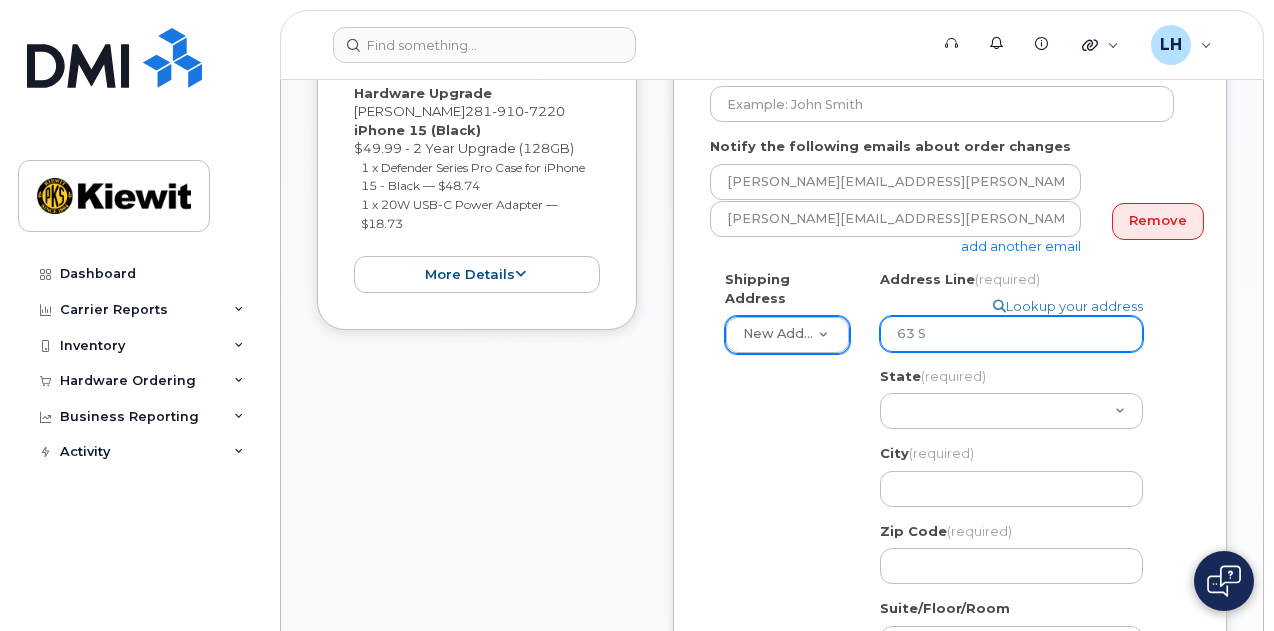 select 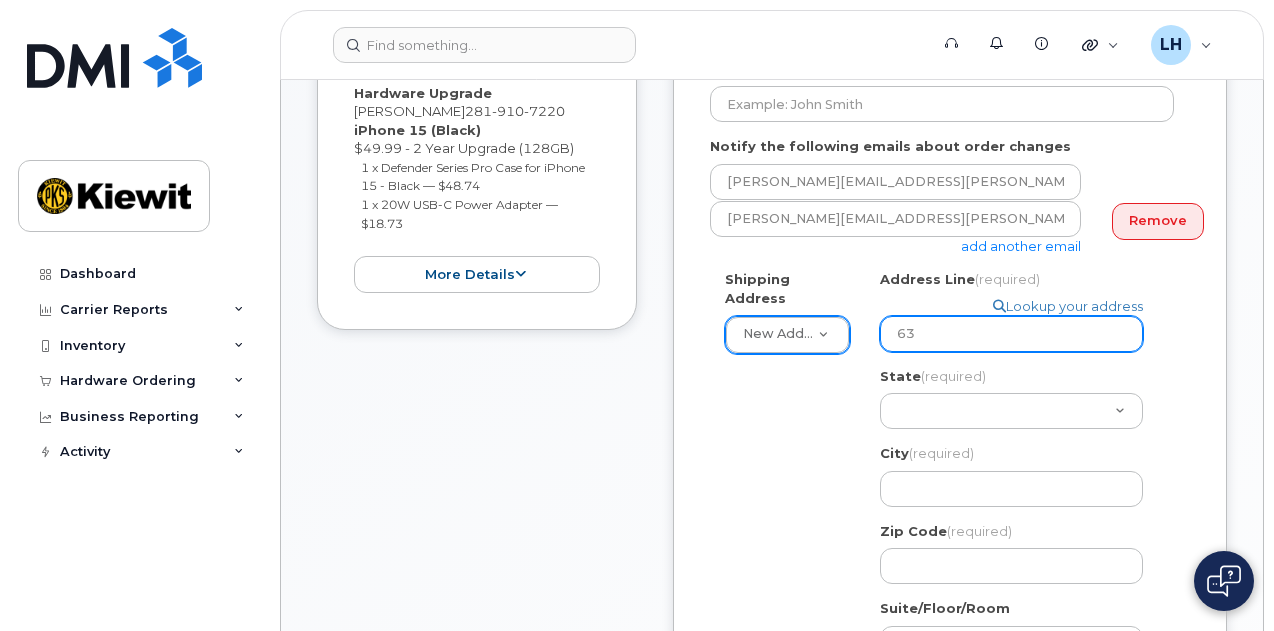 select 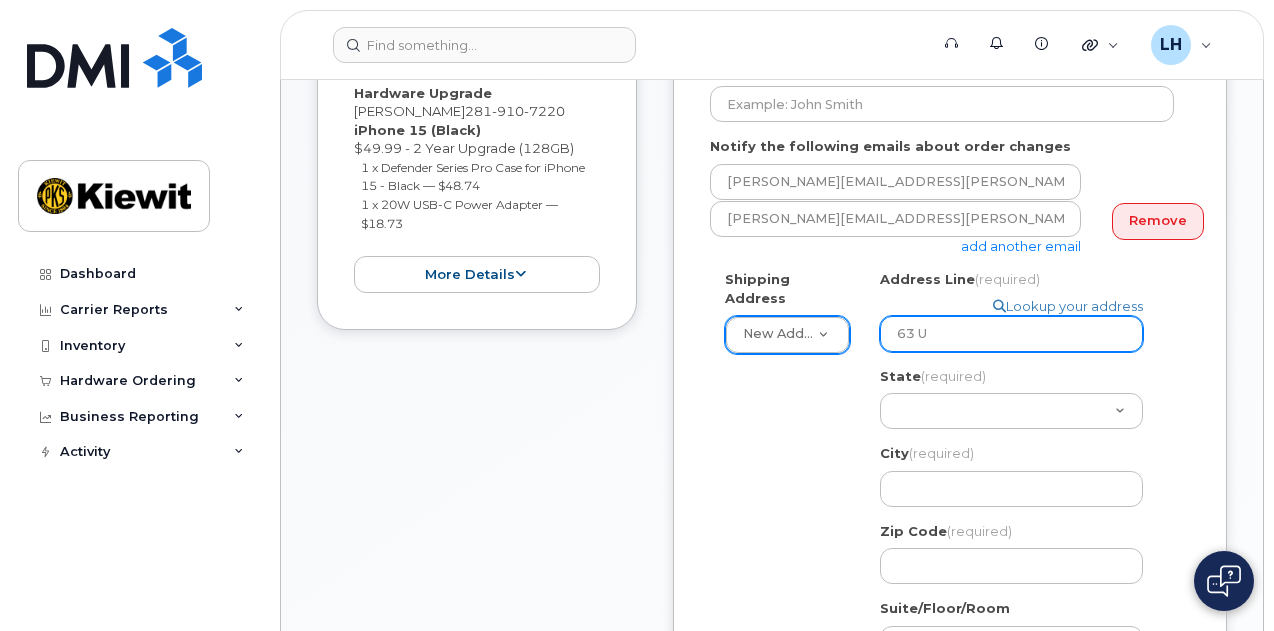 select 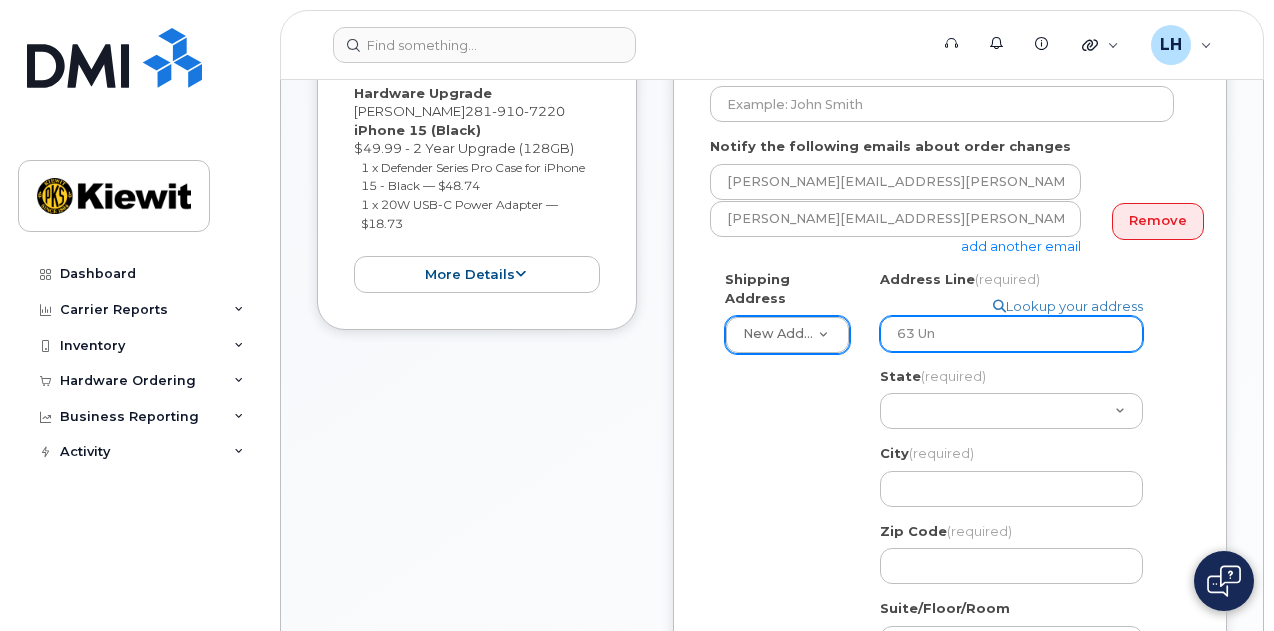 select 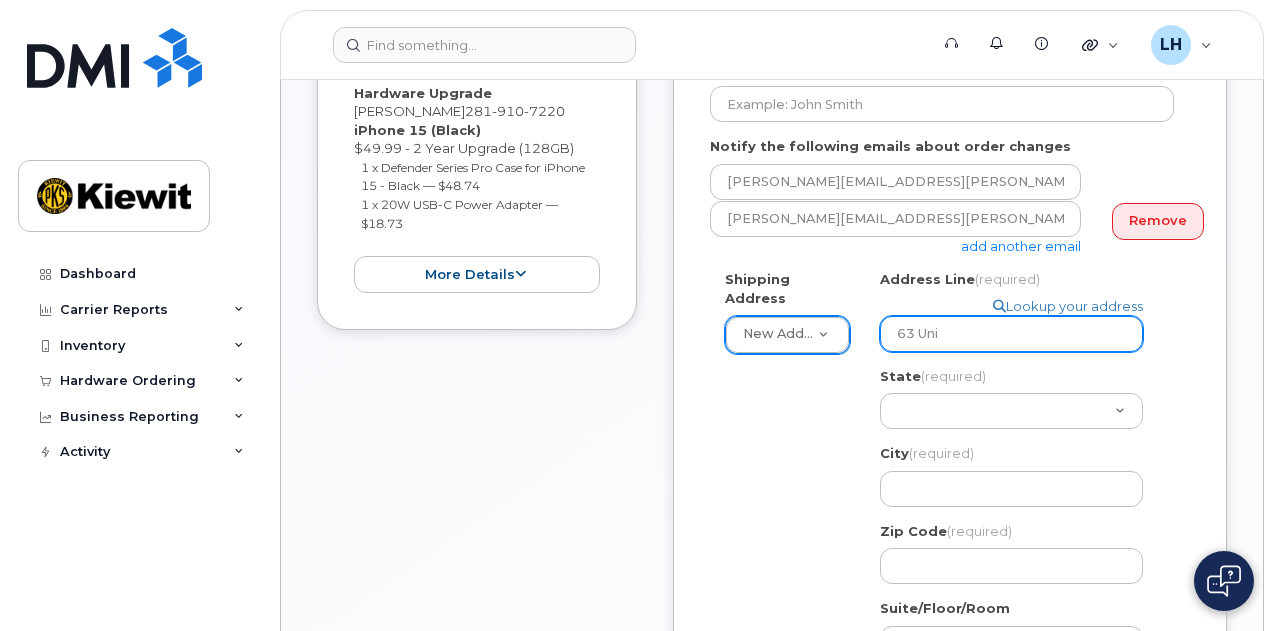select 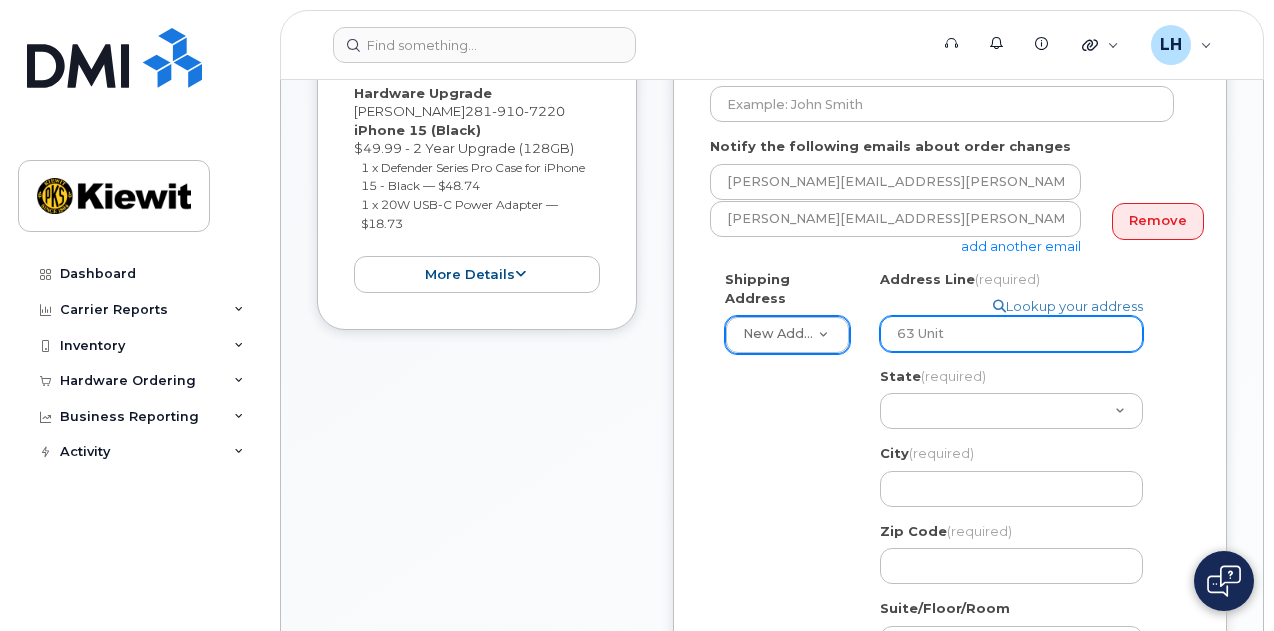 type on "63 Unit" 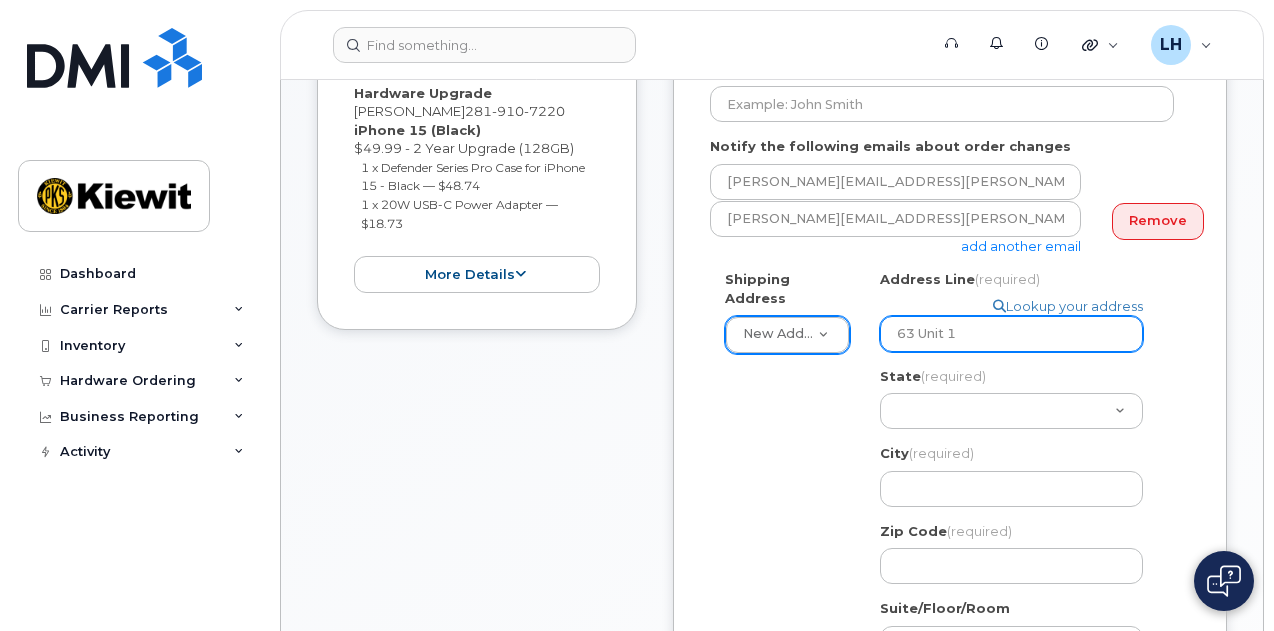 select 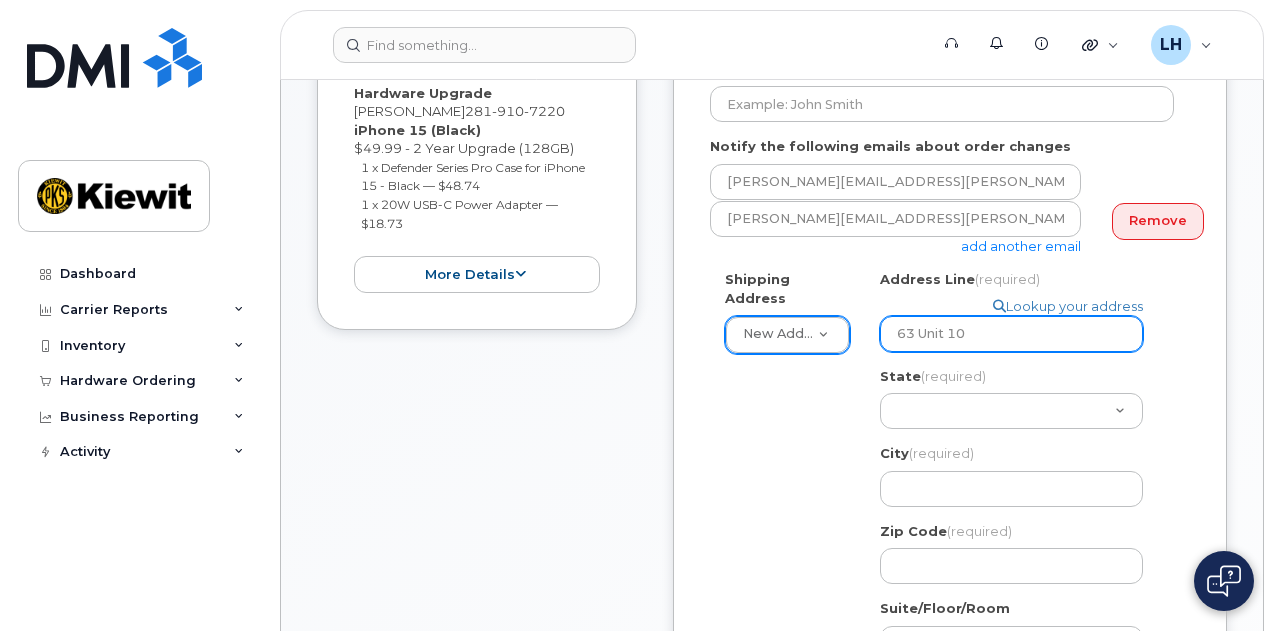 select 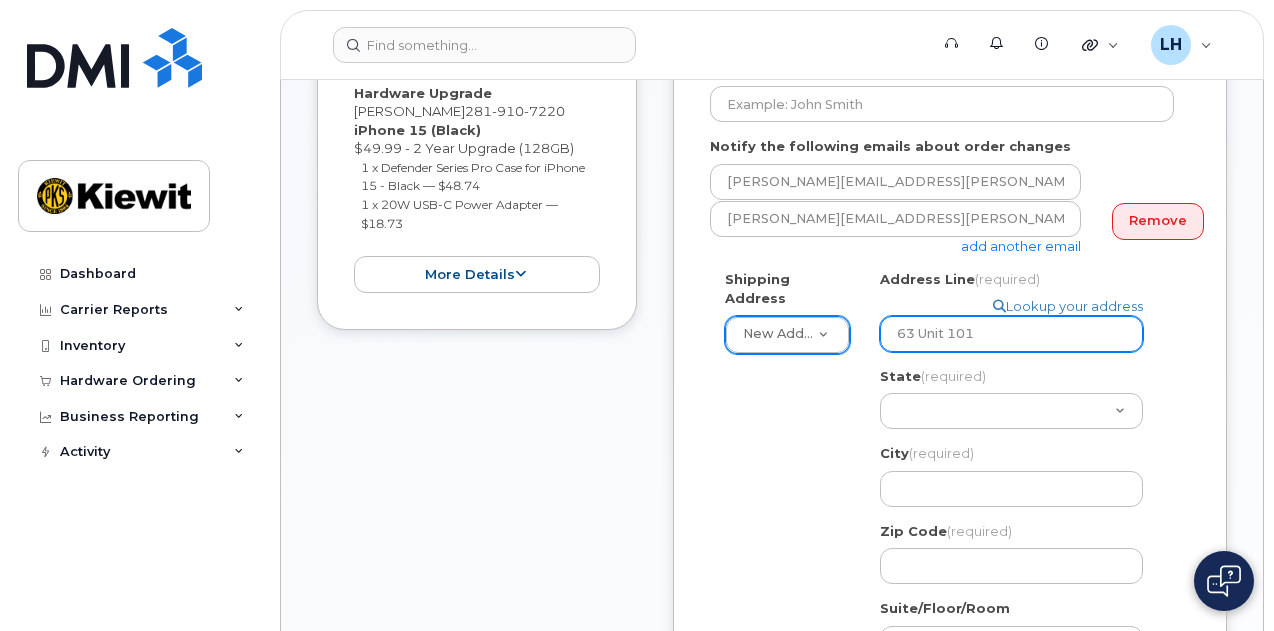 type on "63 Unit 101" 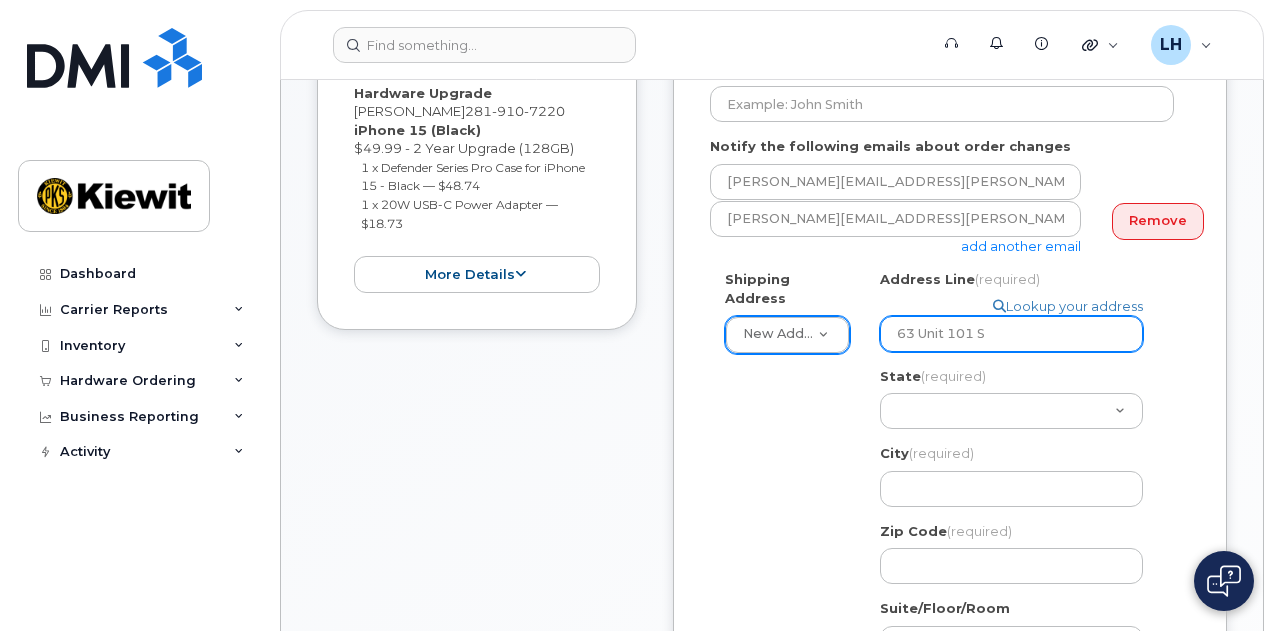select 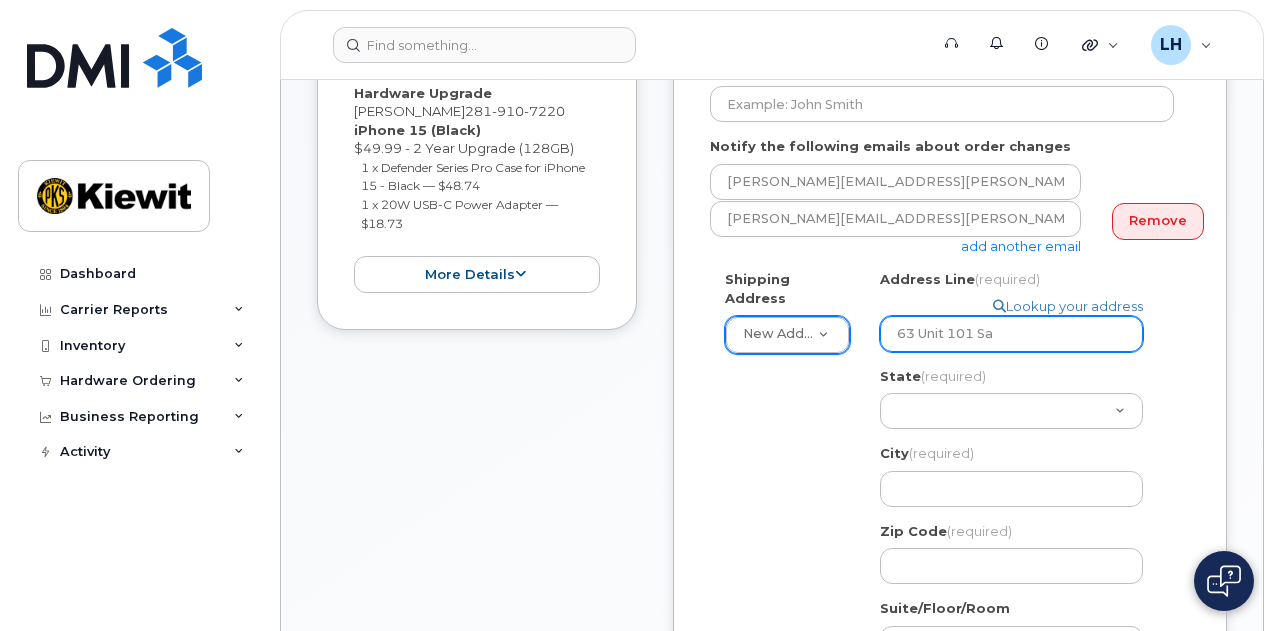 select 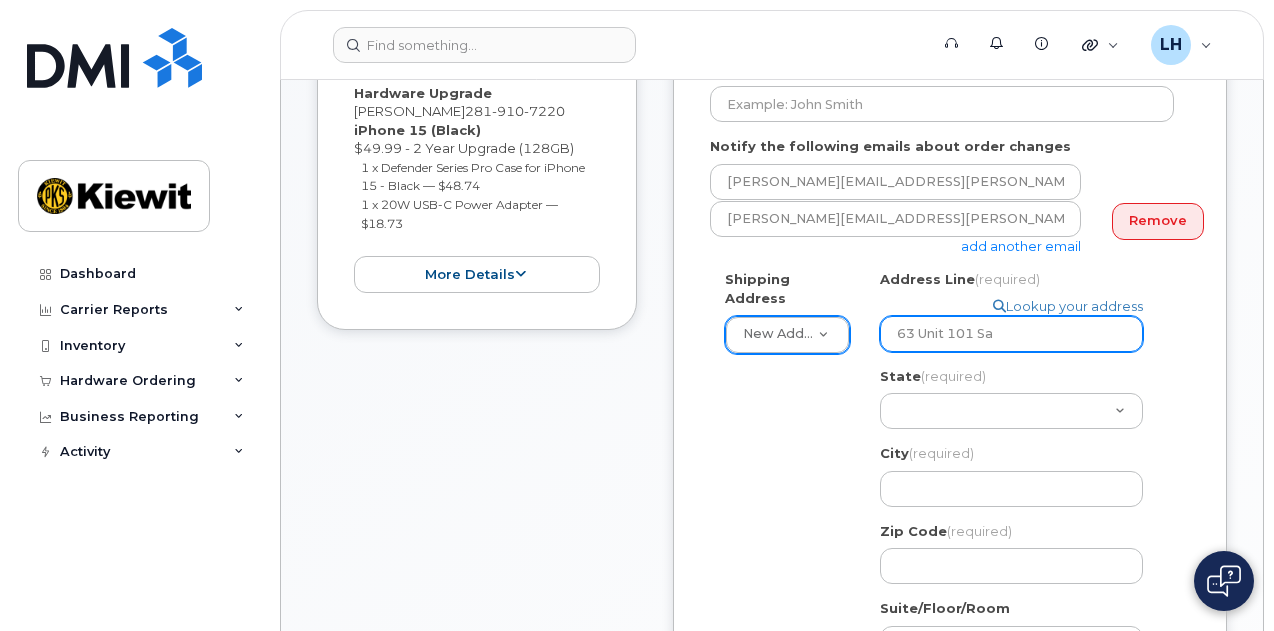 type on "63 Unit 101 Sar" 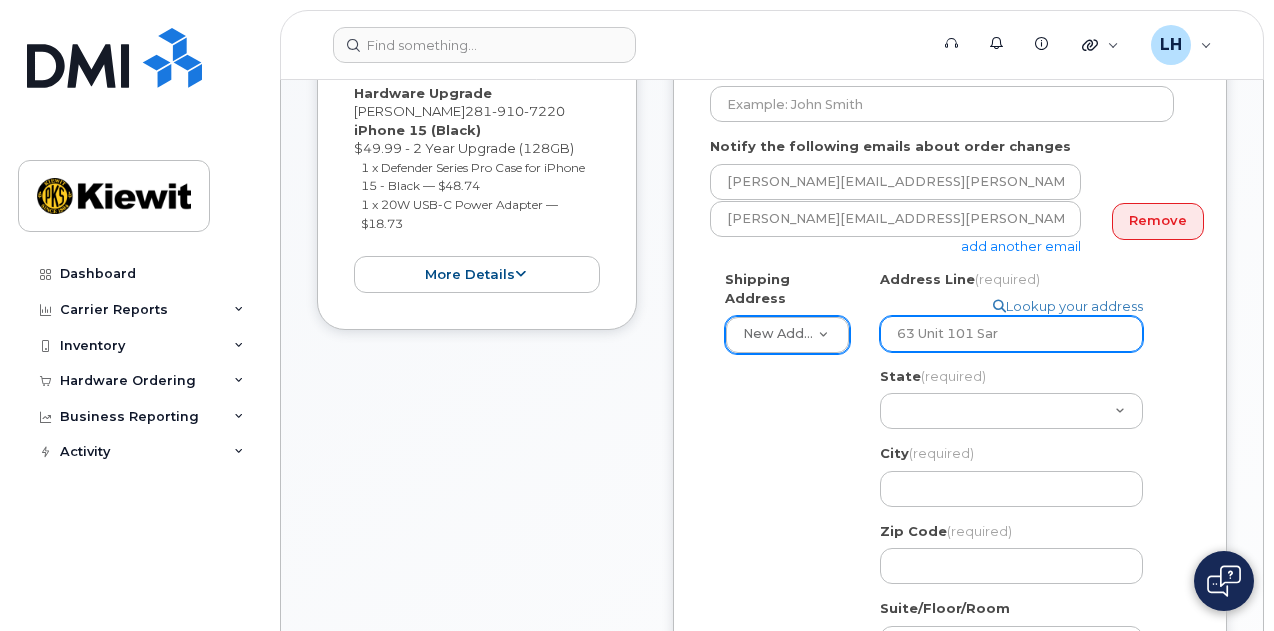 select 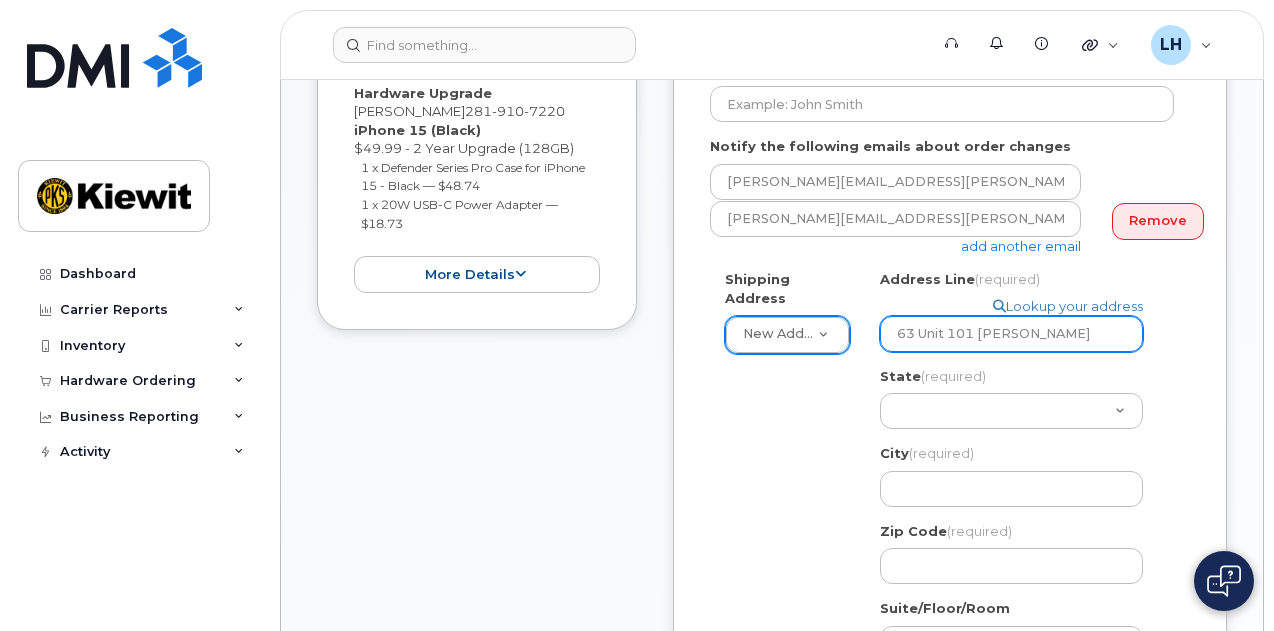select 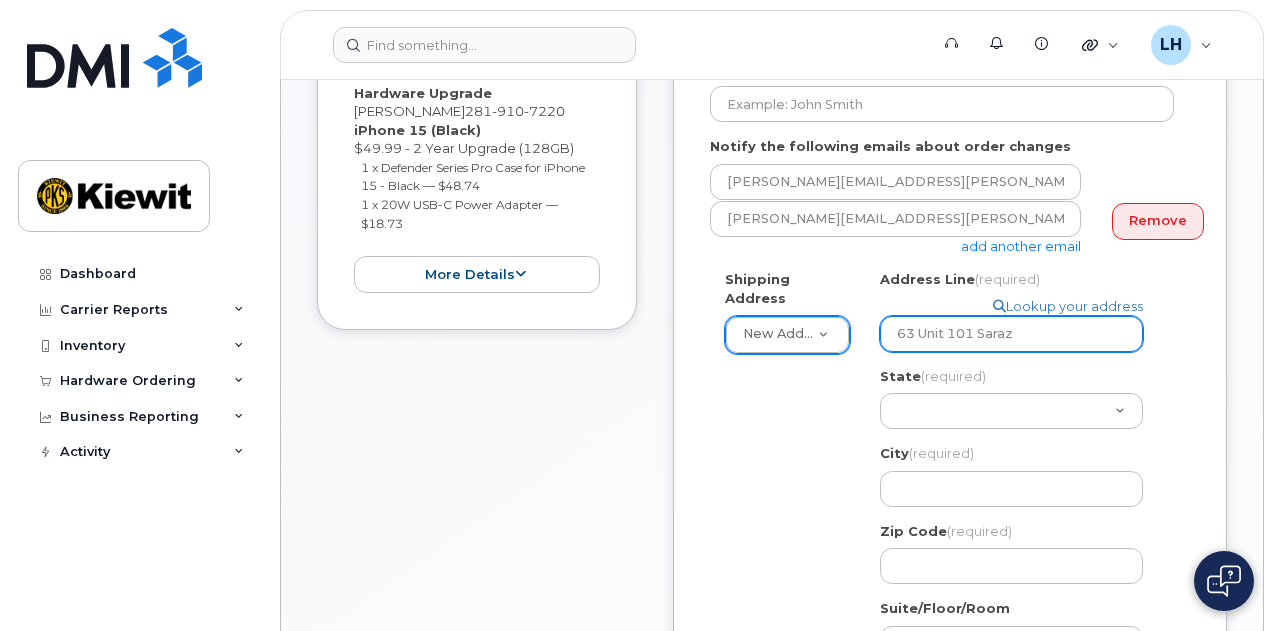 select 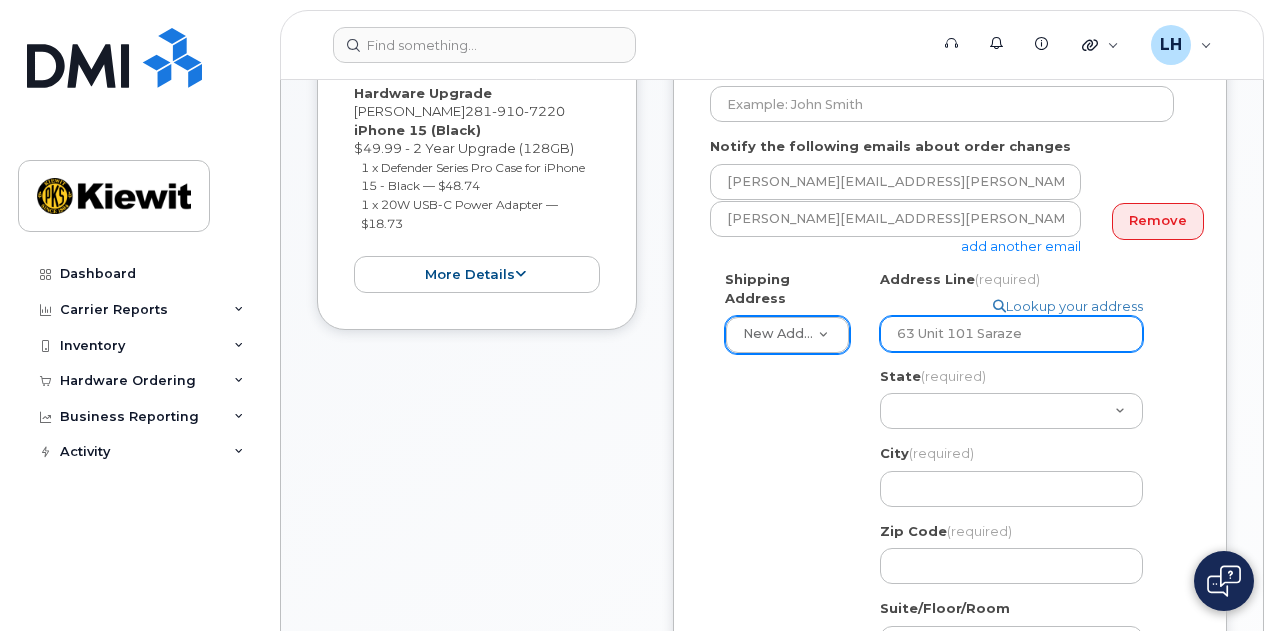 select 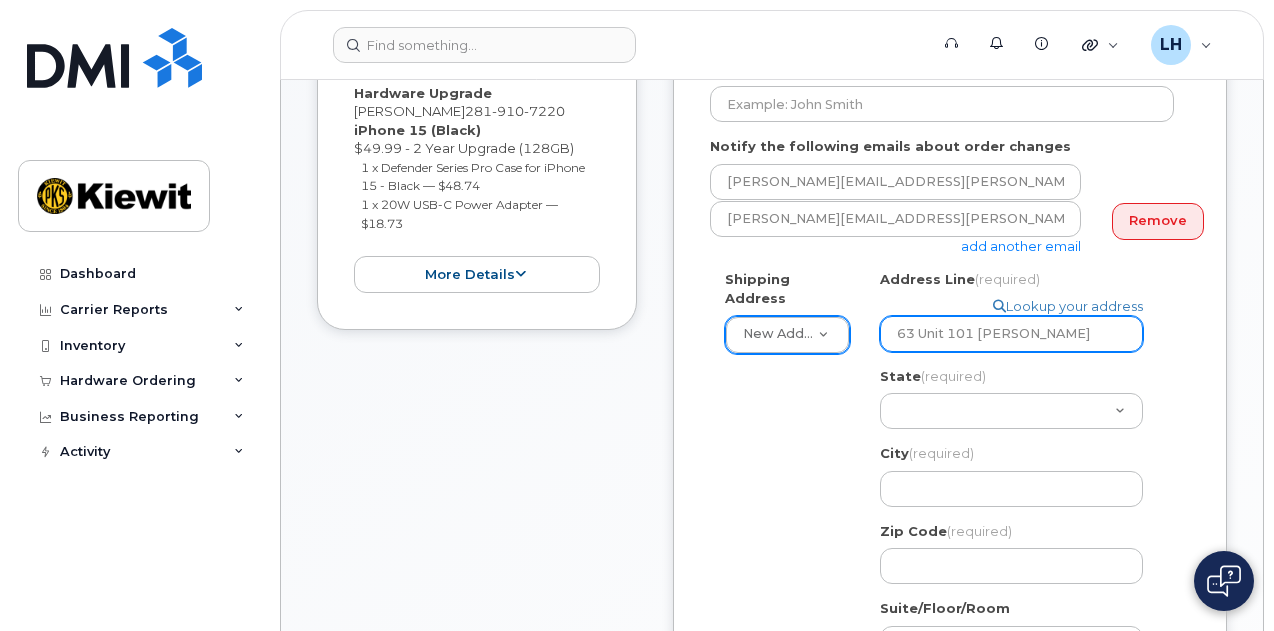 type on "63 Unit 101 Sarazen" 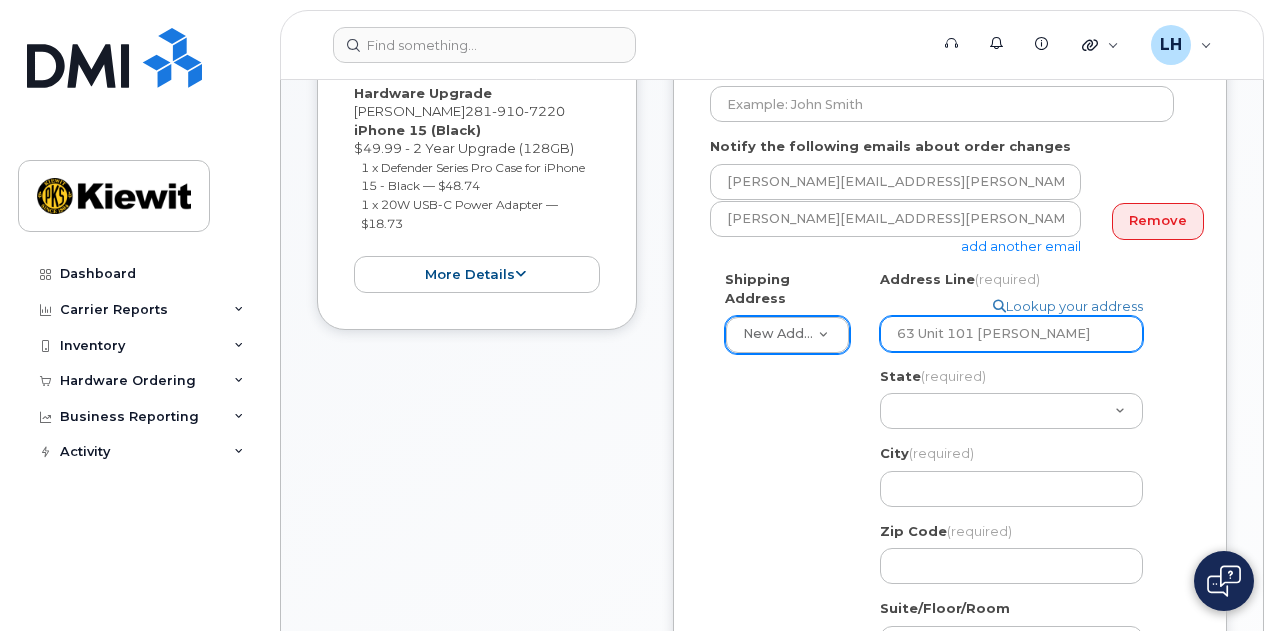 select 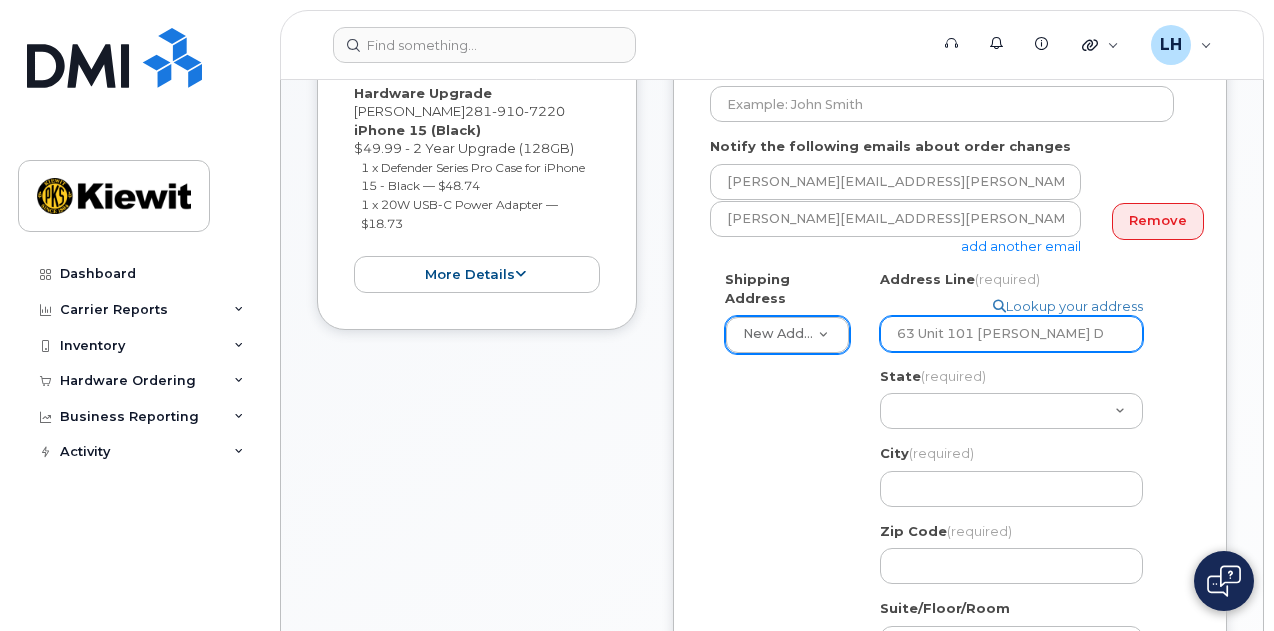 select 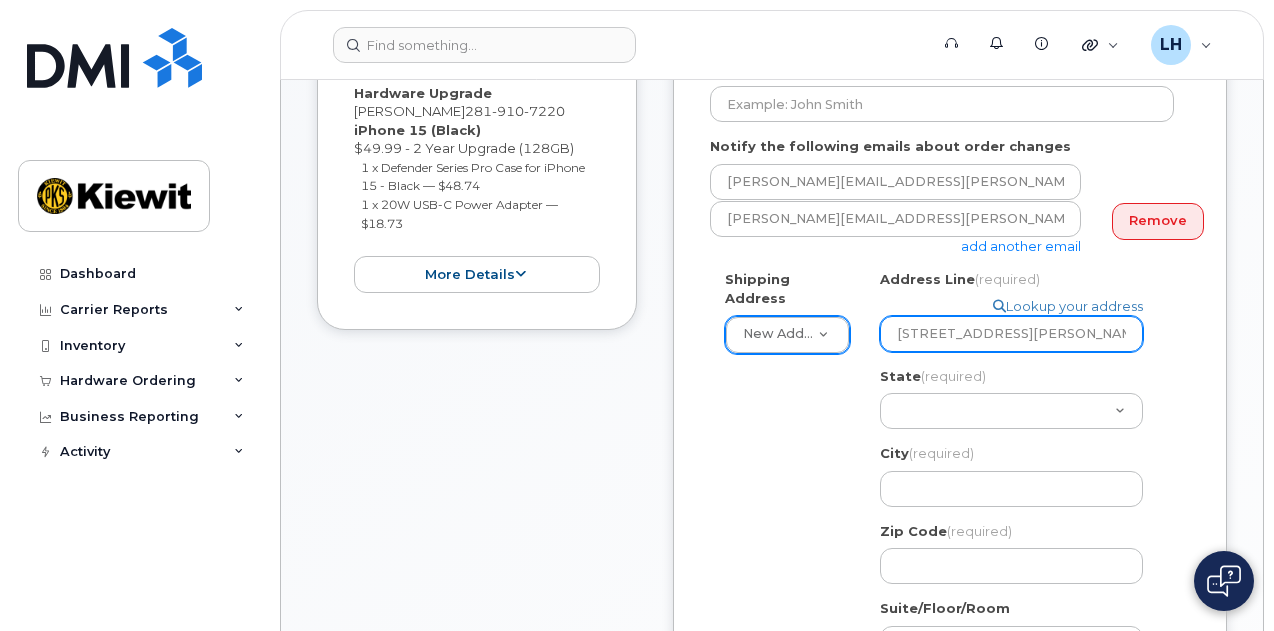 select 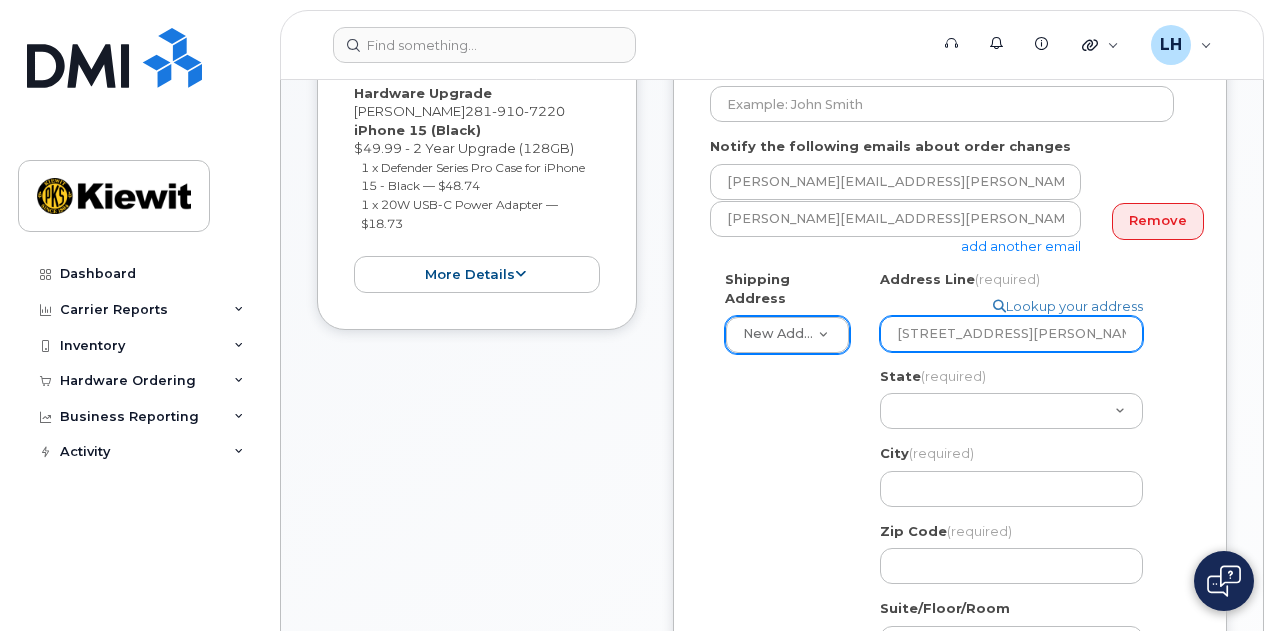 type on "63 Unit 101 Sarazen D" 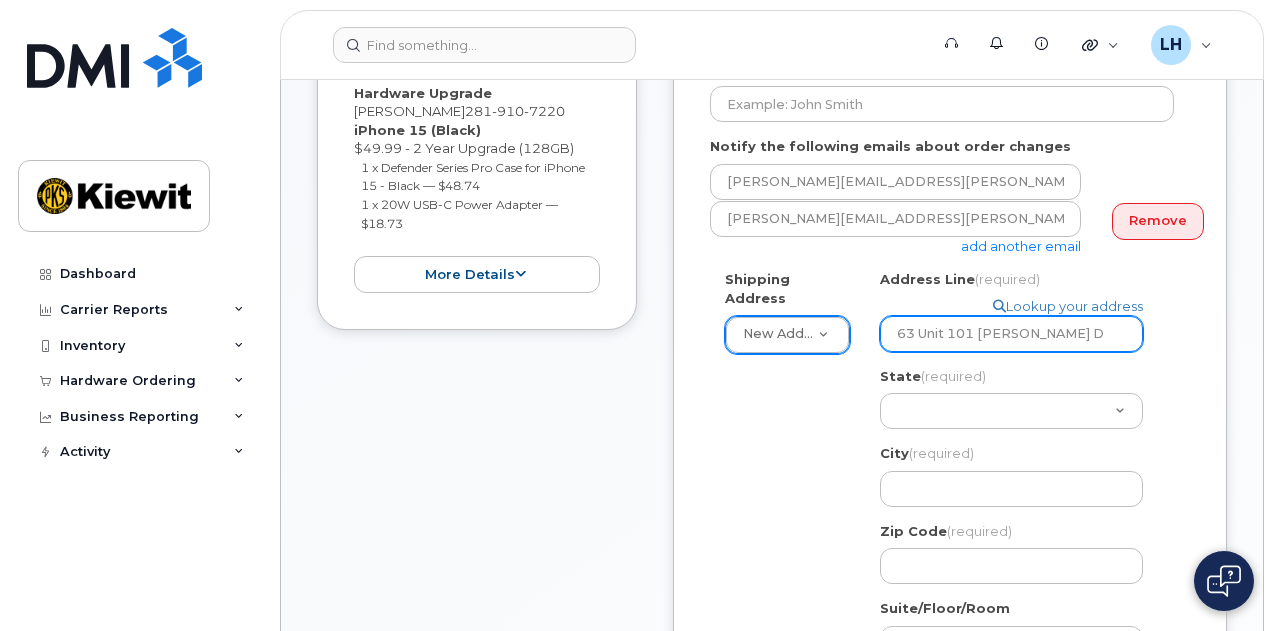 select 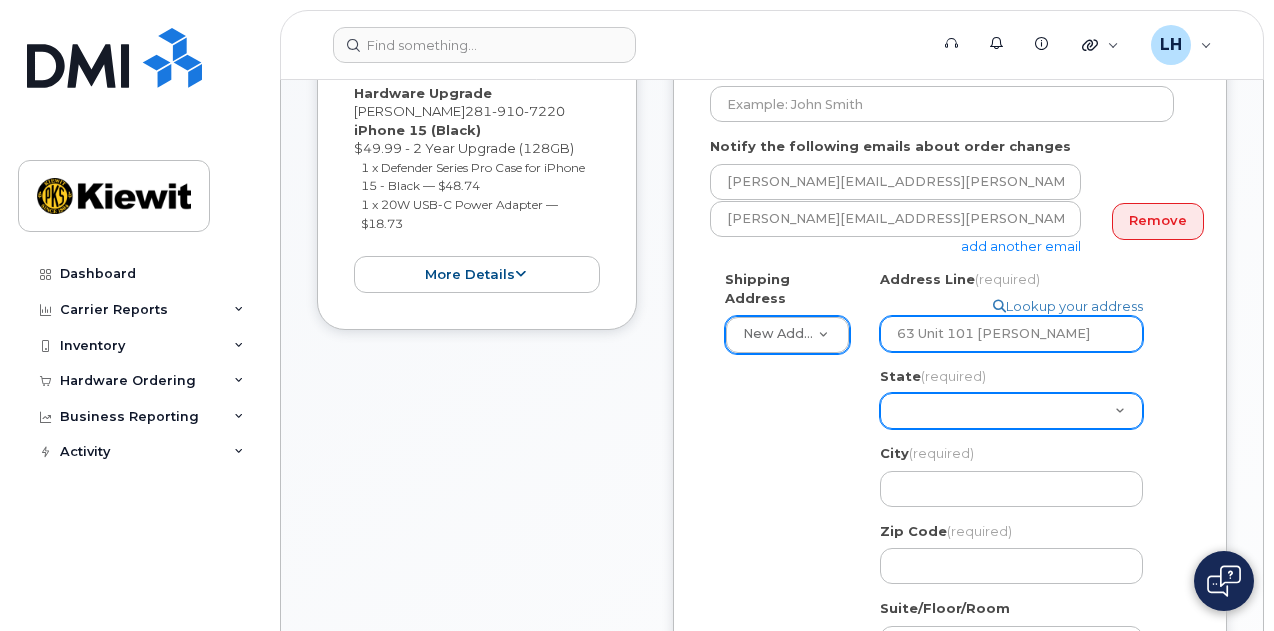 type on "63 Unit 101 Sarazen" 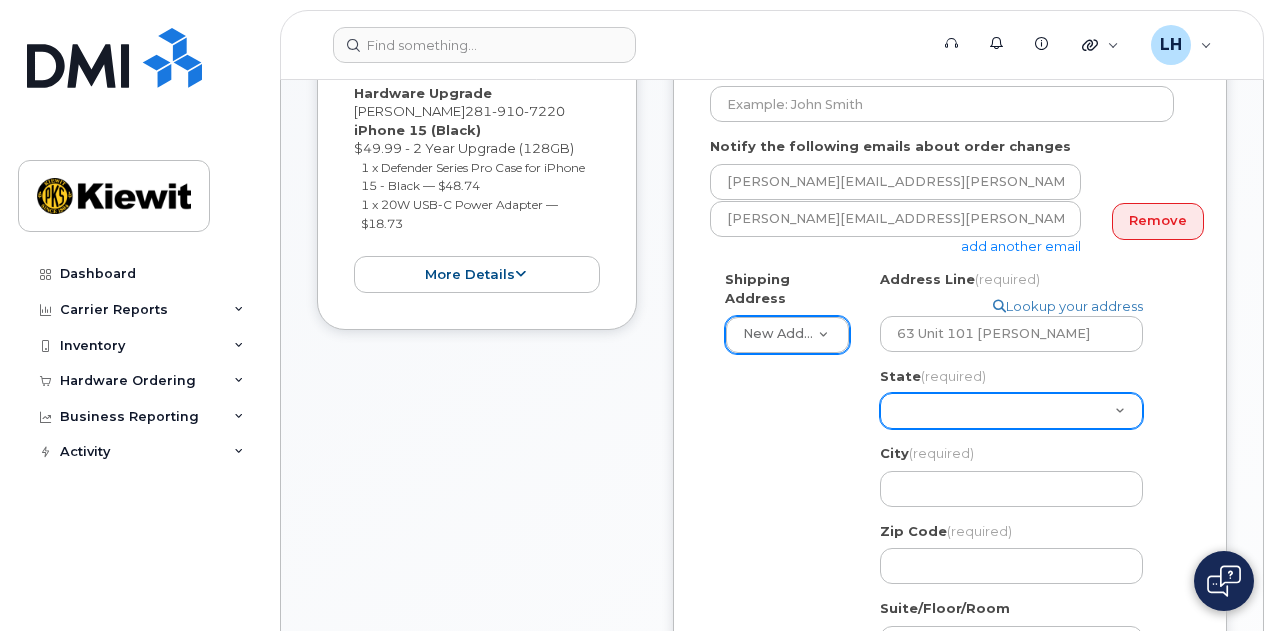 click on "Alabama
Alaska
American Samoa
Arizona
Arkansas
California
Colorado
Connecticut
Delaware
District of Columbia
Florida
Georgia
Guam
Hawaii
Idaho
Illinois
Indiana
Iowa
Kansas
Kentucky
Louisiana
Maine
Maryland
Massachusetts
Michigan
Minnesota
Mississippi
Missouri
Montana
Nebraska
Nevada
New Hampshire
New Jersey
New Mexico
New York
North Carolina
North Dakota
Ohio
Oklahoma
Oregon
Pennsylvania
Puerto Rico
Rhode Island
South Carolina
South Dakota
Tennessee
Texas
Utah
Vermont
Virginia
Virgin Islands
Washington
West Virginia
Wisconsin
Wyoming" 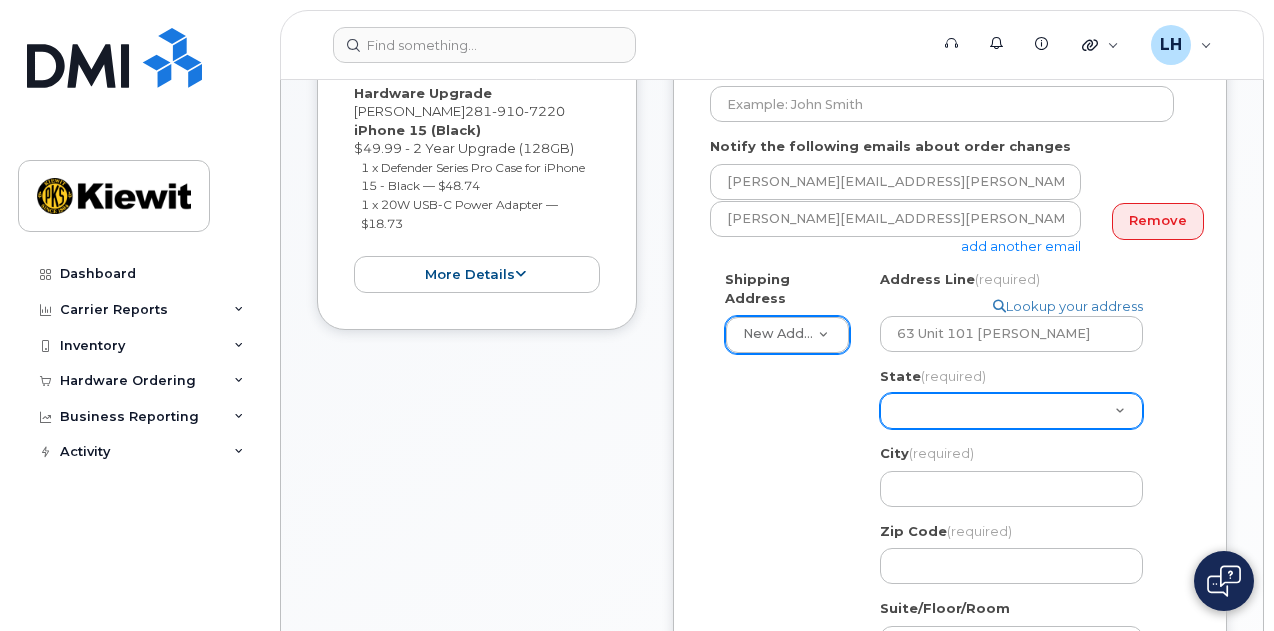 select on "NC" 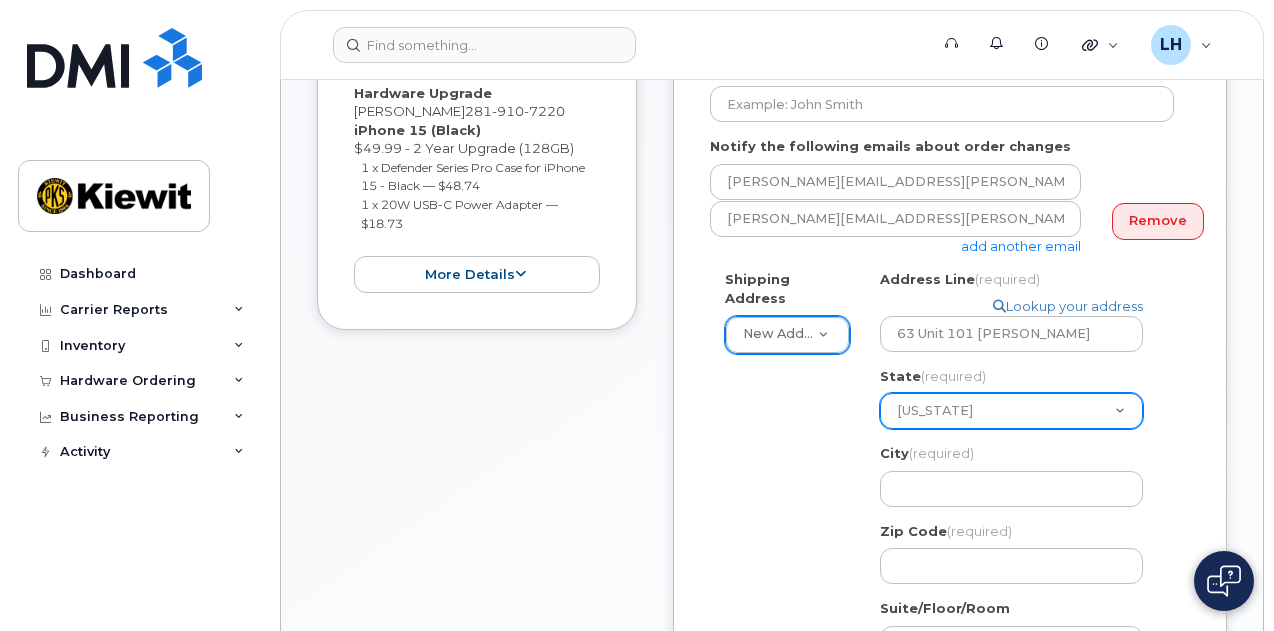 click on "Alabama
Alaska
American Samoa
Arizona
Arkansas
California
Colorado
Connecticut
Delaware
District of Columbia
Florida
Georgia
Guam
Hawaii
Idaho
Illinois
Indiana
Iowa
Kansas
Kentucky
Louisiana
Maine
Maryland
Massachusetts
Michigan
Minnesota
Mississippi
Missouri
Montana
Nebraska
Nevada
New Hampshire
New Jersey
New Mexico
New York
North Carolina
North Dakota
Ohio
Oklahoma
Oregon
Pennsylvania
Puerto Rico
Rhode Island
South Carolina
South Dakota
Tennessee
Texas
Utah
Vermont
Virginia
Virgin Islands
Washington
West Virginia
Wisconsin
Wyoming" 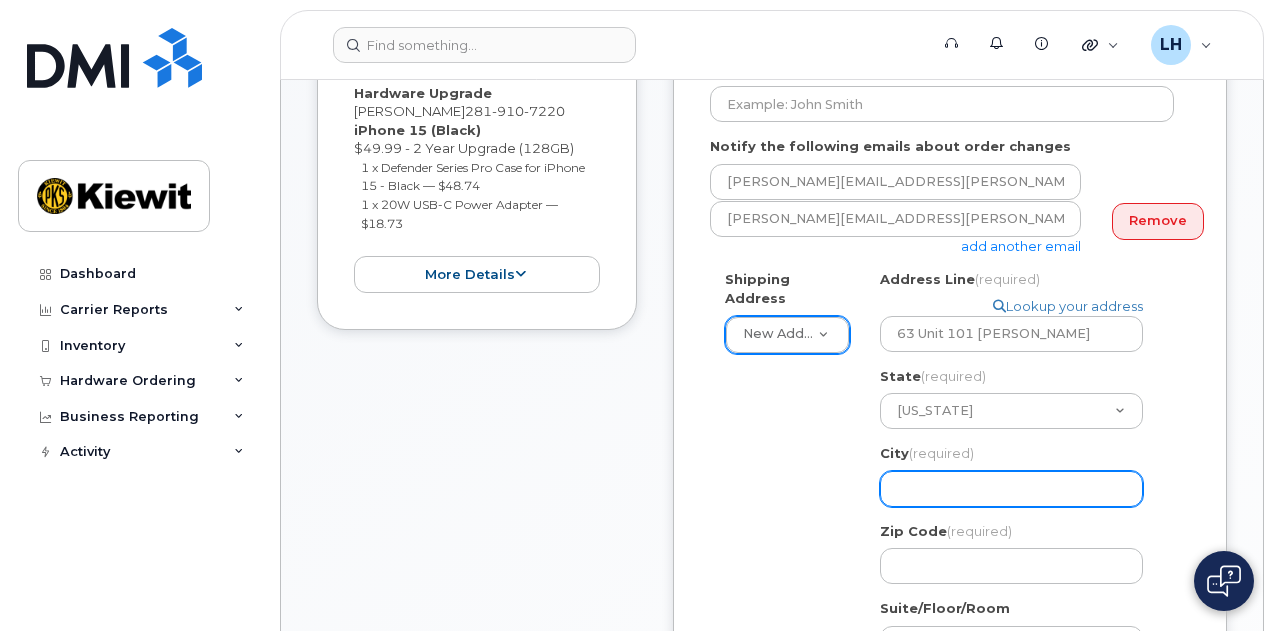 click on "City
(required)" 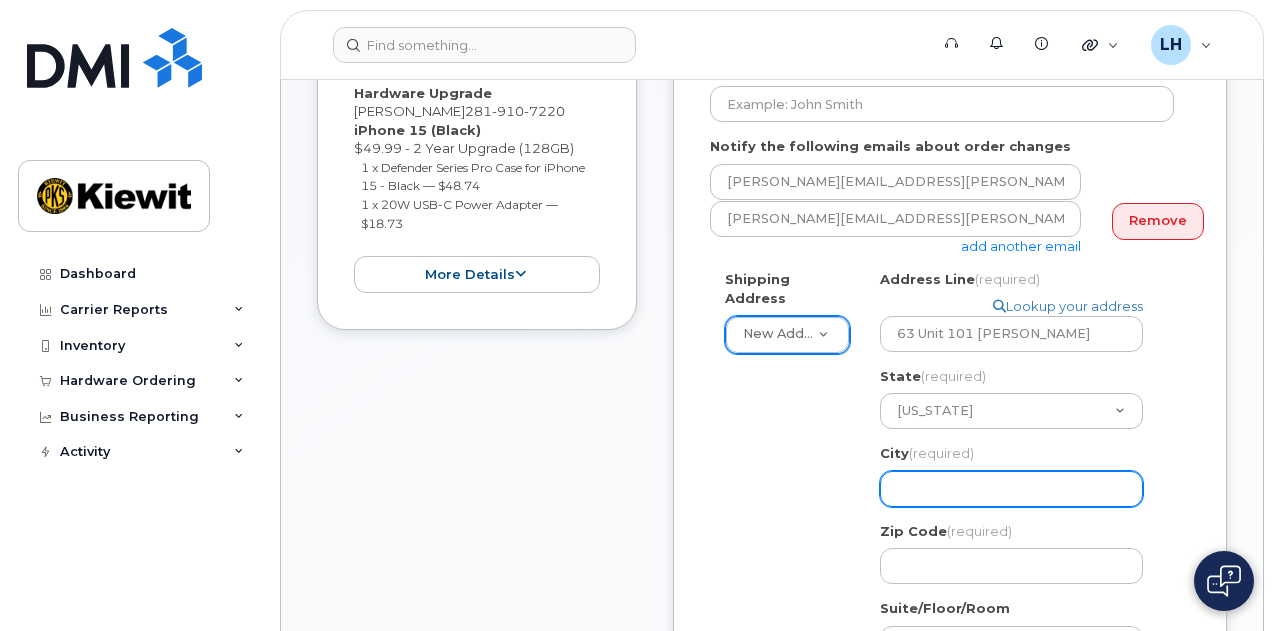 select 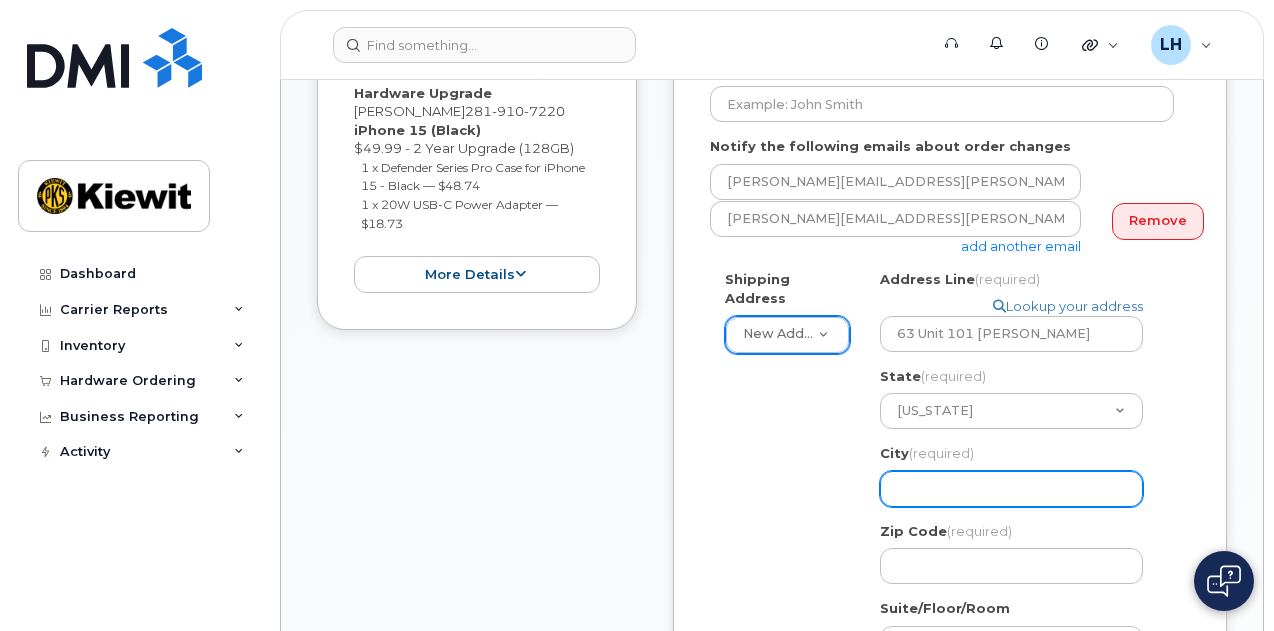 type on "C" 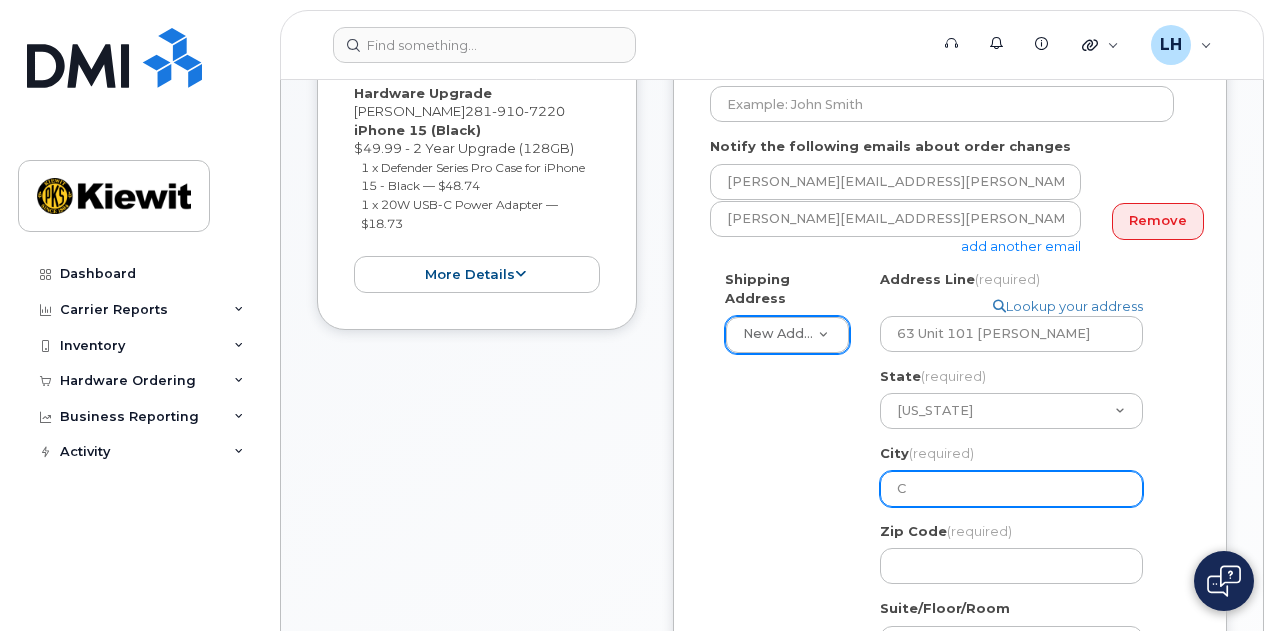 select 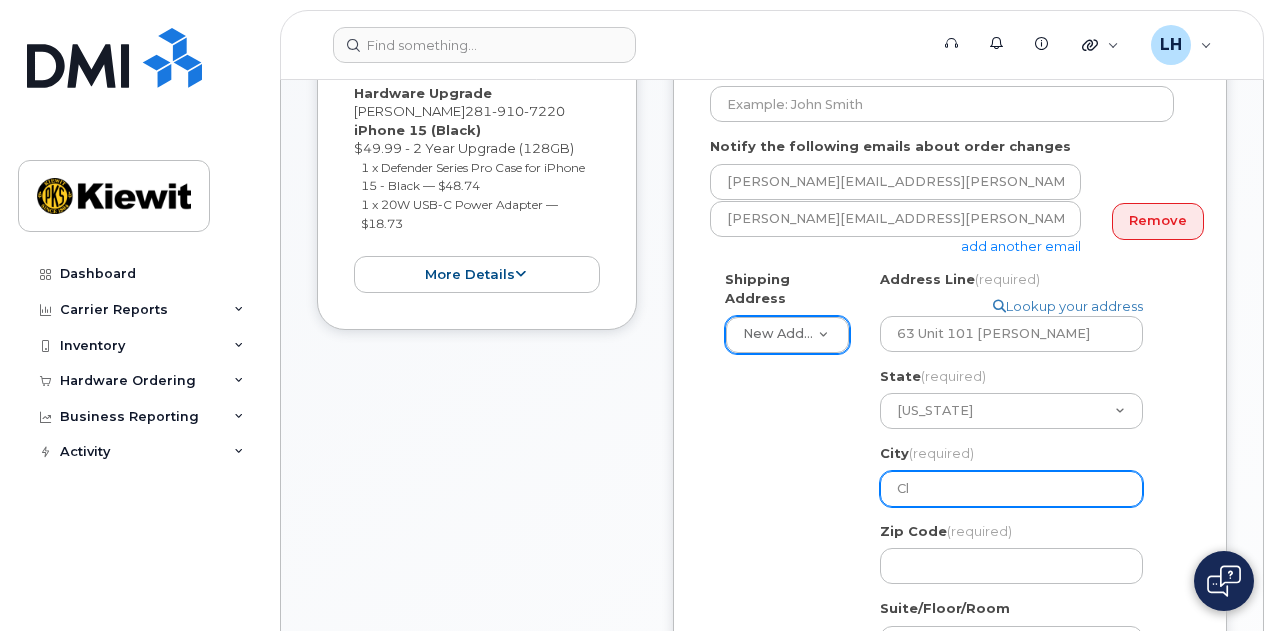 select 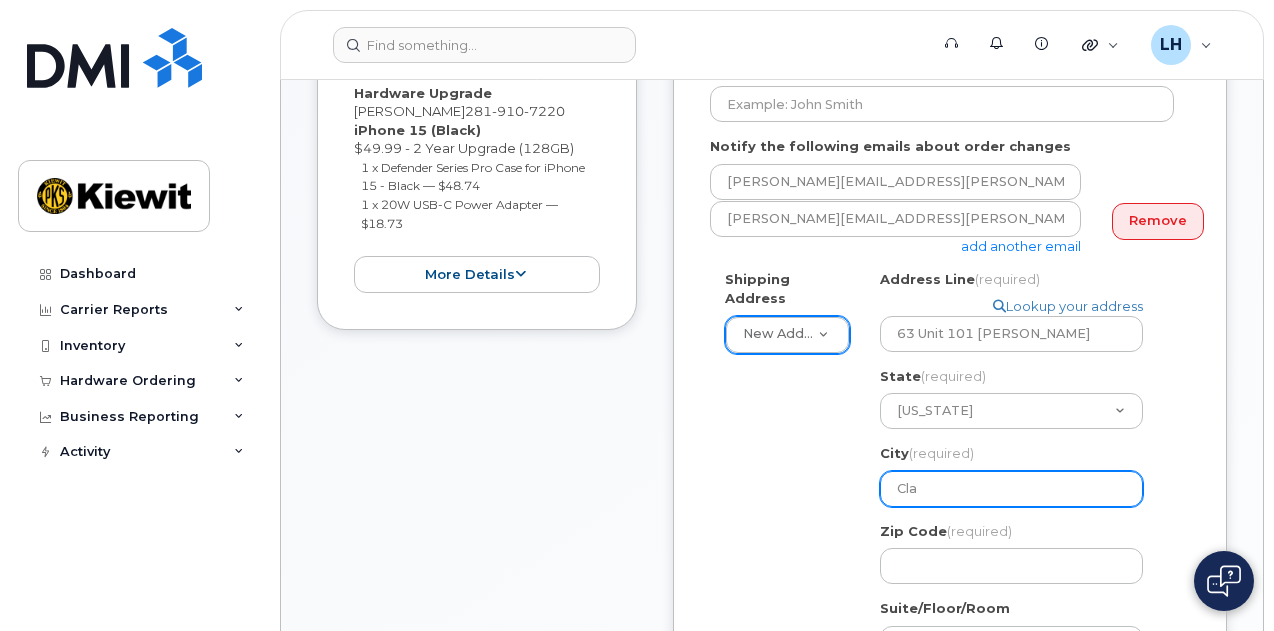 select 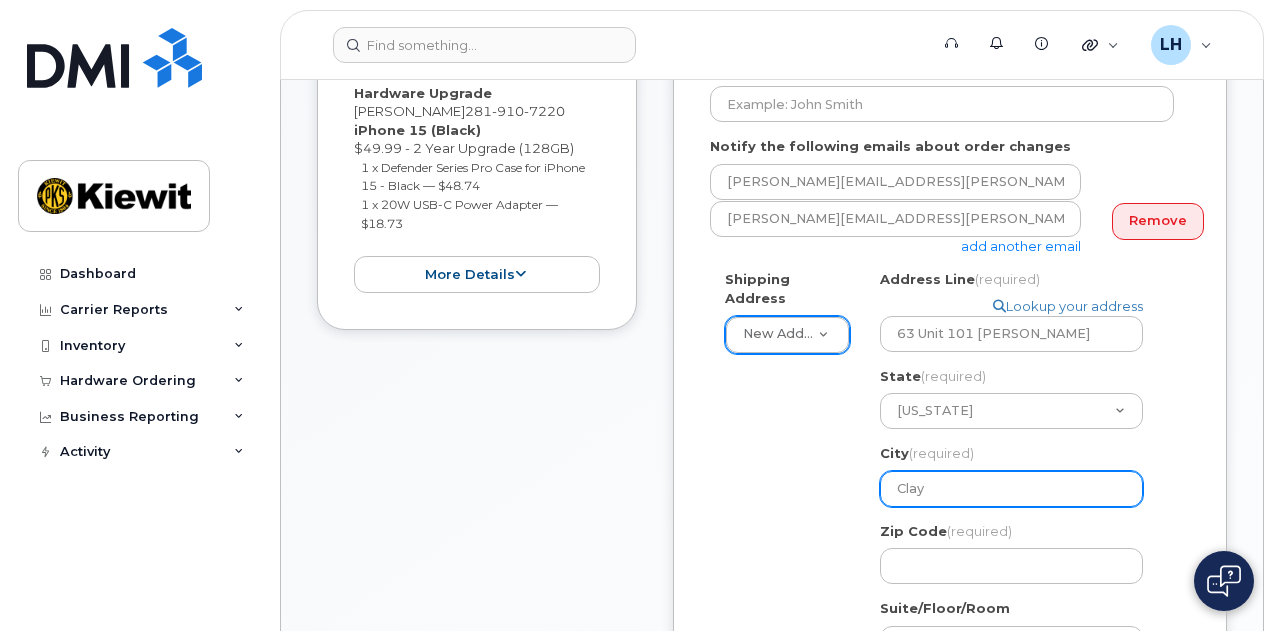 select 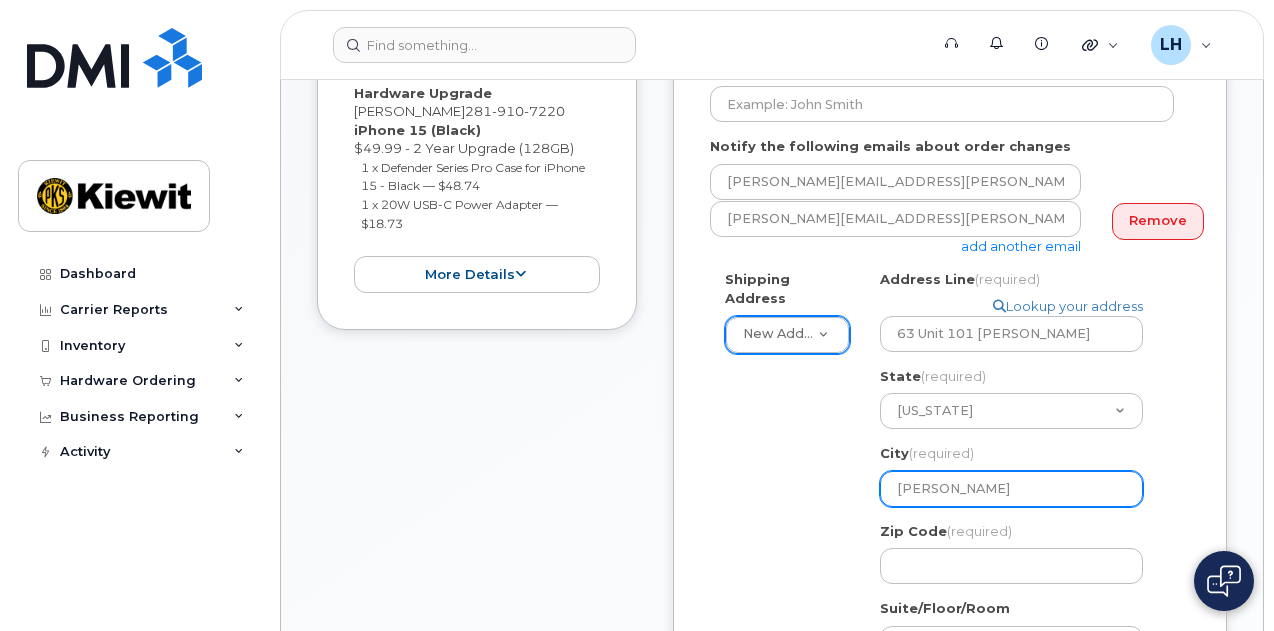 select 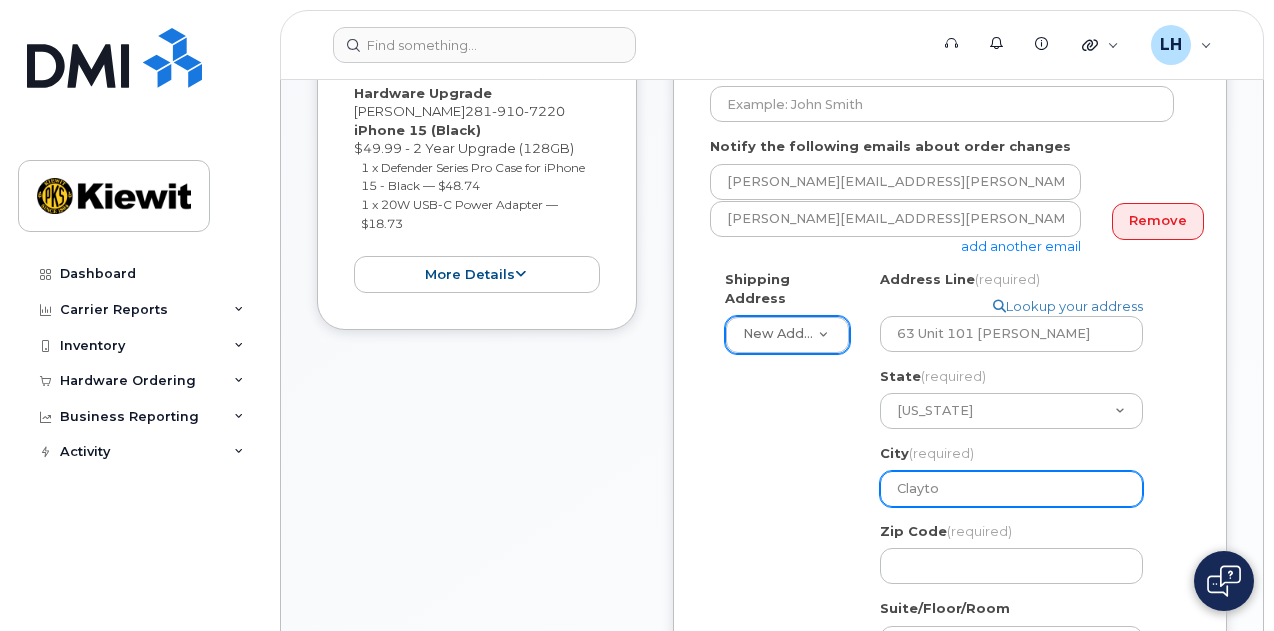 select 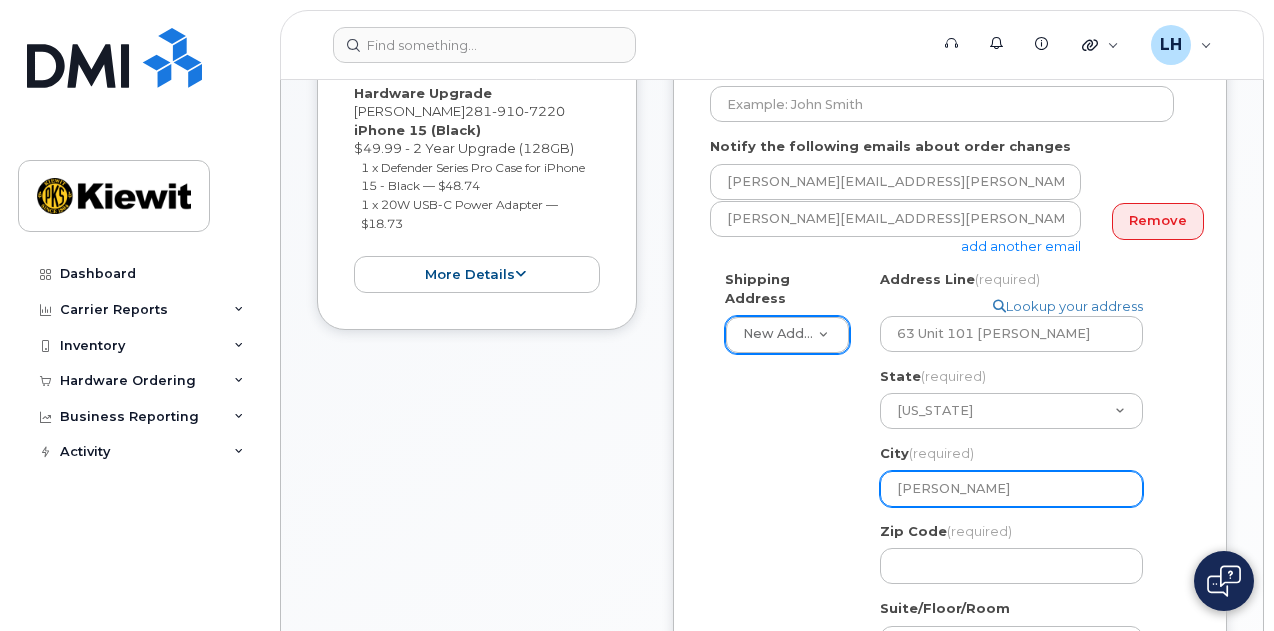 type on "Clayton" 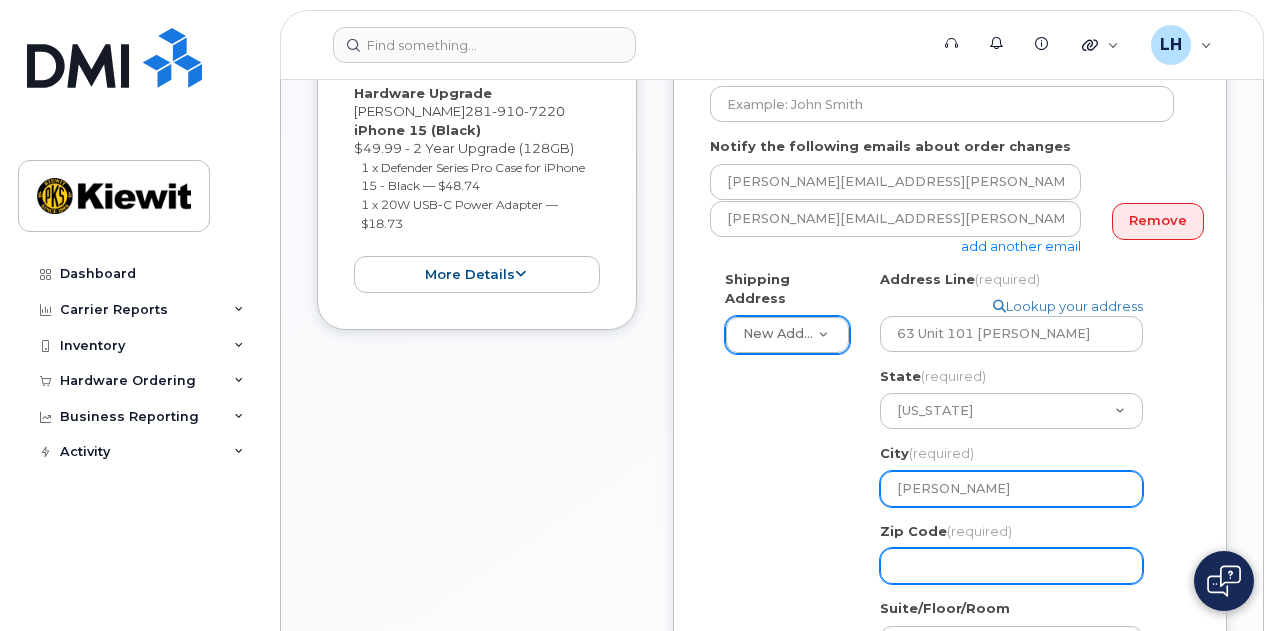 select 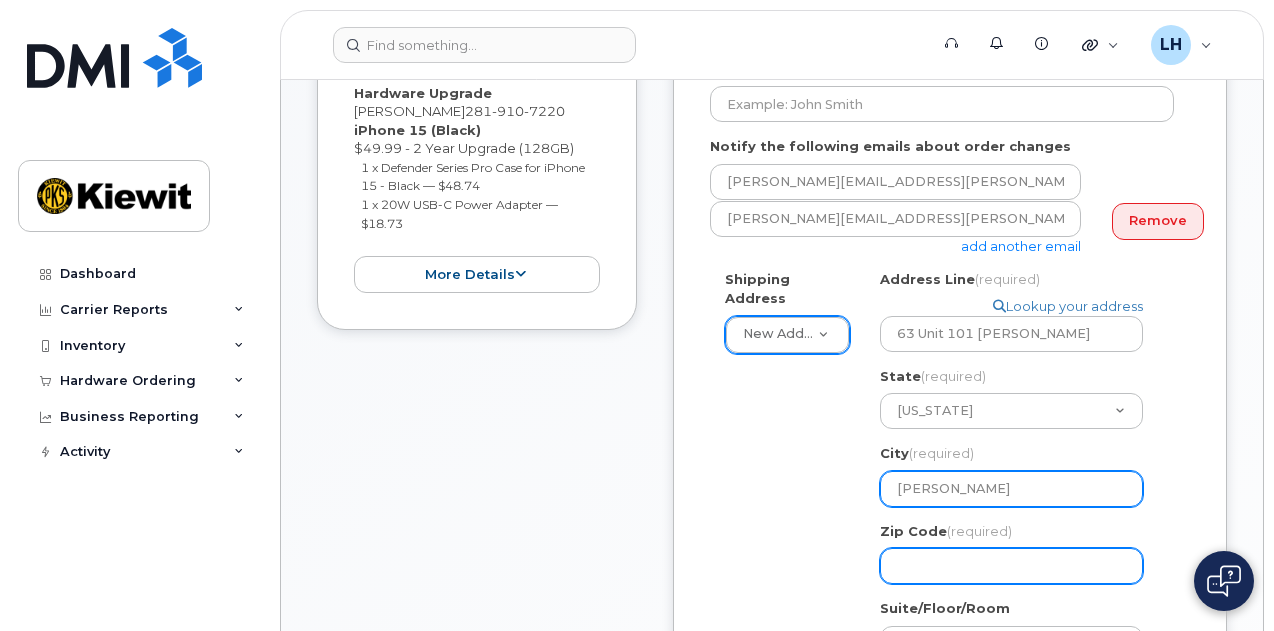type on "2" 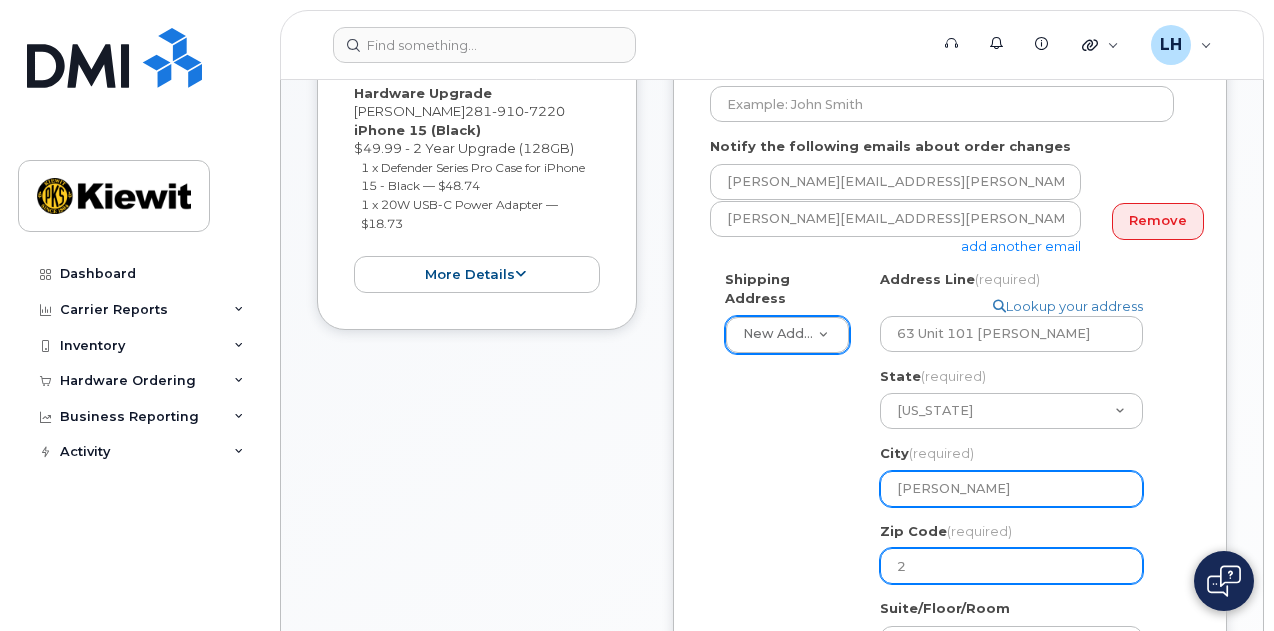 select 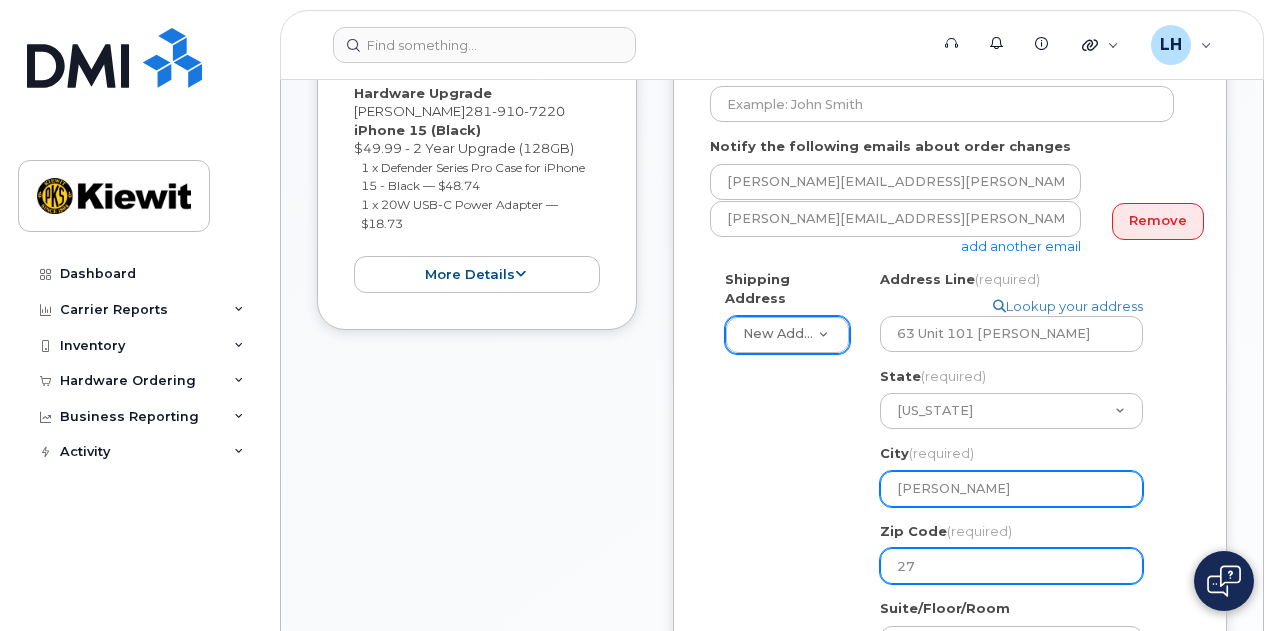 select 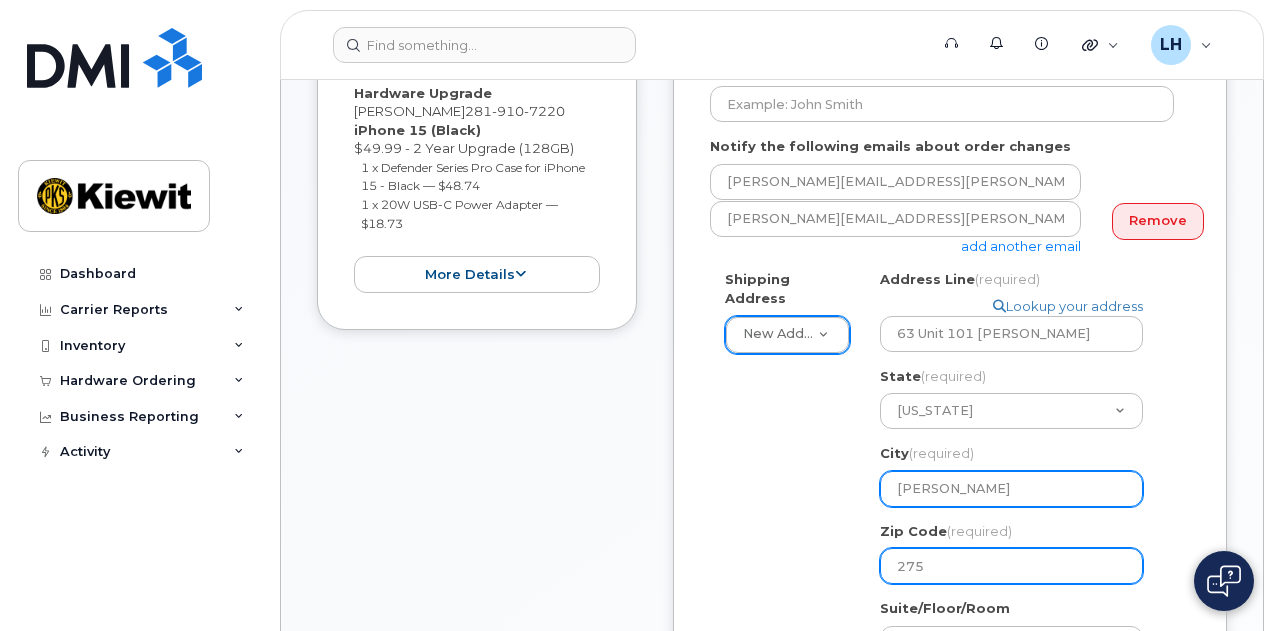 select 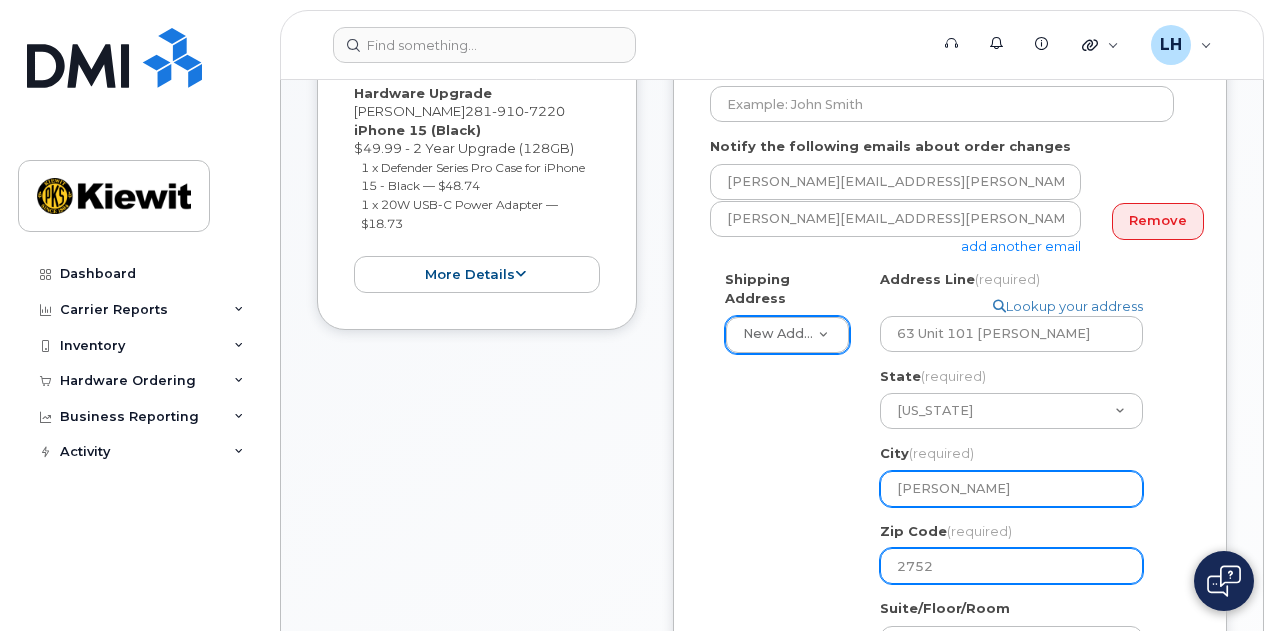 select 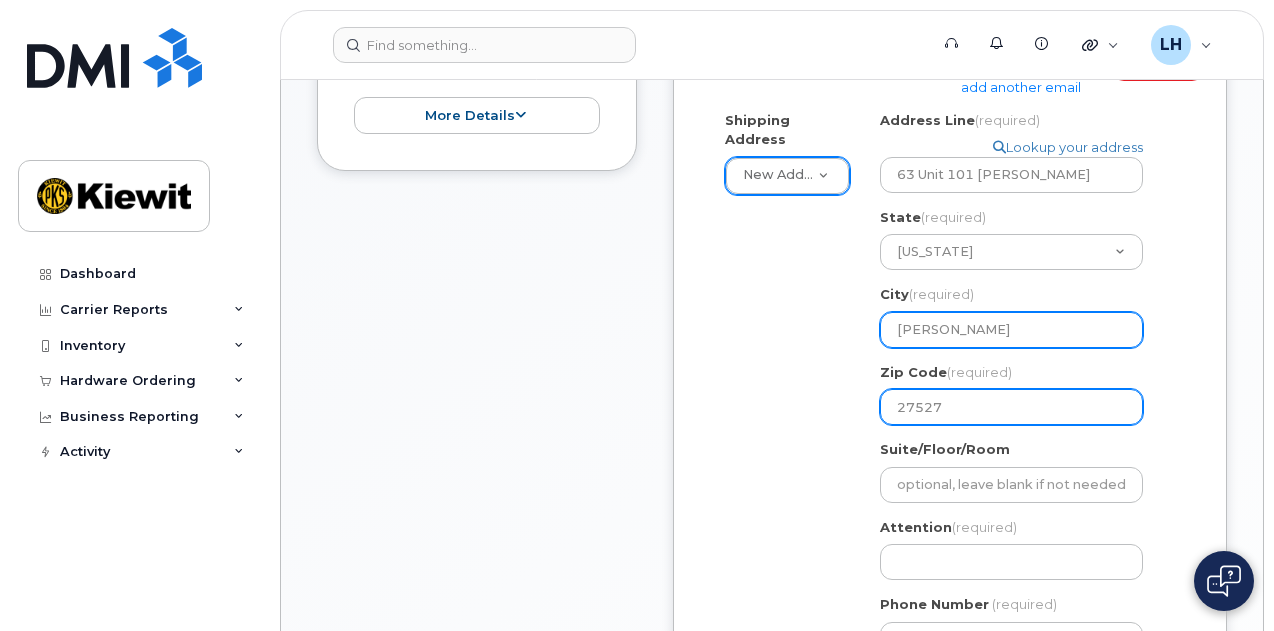 scroll, scrollTop: 740, scrollLeft: 0, axis: vertical 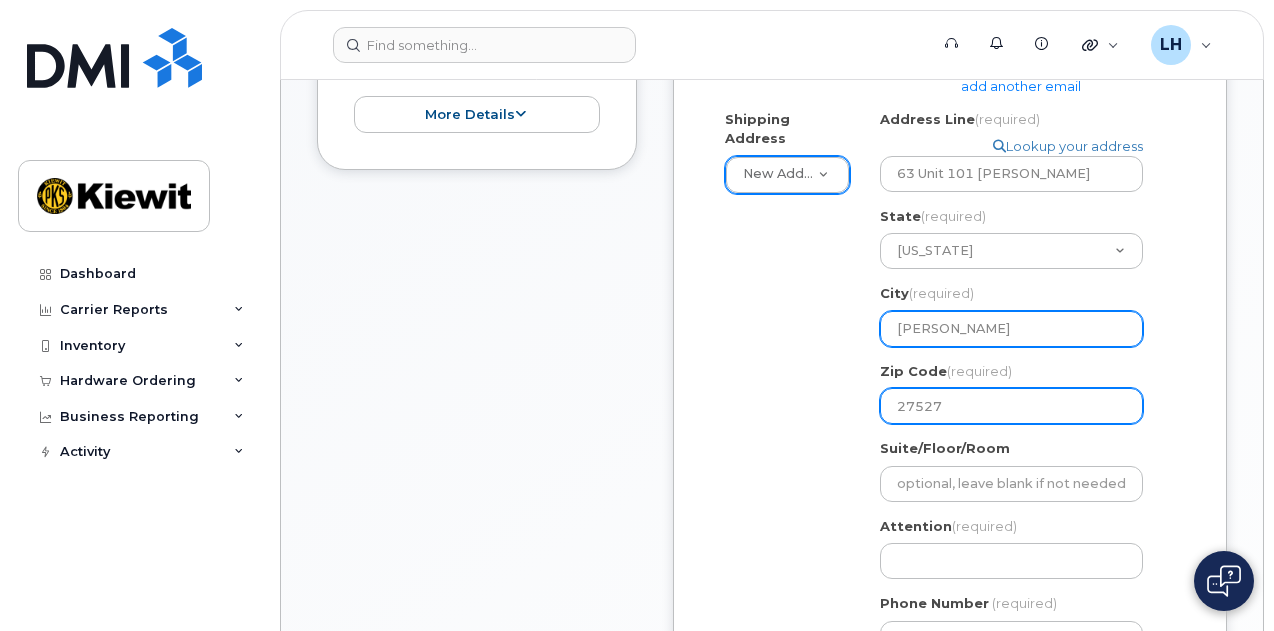 type on "27527" 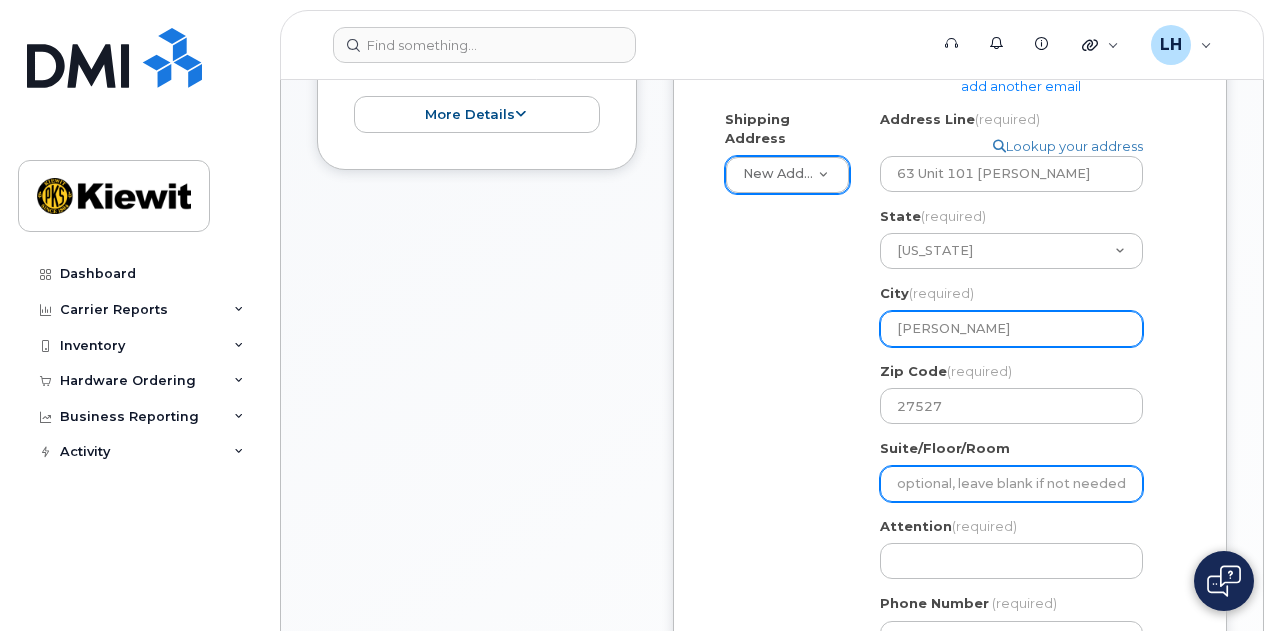 click on "Suite/Floor/Room" 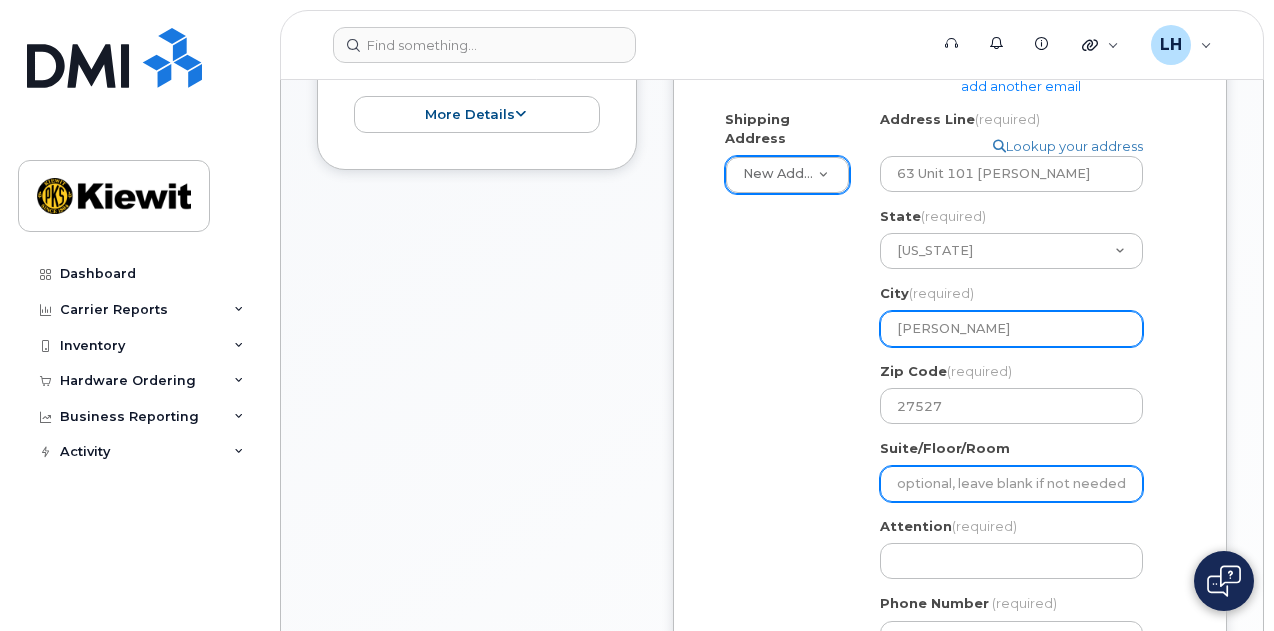 select 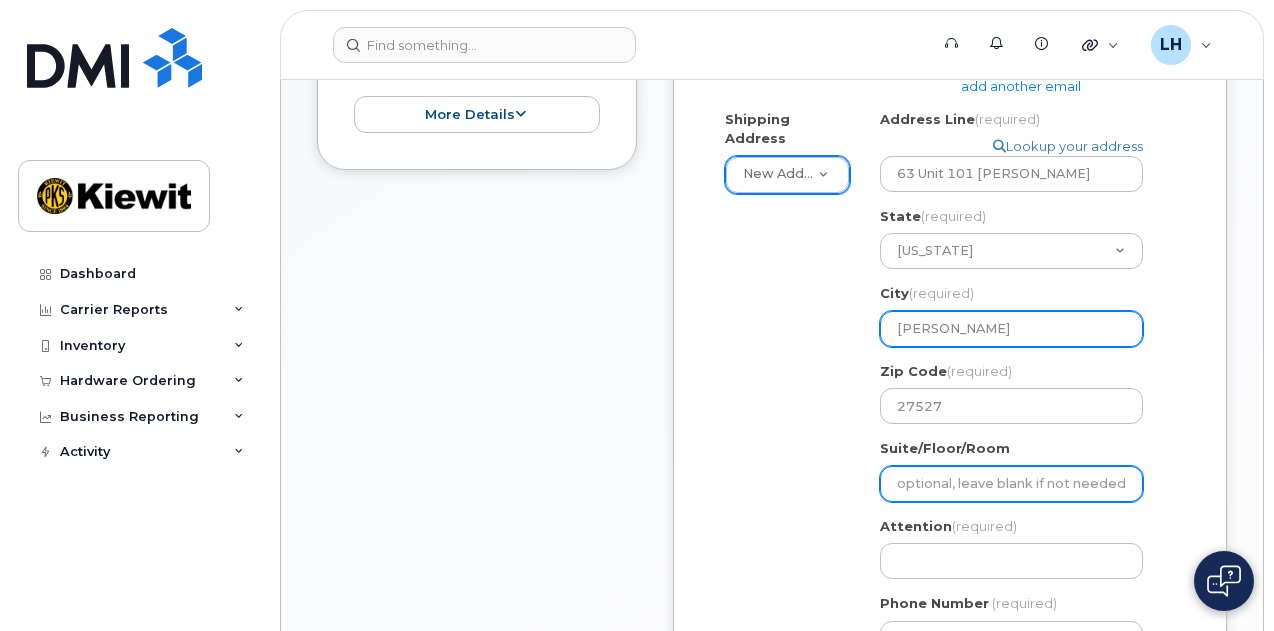 type on "U" 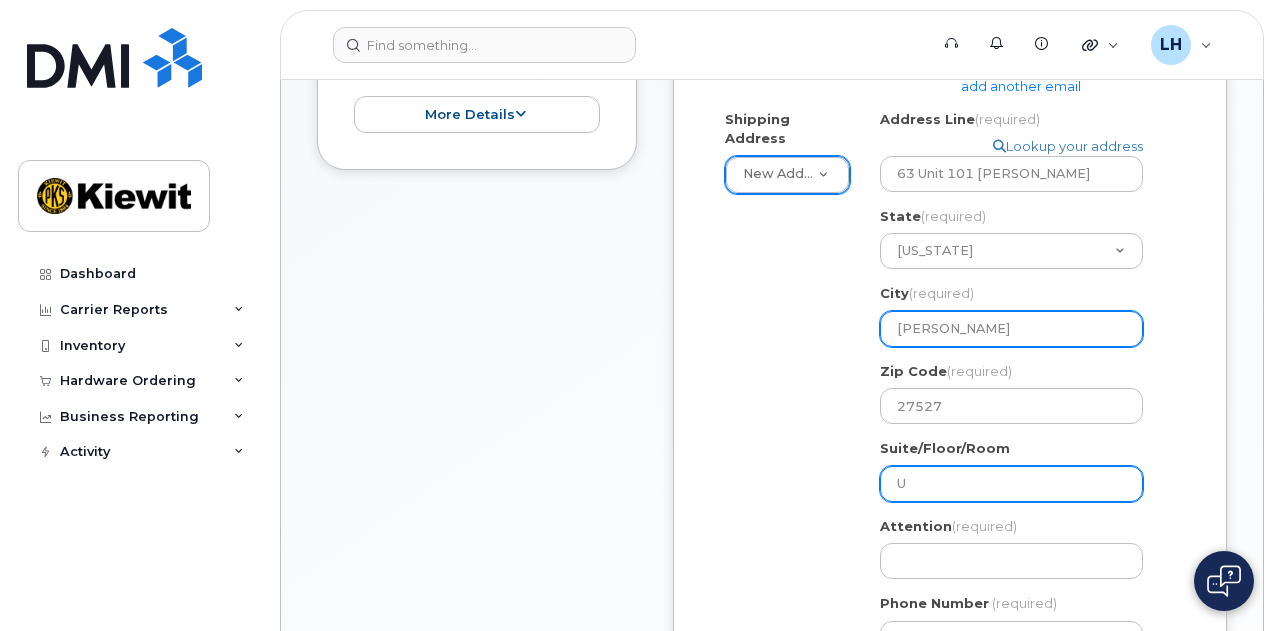 select 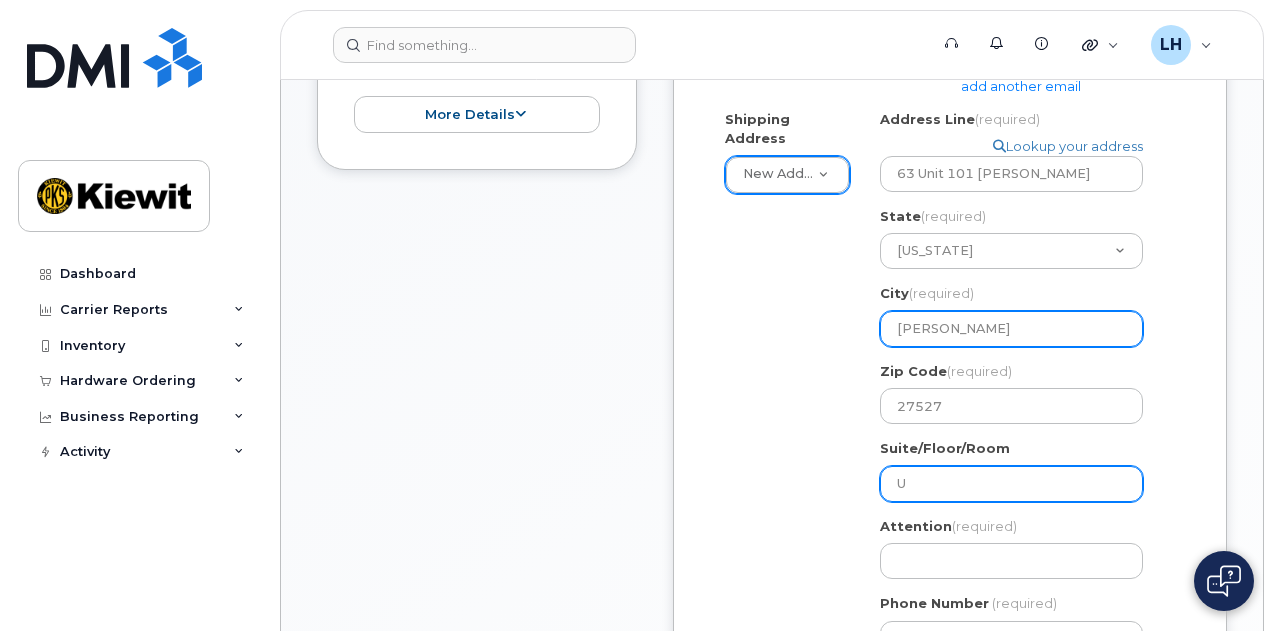 type on "Un" 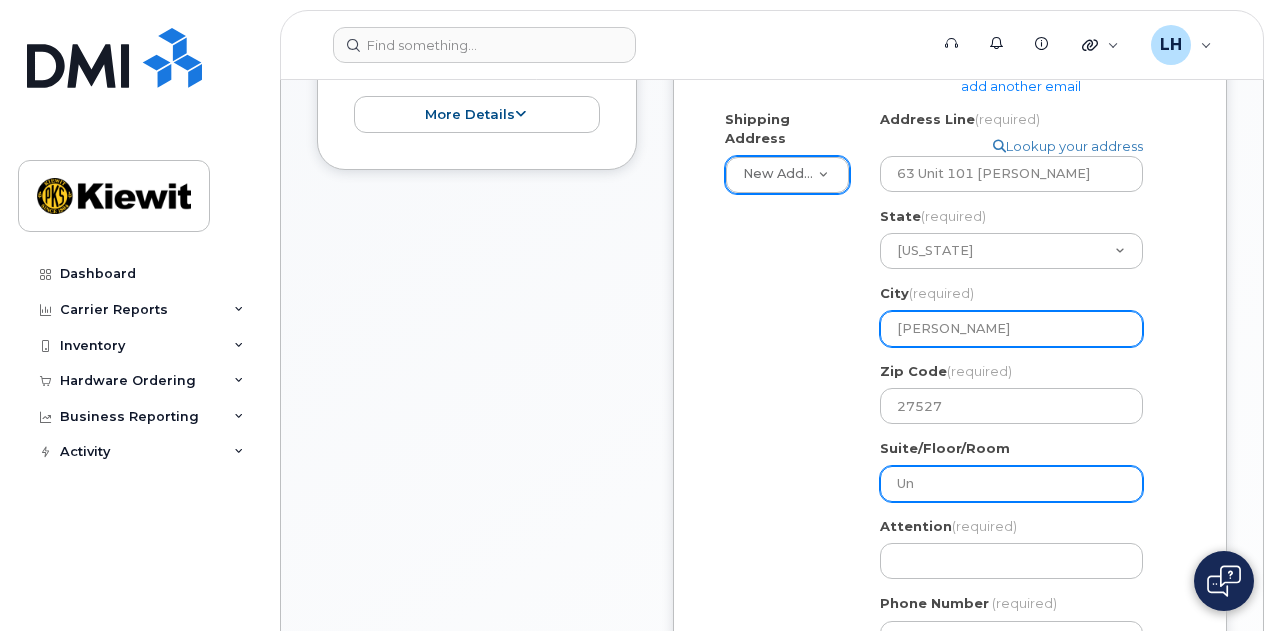 select 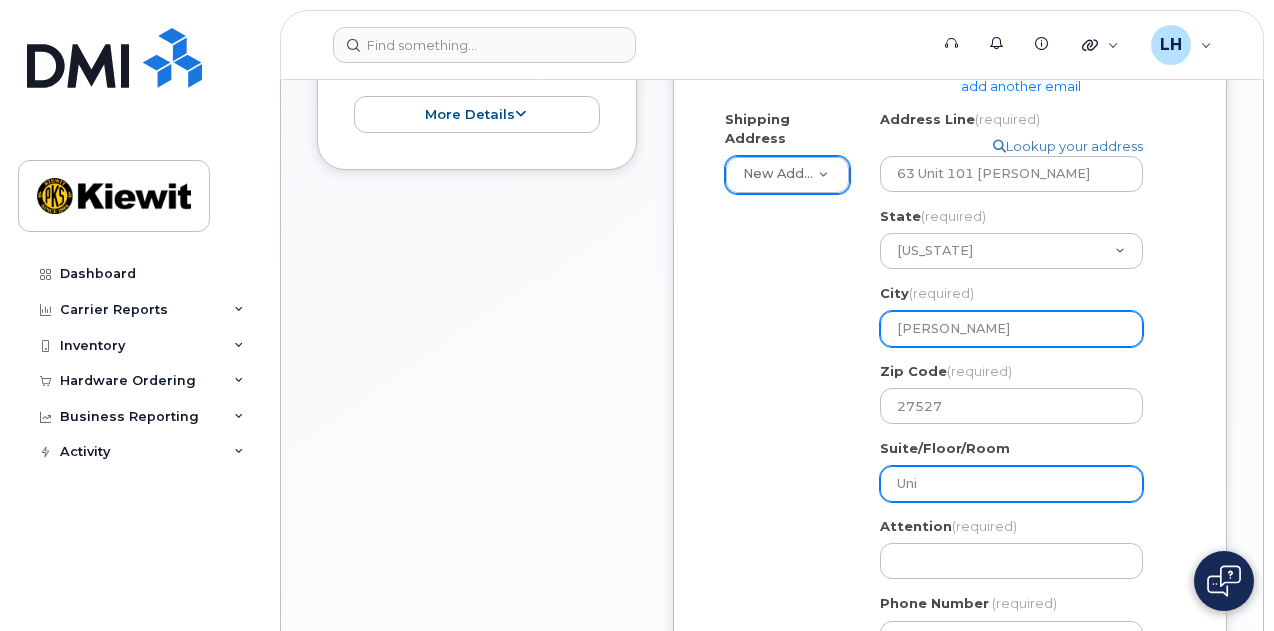 select 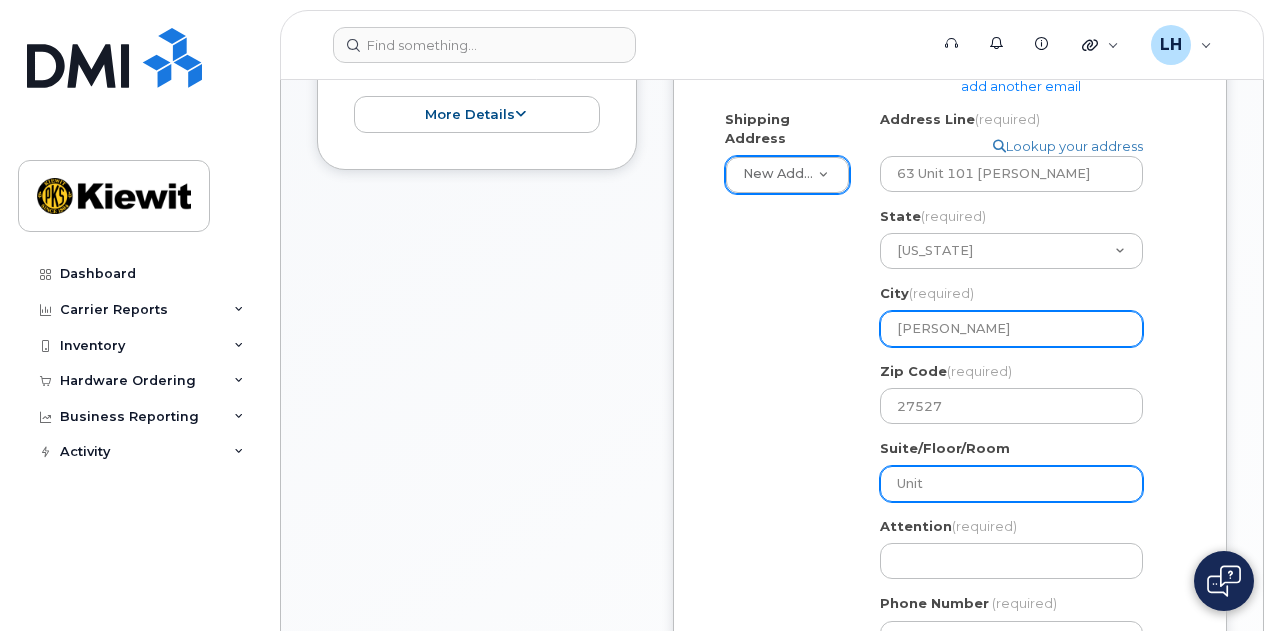 type on "Unit" 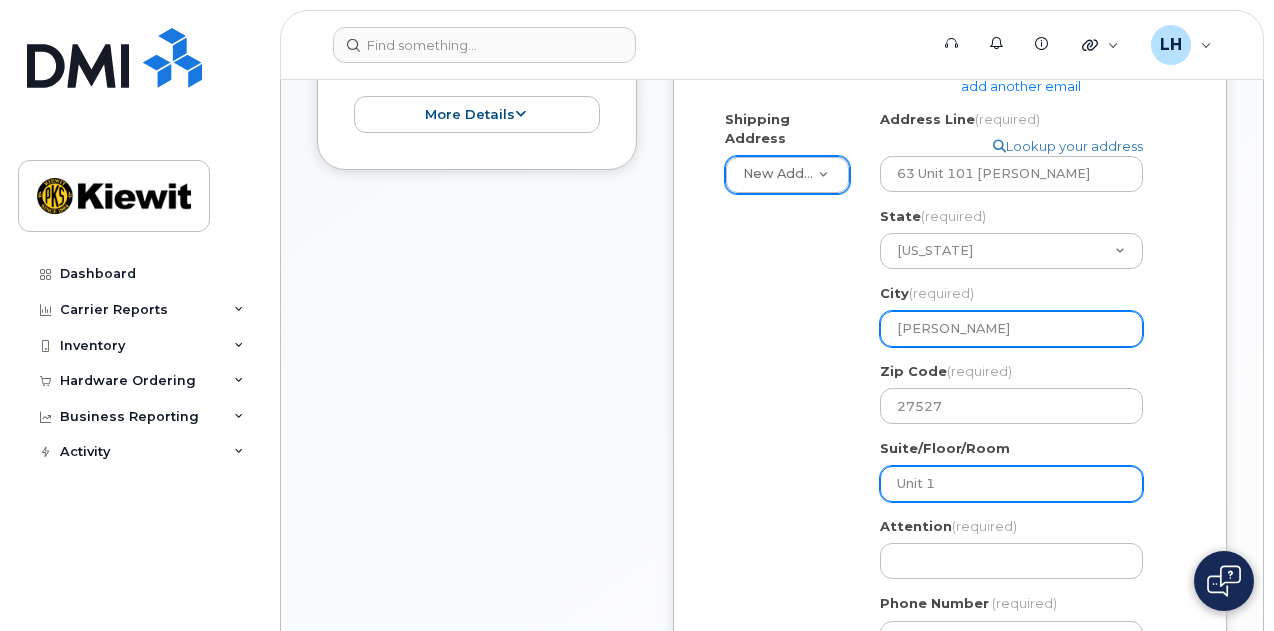 type on "Unit 10" 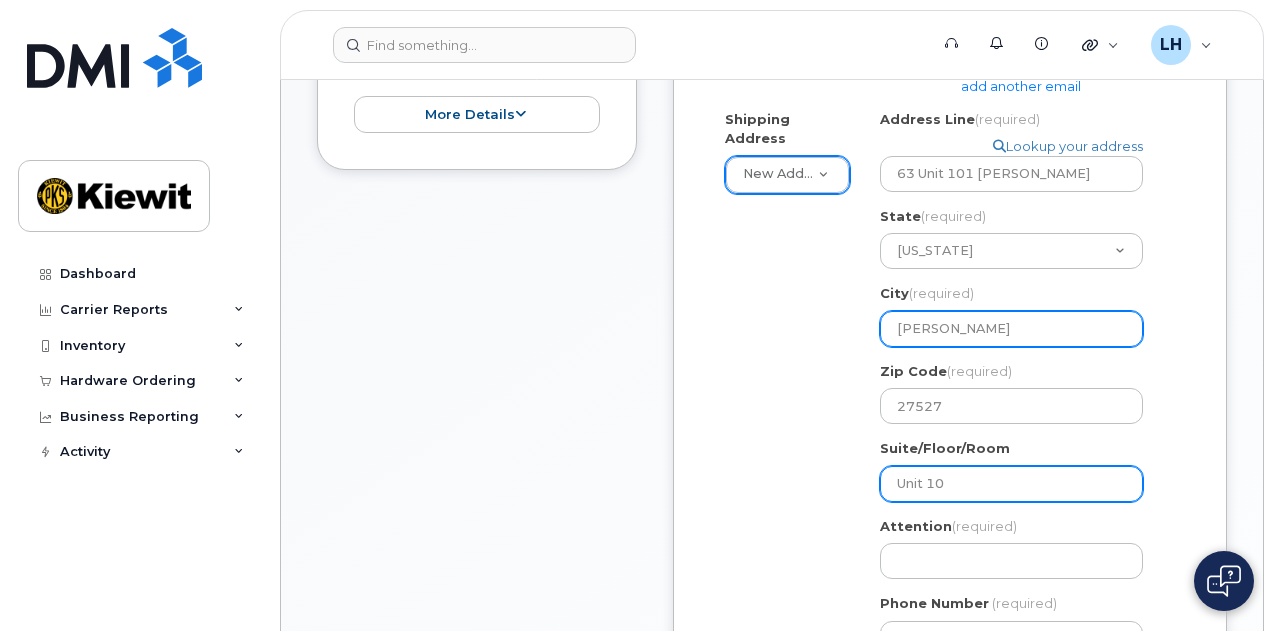 select 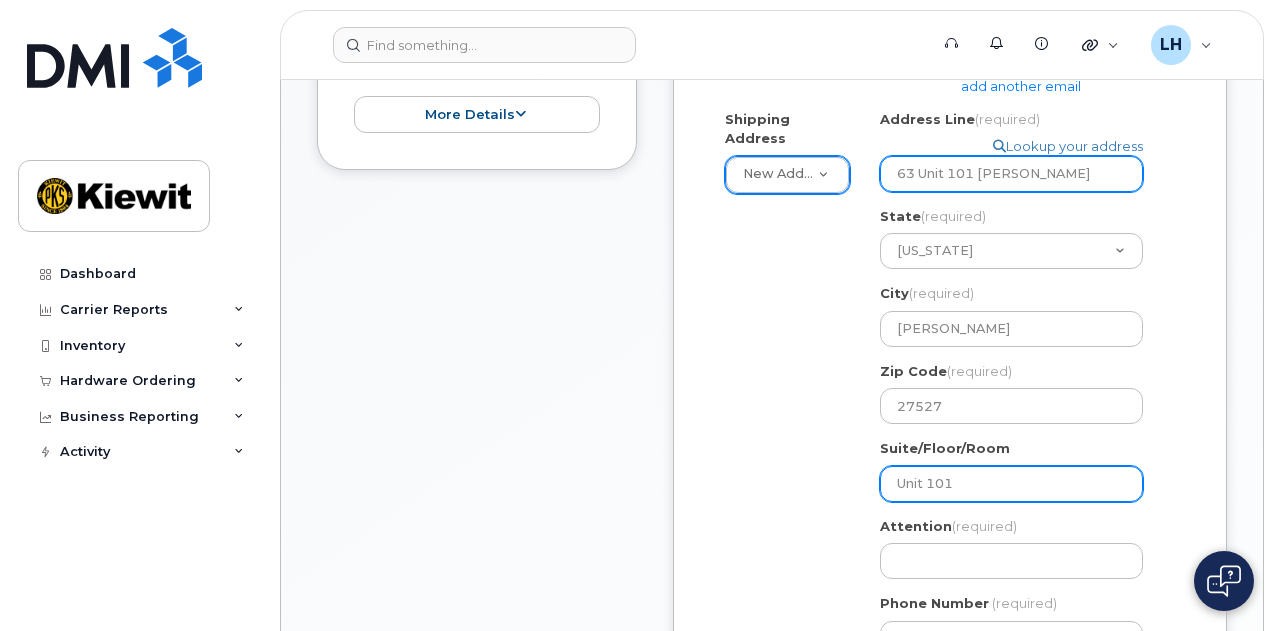 type on "Unit 101" 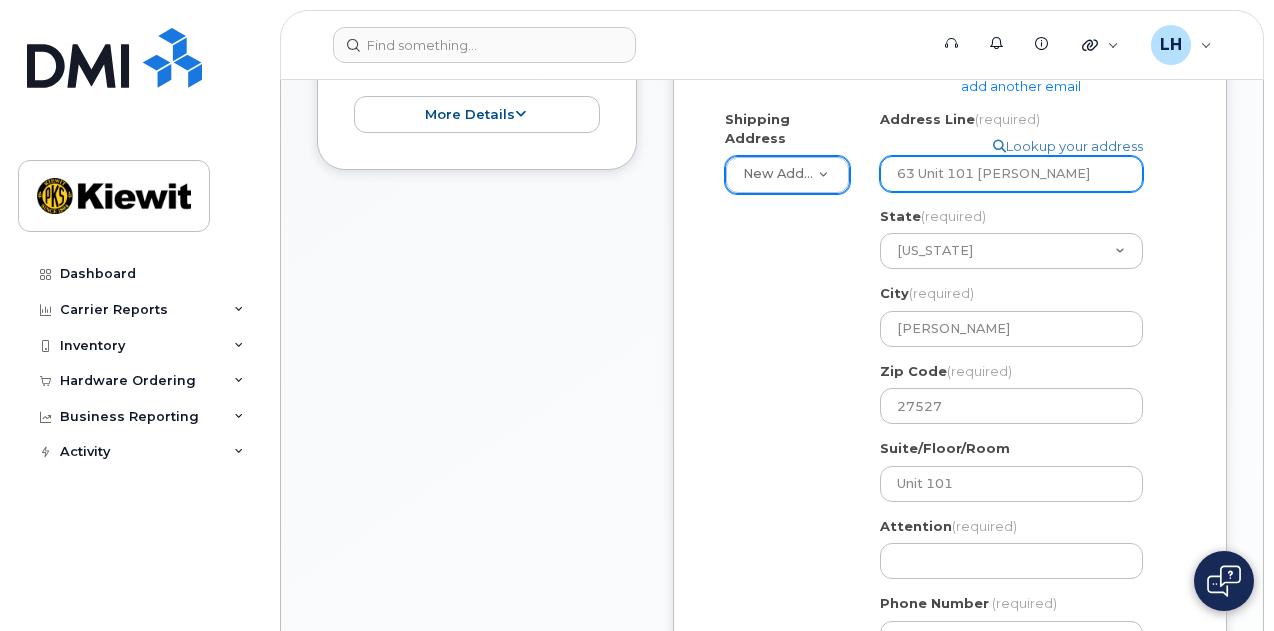 drag, startPoint x: 976, startPoint y: 179, endPoint x: 915, endPoint y: 193, distance: 62.58594 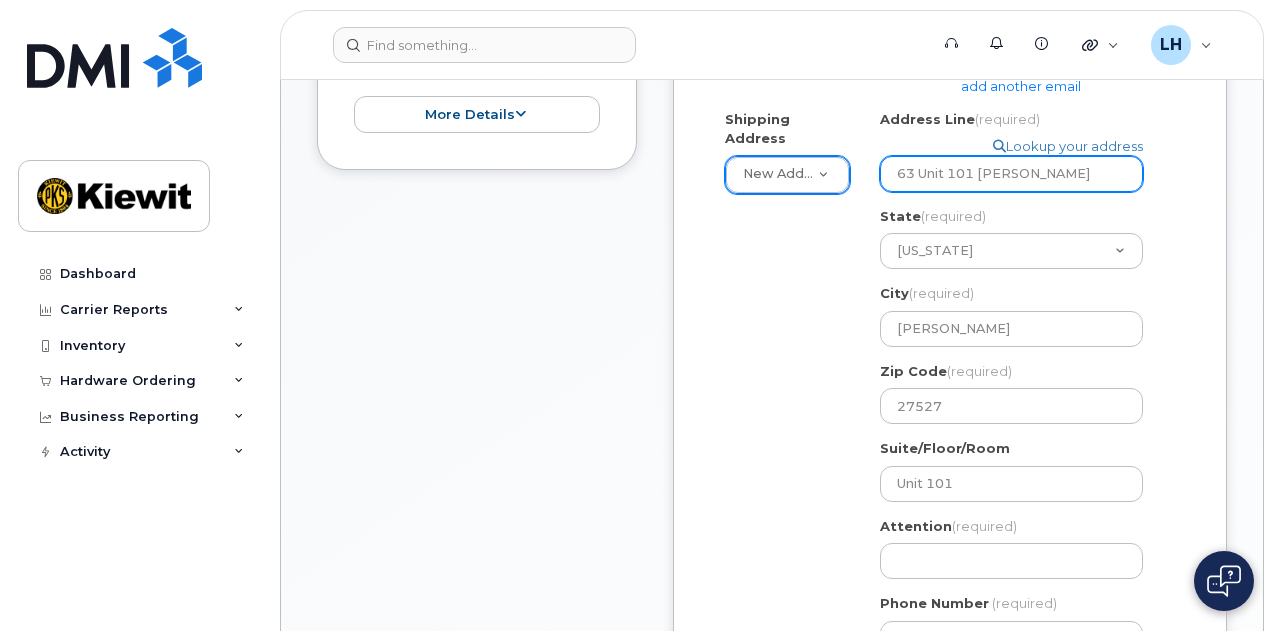 click on "Address Line
(required)
Lookup your address
63 Unit 101 Sarazen
State
(required)
Alabama
Alaska
American Samoa
Arizona
Arkansas
California
Colorado
Connecticut
Delaware
District of Columbia
Florida
Georgia
Guam
Hawaii
Idaho
Illinois
Indiana
Iowa
Kansas
Kentucky
Louisiana
Maine
Maryland
Massachusetts
Michigan
Minnesota
Mississippi
Missouri
Montana
Nebraska
Nevada
New Hampshire
New Jersey
New Mexico
New York
North Carolina
North Dakota
Ohio
Oklahoma
Oregon
Pennsylvania
Puerto Rico
Rhode Island
South Carolina
South Dakota
Tennessee
Texas
Utah
Vermont
Virginia
Virgin Islands
Washington
West Virginia
Wisconsin
Wyoming
City
(required)
Clayton
63 Unit 101 Sarazen, Clayton, NC, 27527, USA
Zip Code
(required)
27527" 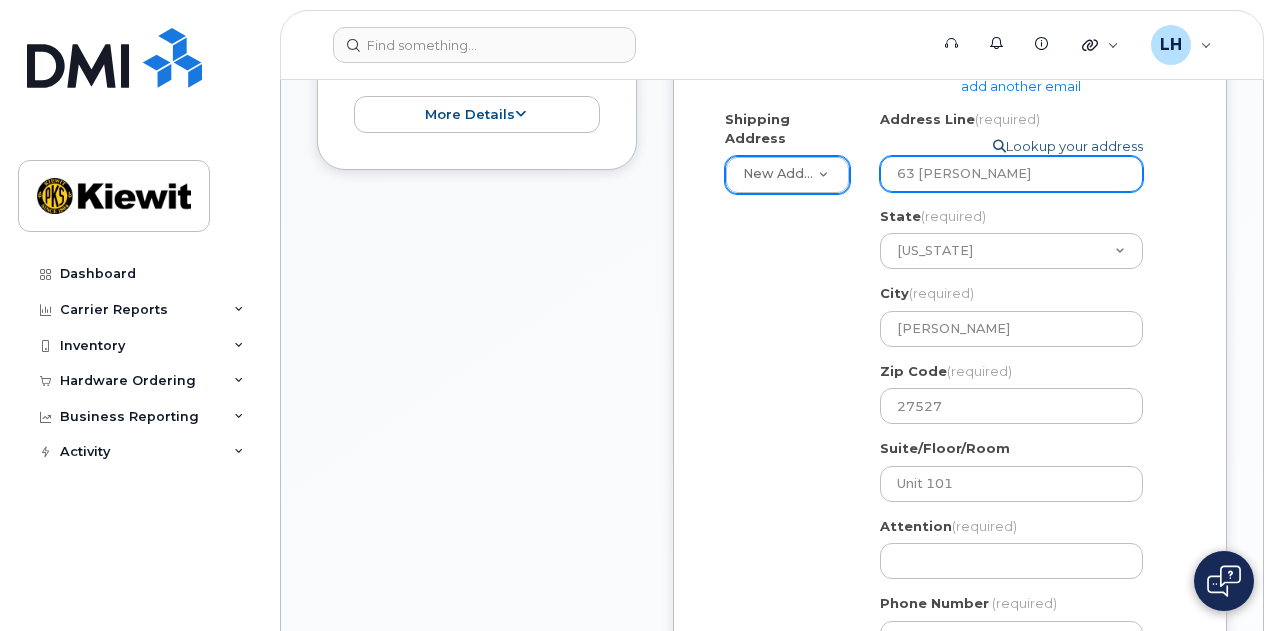 type on "63 Sarazen" 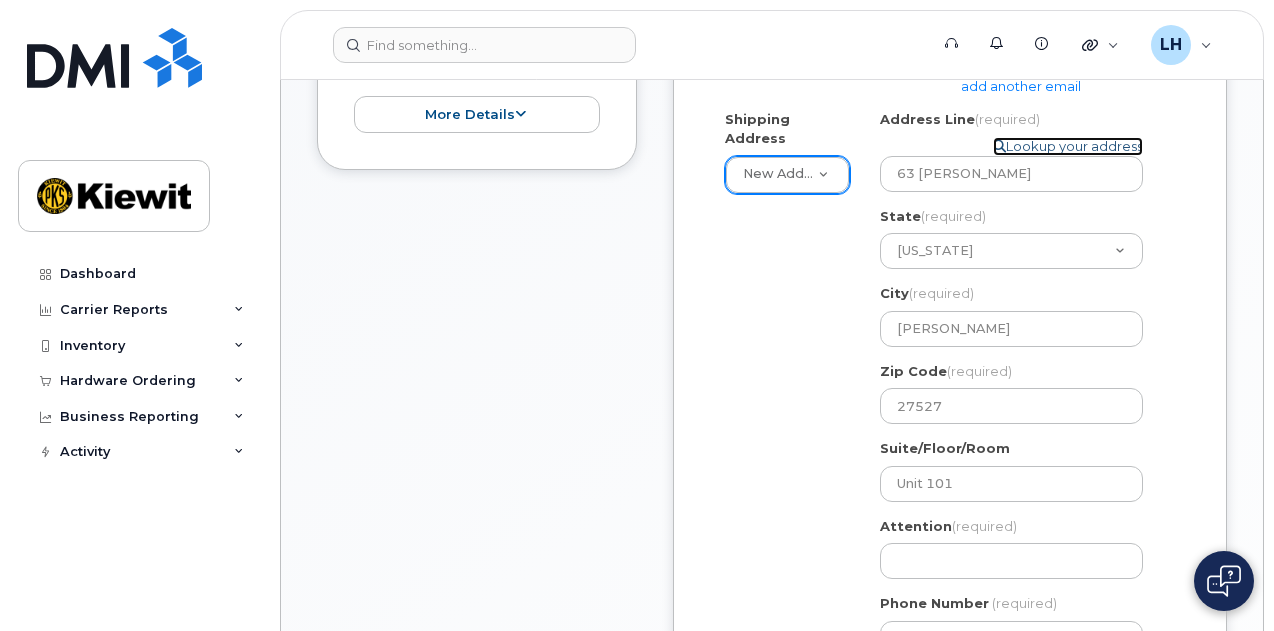 click on "Lookup your address" 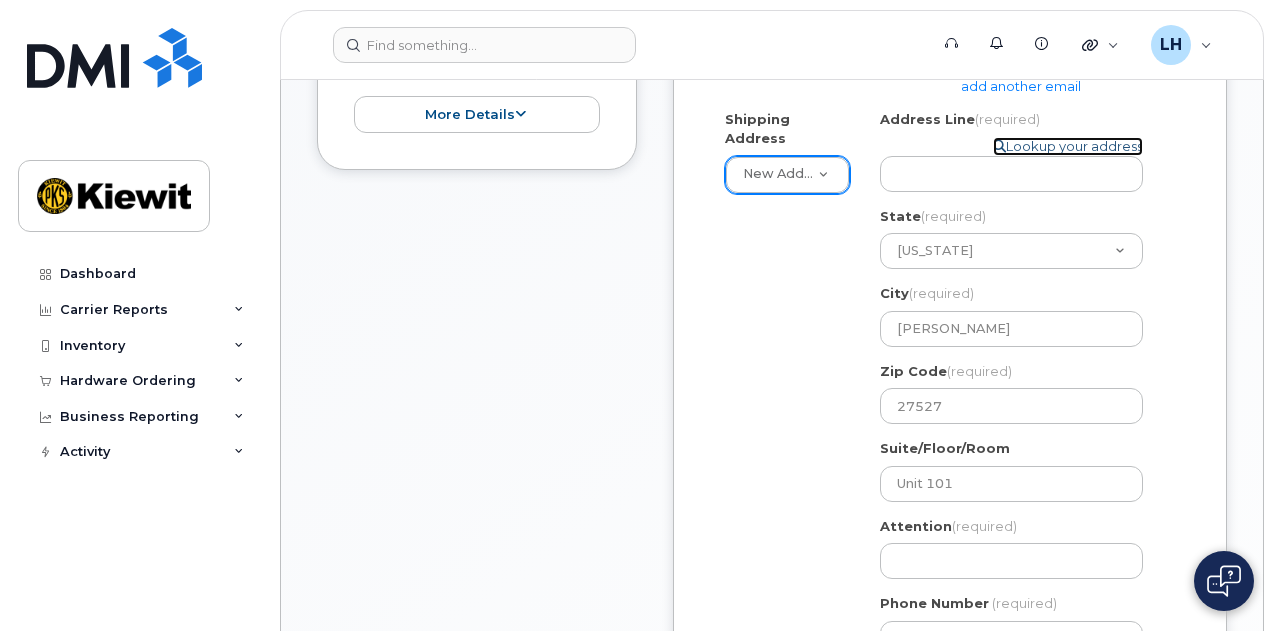 type 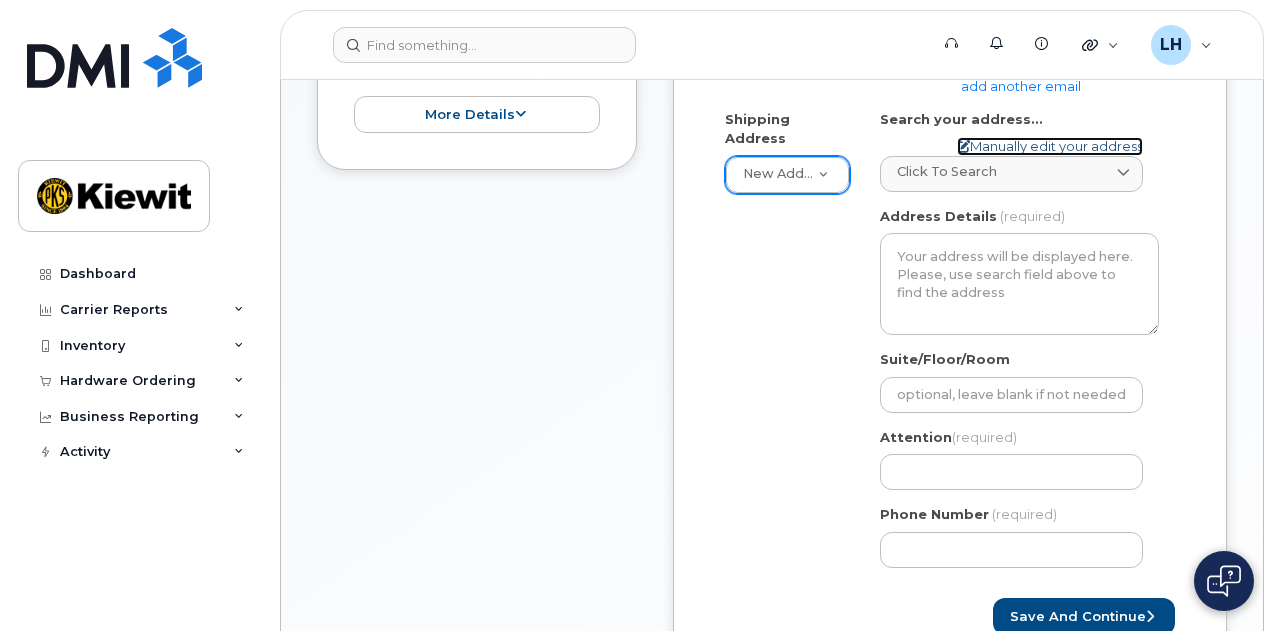 click on "Manually edit your address" 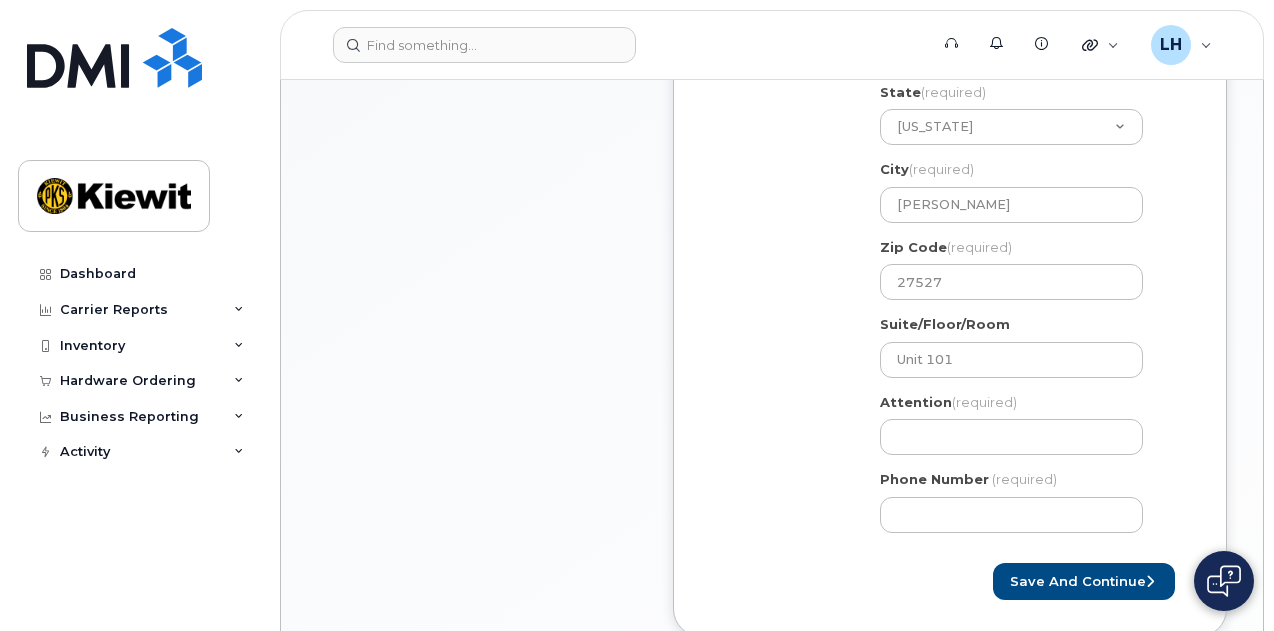 scroll, scrollTop: 940, scrollLeft: 0, axis: vertical 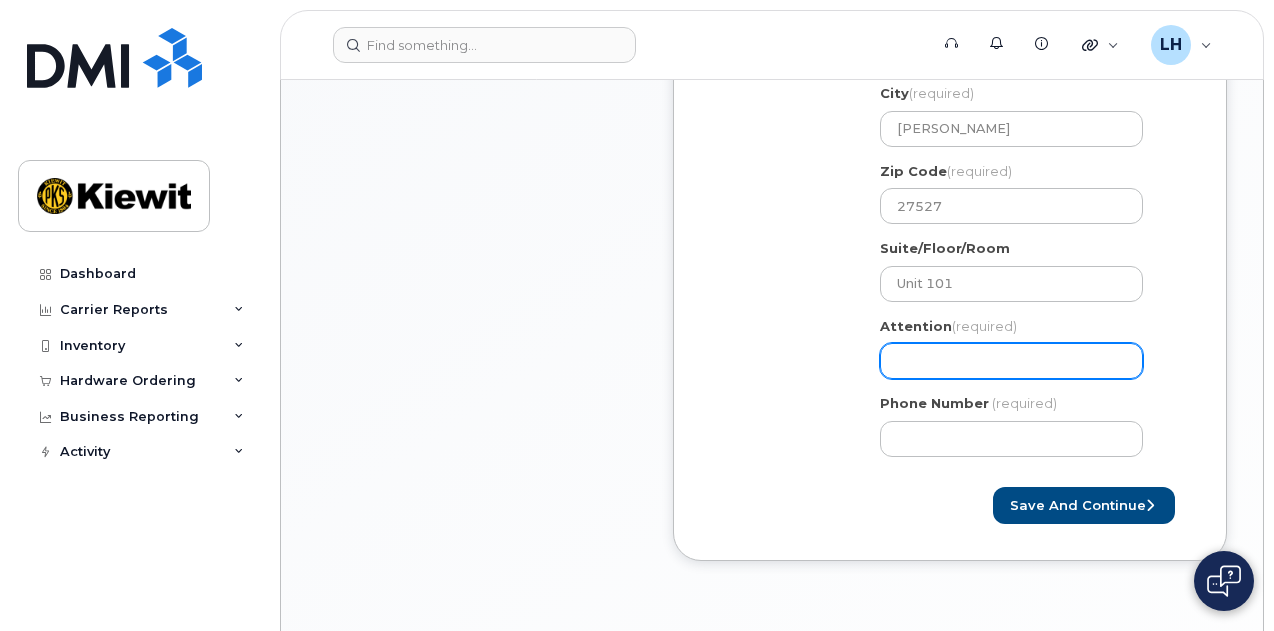 click on "Attention
(required)" 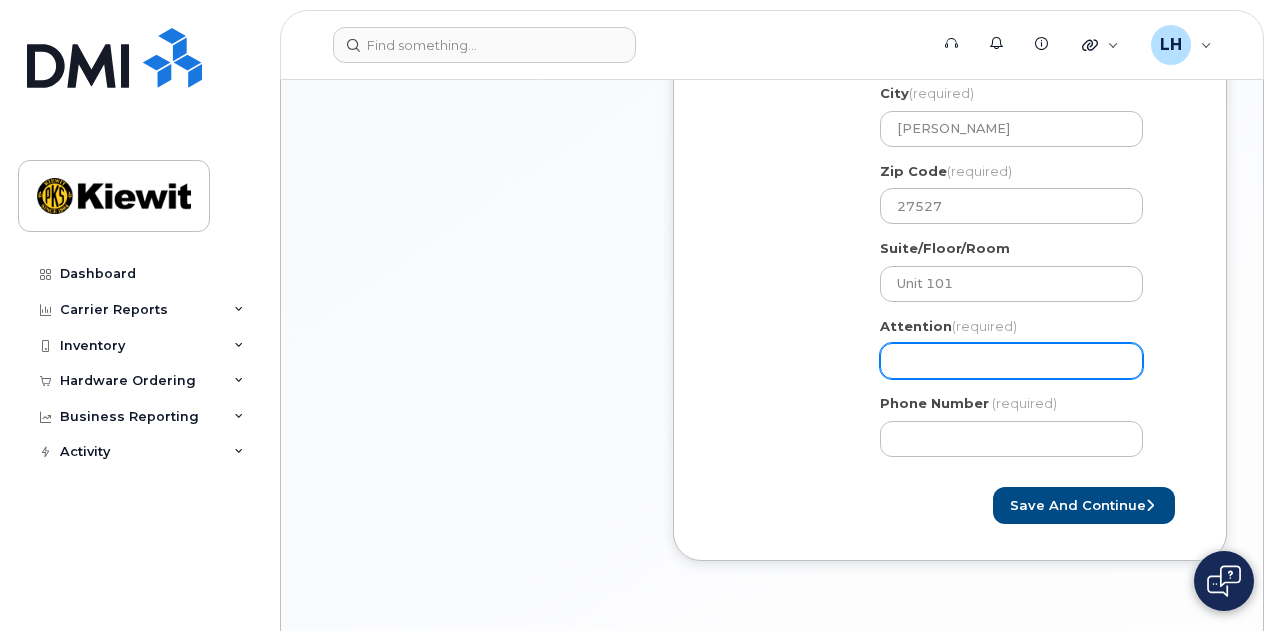 select 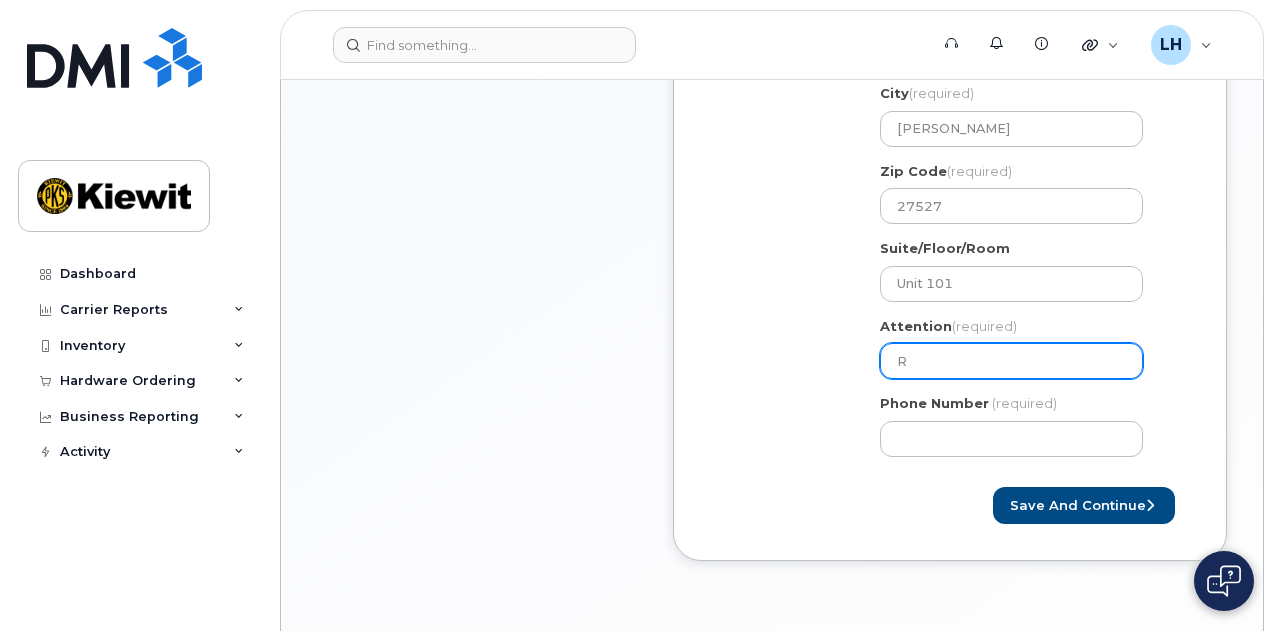 select 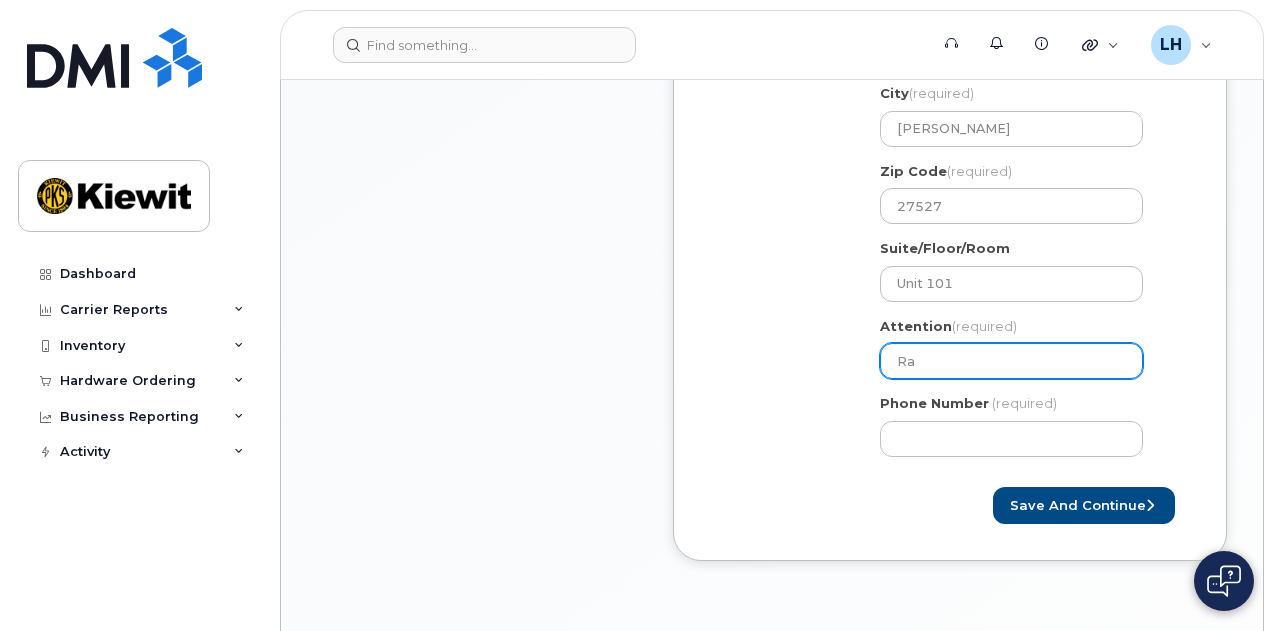 select 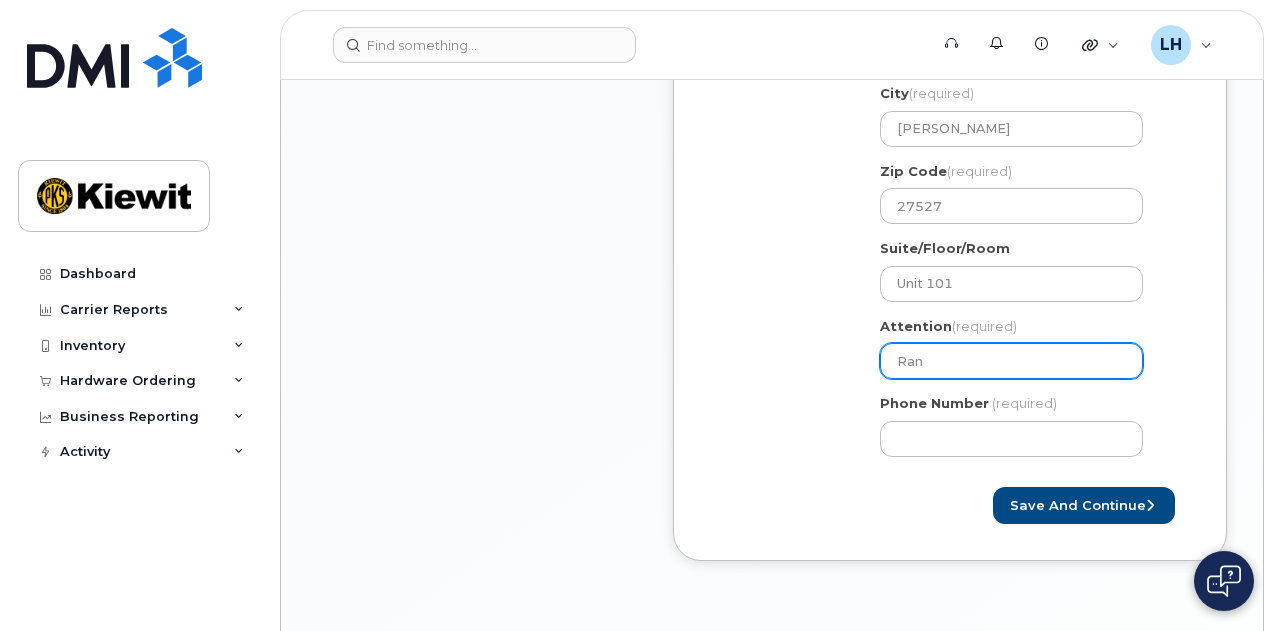 select 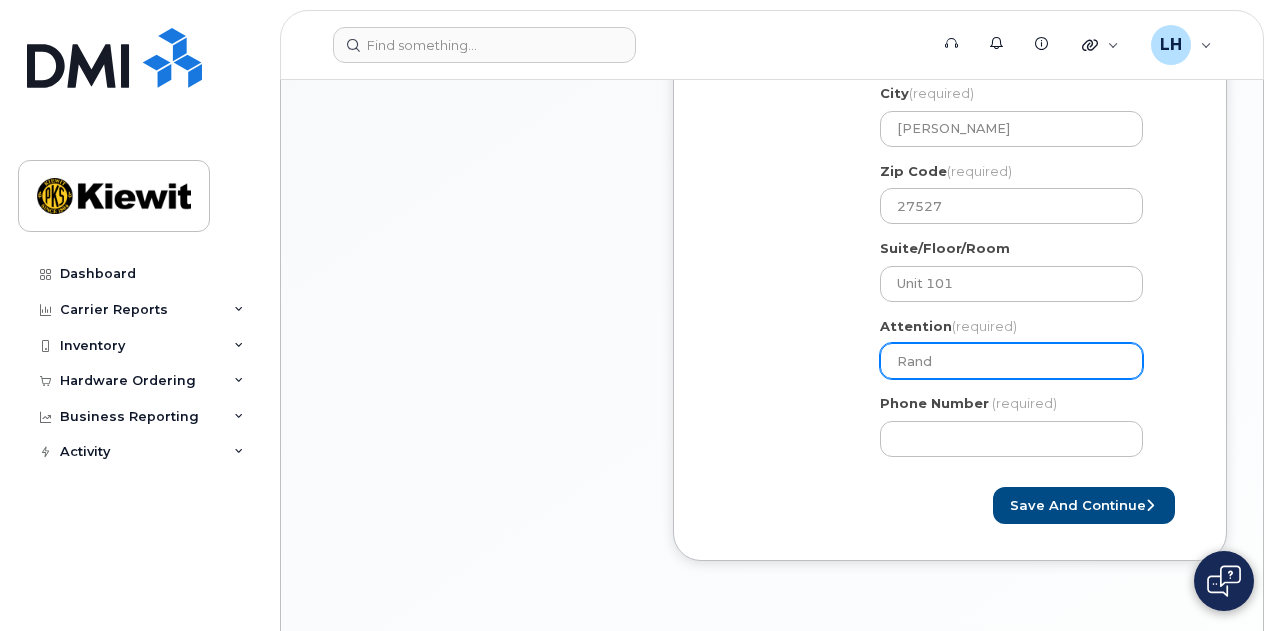 select 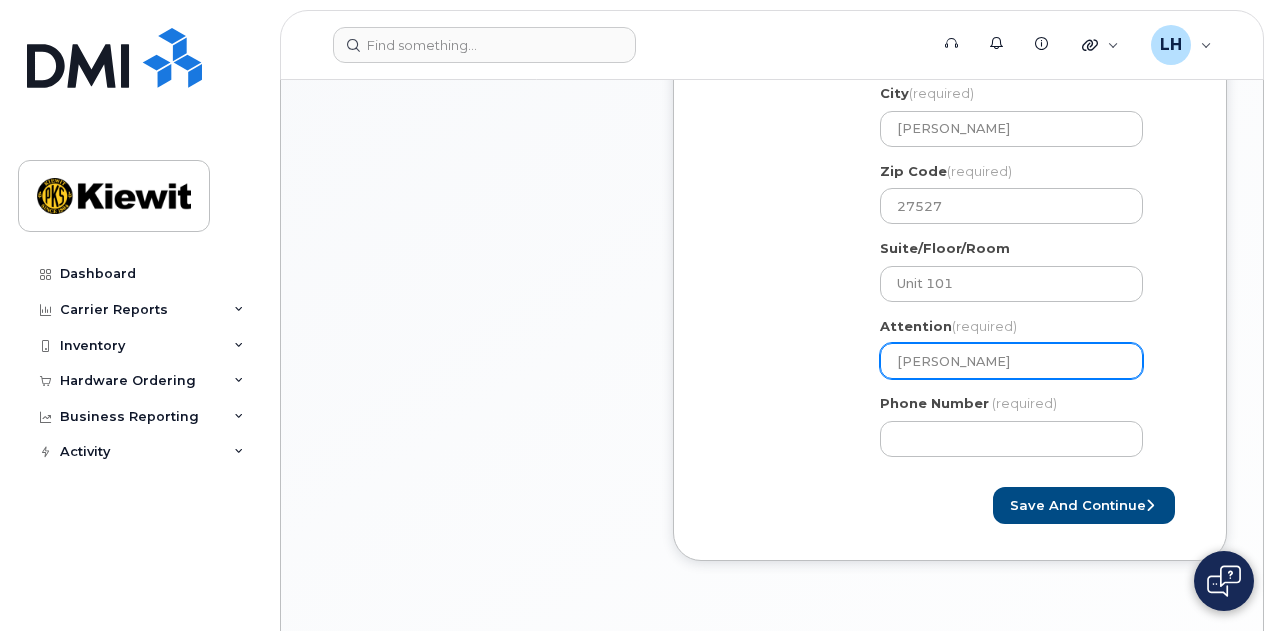type on "Randal" 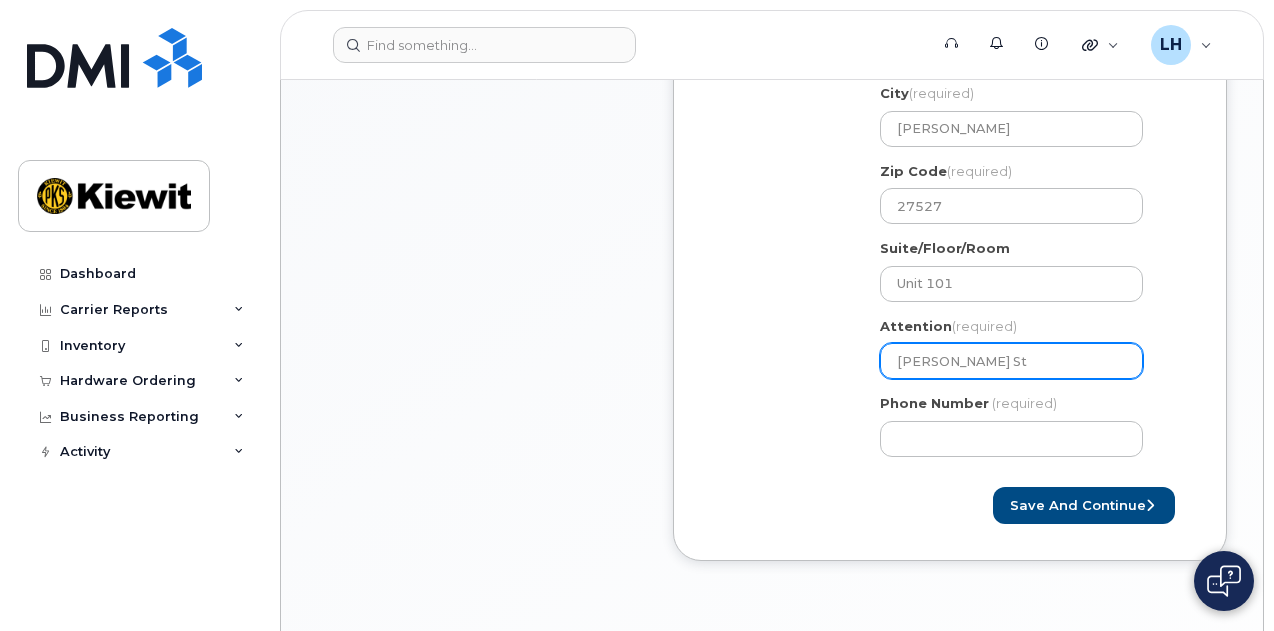 select 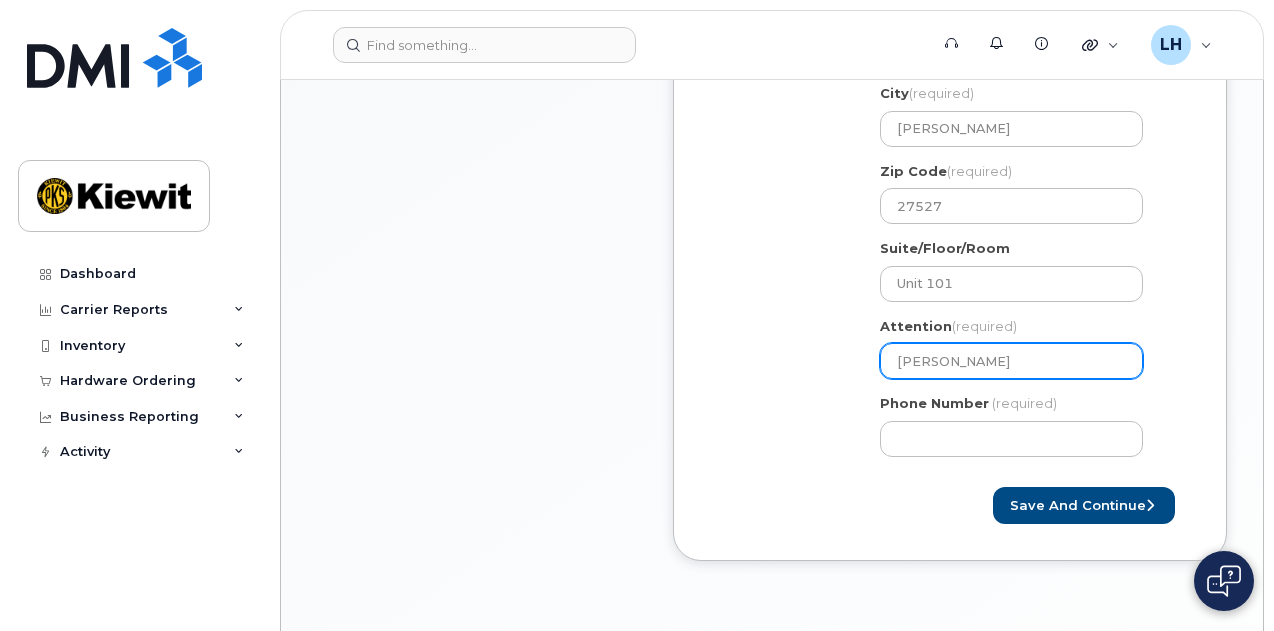 select 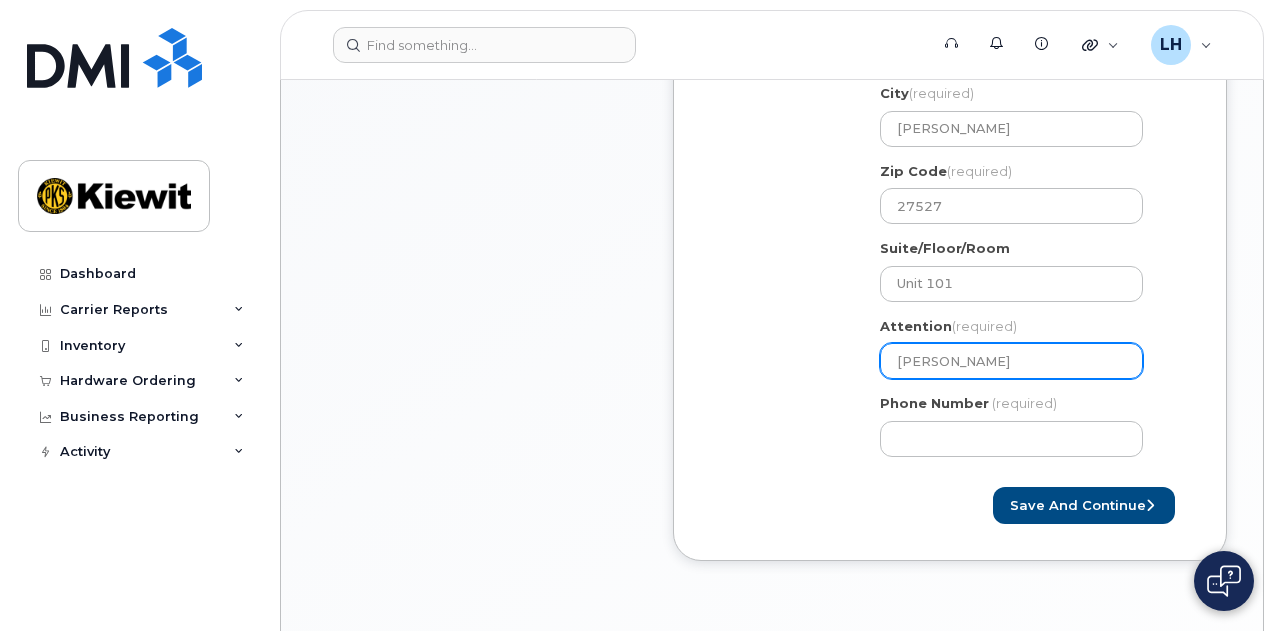 select 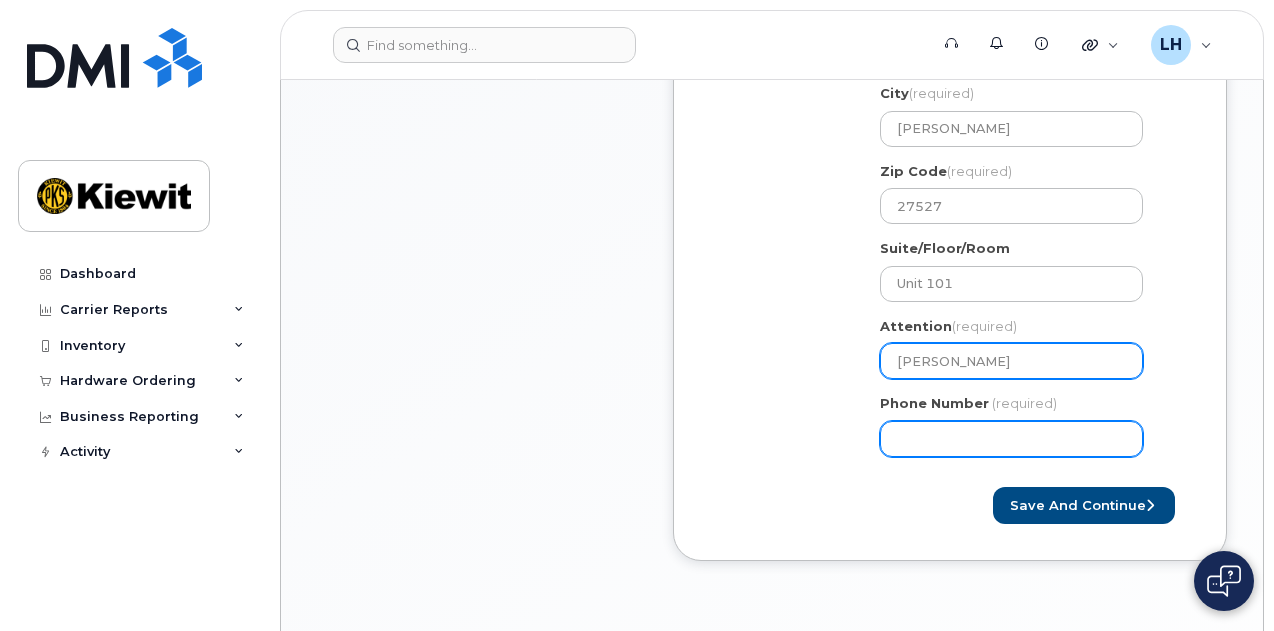 paste on "2819107220" 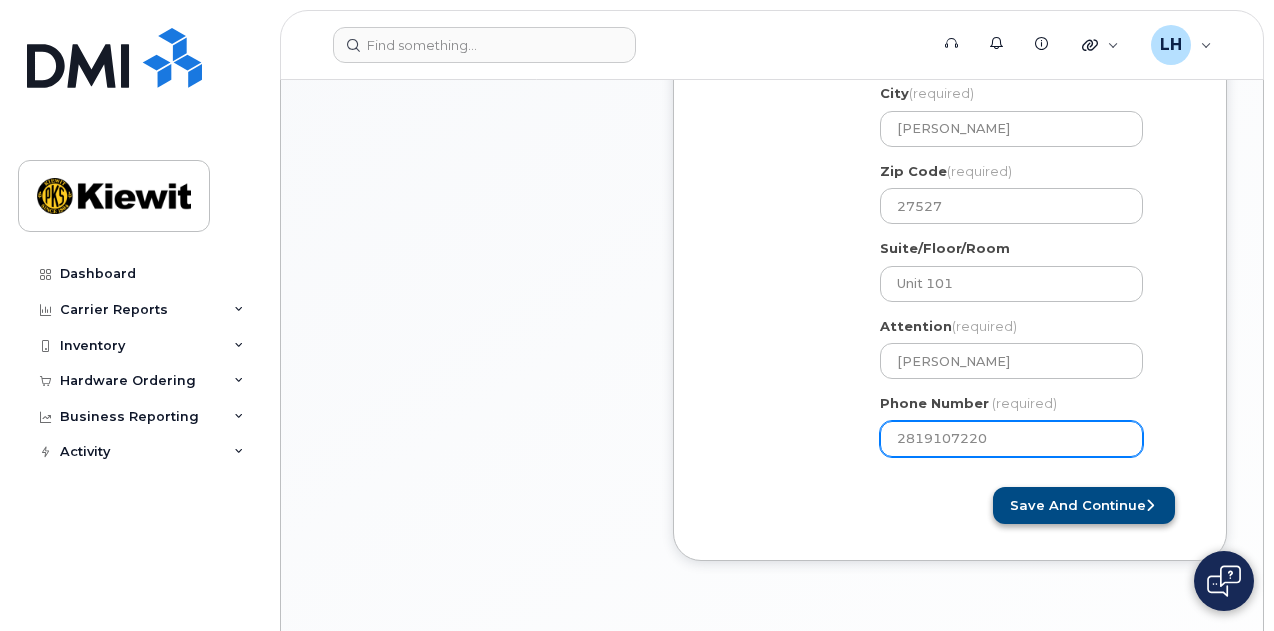 type on "2819107220" 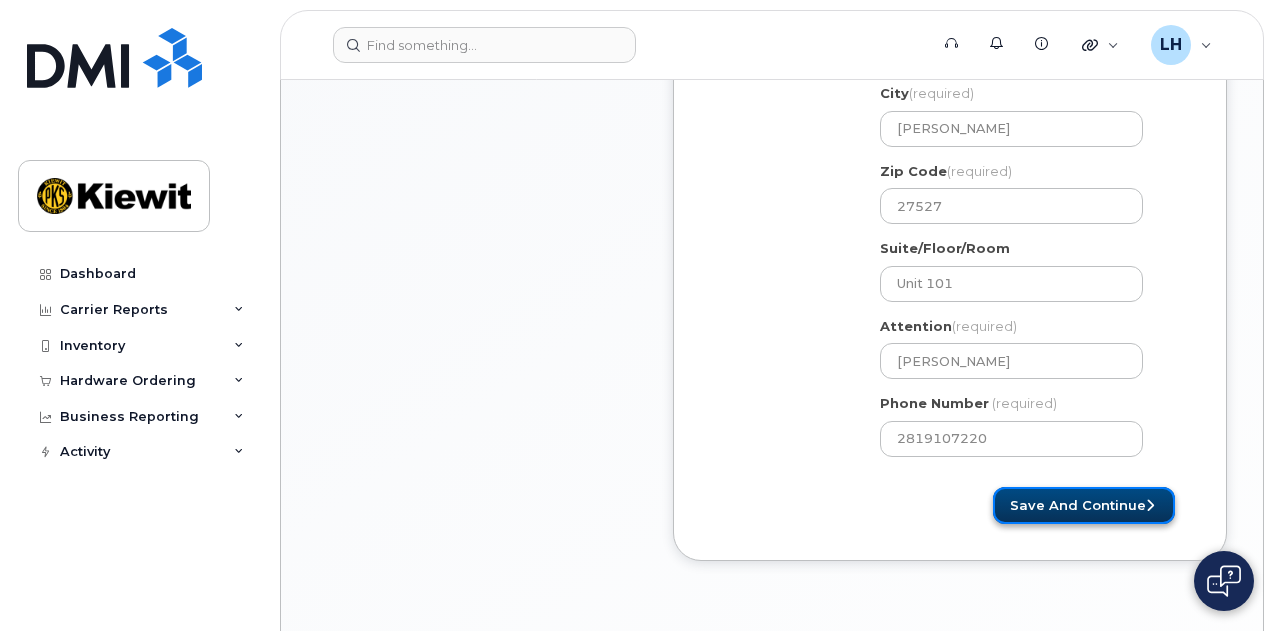 click on "Save and Continue" 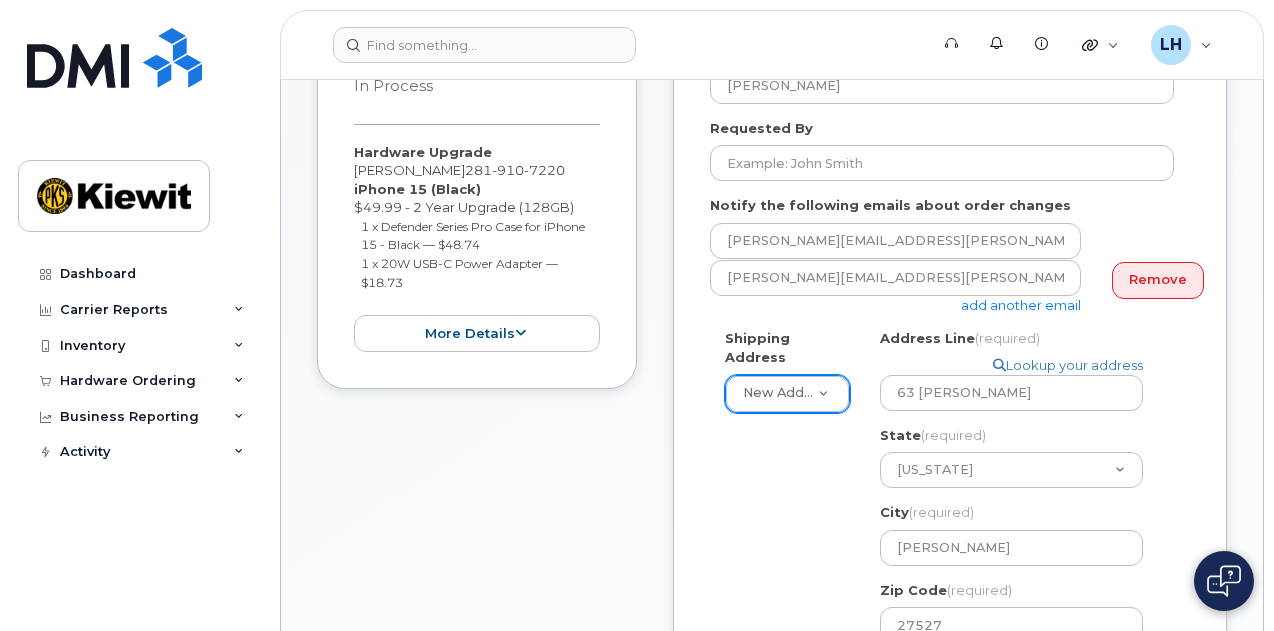 scroll, scrollTop: 518, scrollLeft: 0, axis: vertical 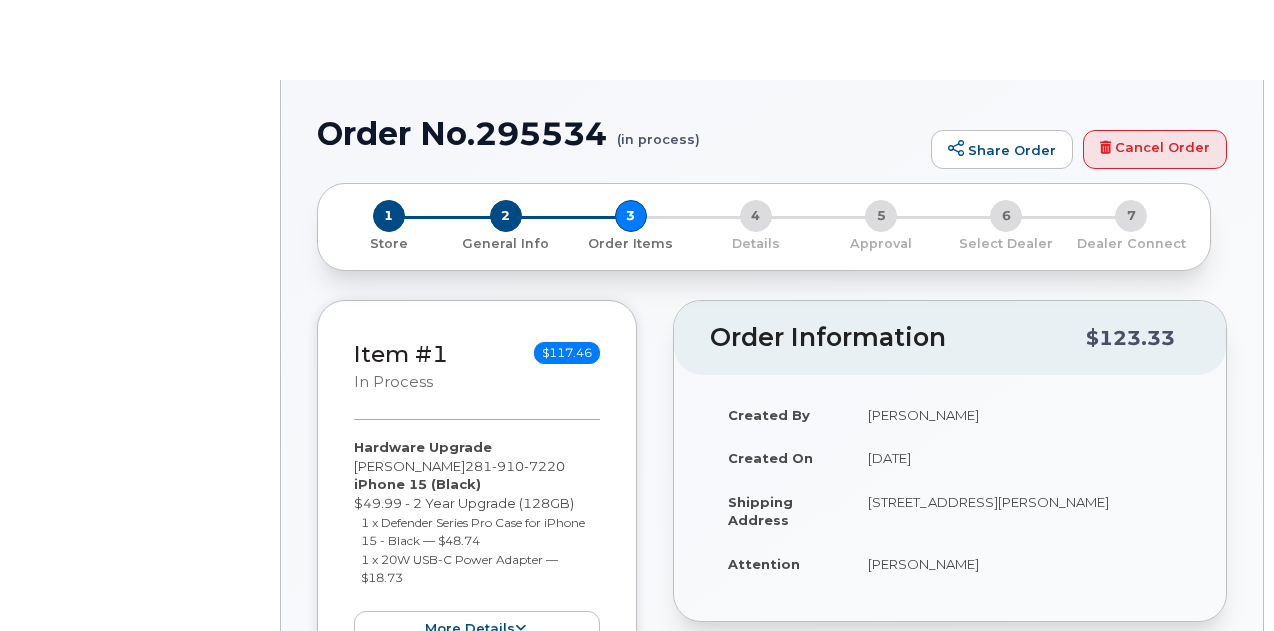 type on "[PERSON_NAME]" 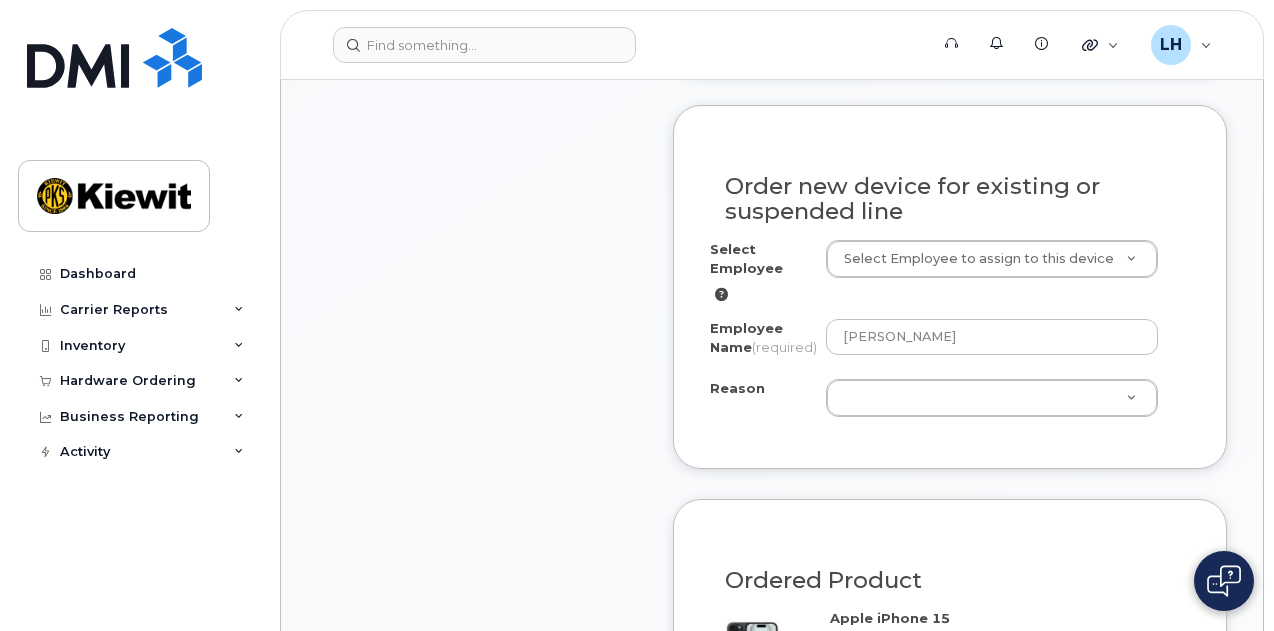scroll, scrollTop: 1174, scrollLeft: 0, axis: vertical 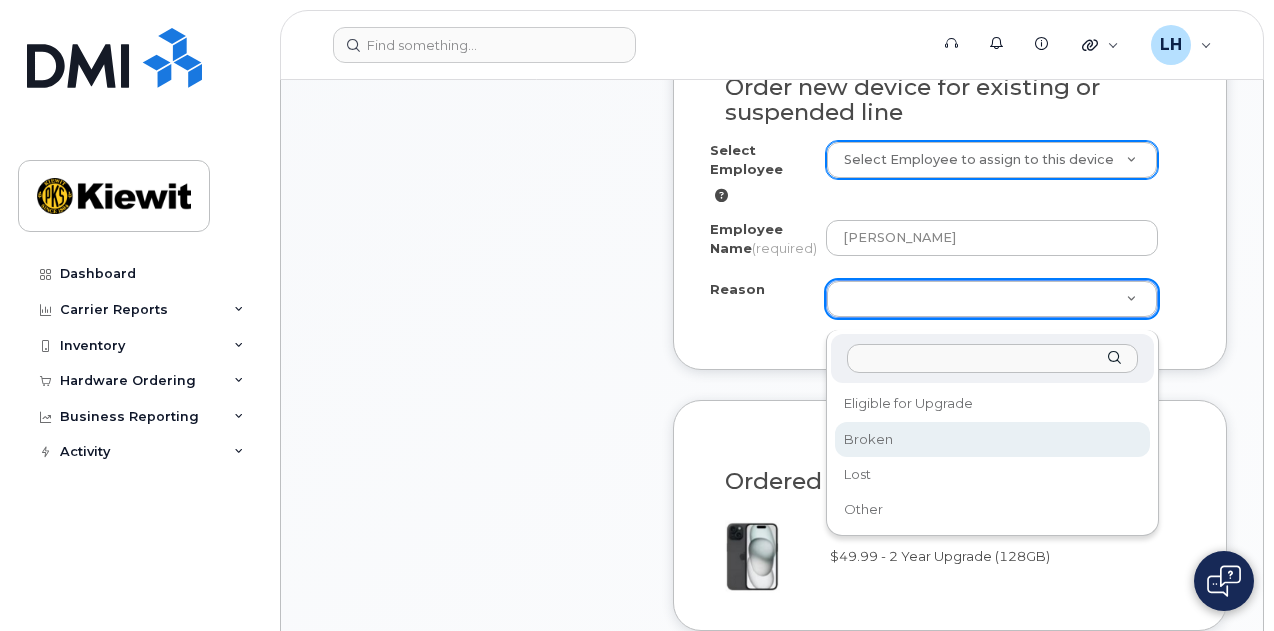 select on "broken" 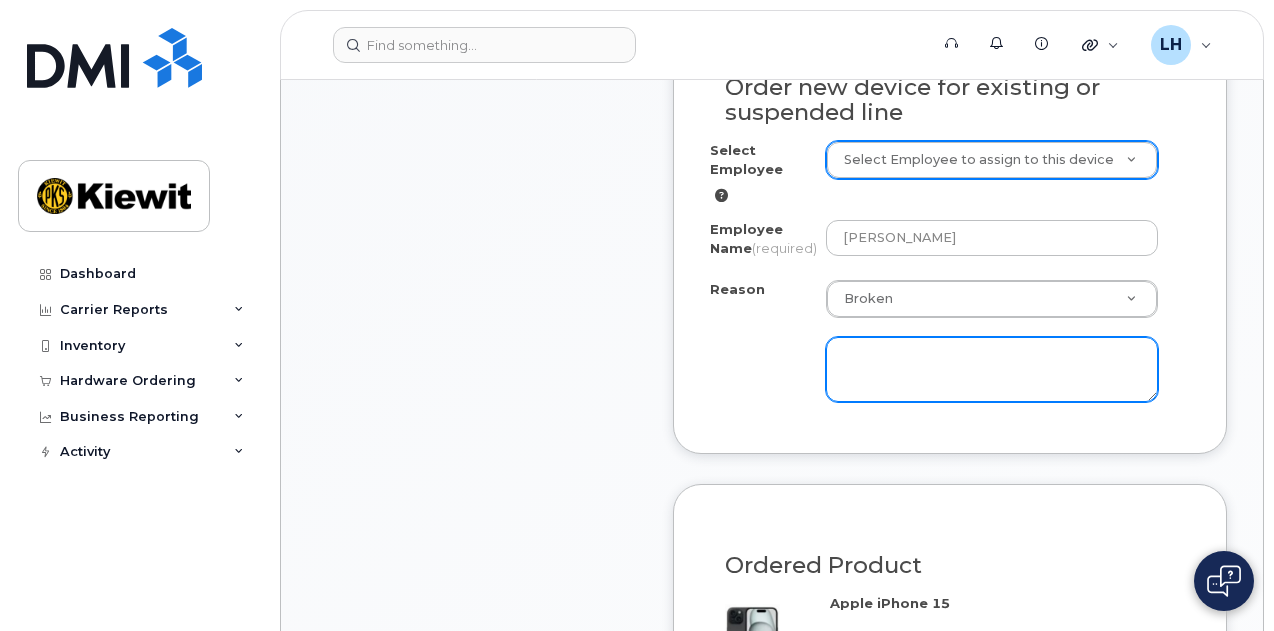 click on "Select Employee
Select Employee to assign to this device
Employee Name
(required)
RANDALL STARKEY
Reason
Broken     Reason
Eligible for Upgrade
Broken
Lost
Other" 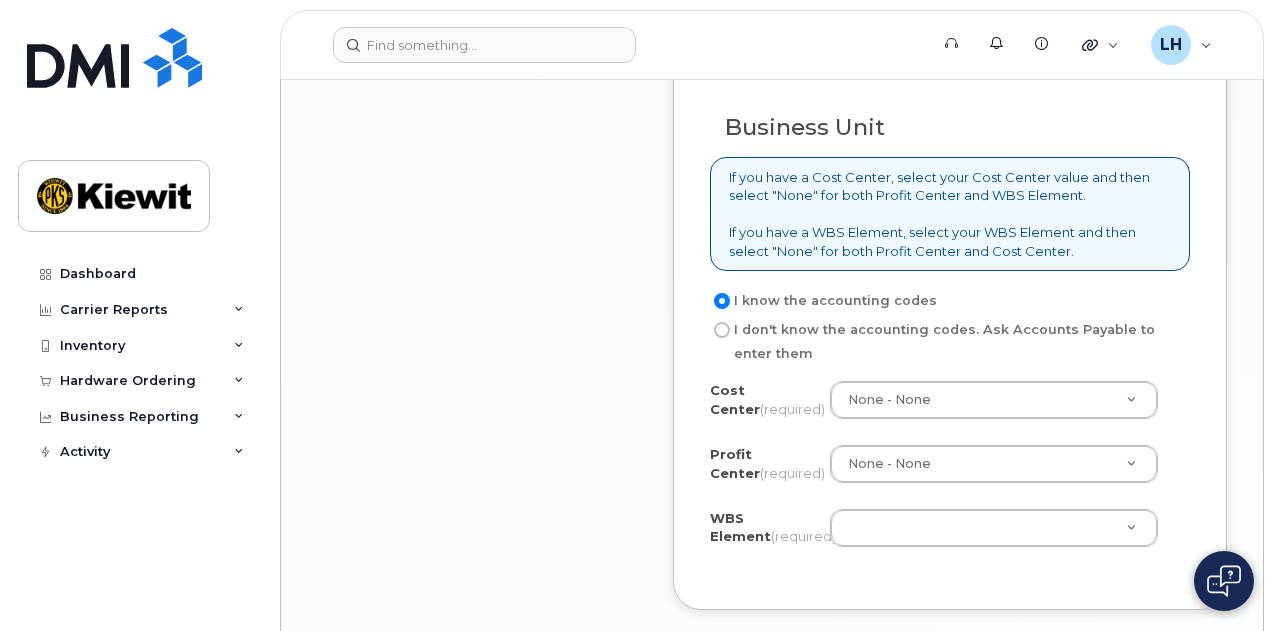 scroll, scrollTop: 1970, scrollLeft: 0, axis: vertical 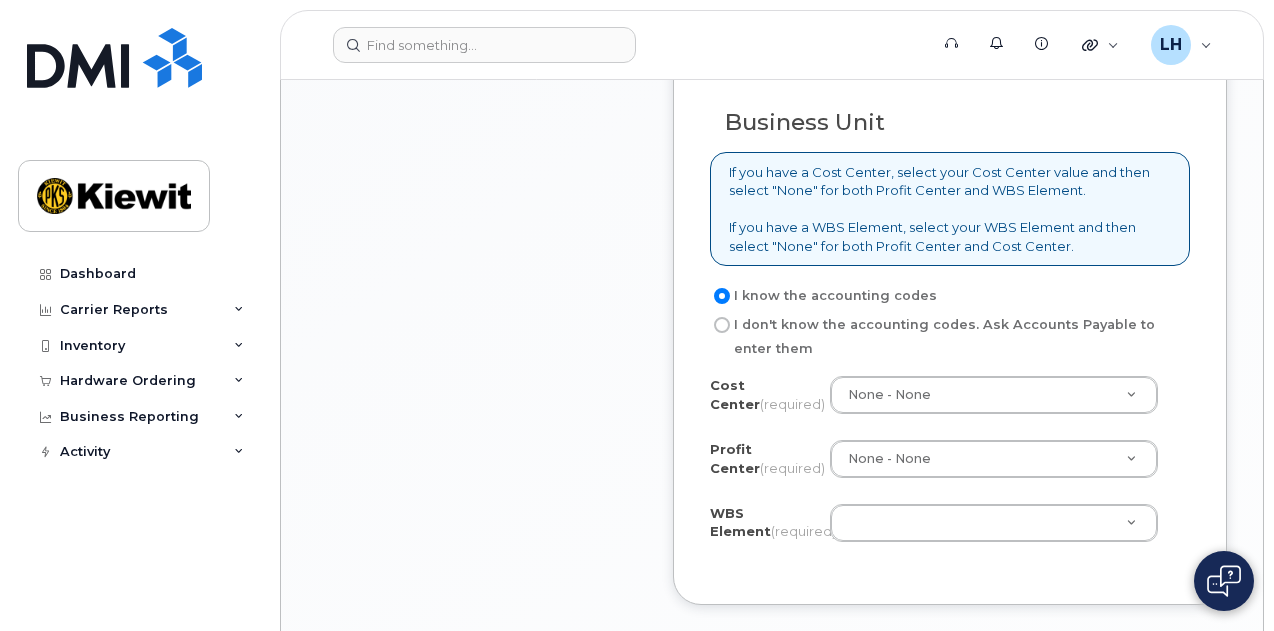 type on "Internal speaker inop" 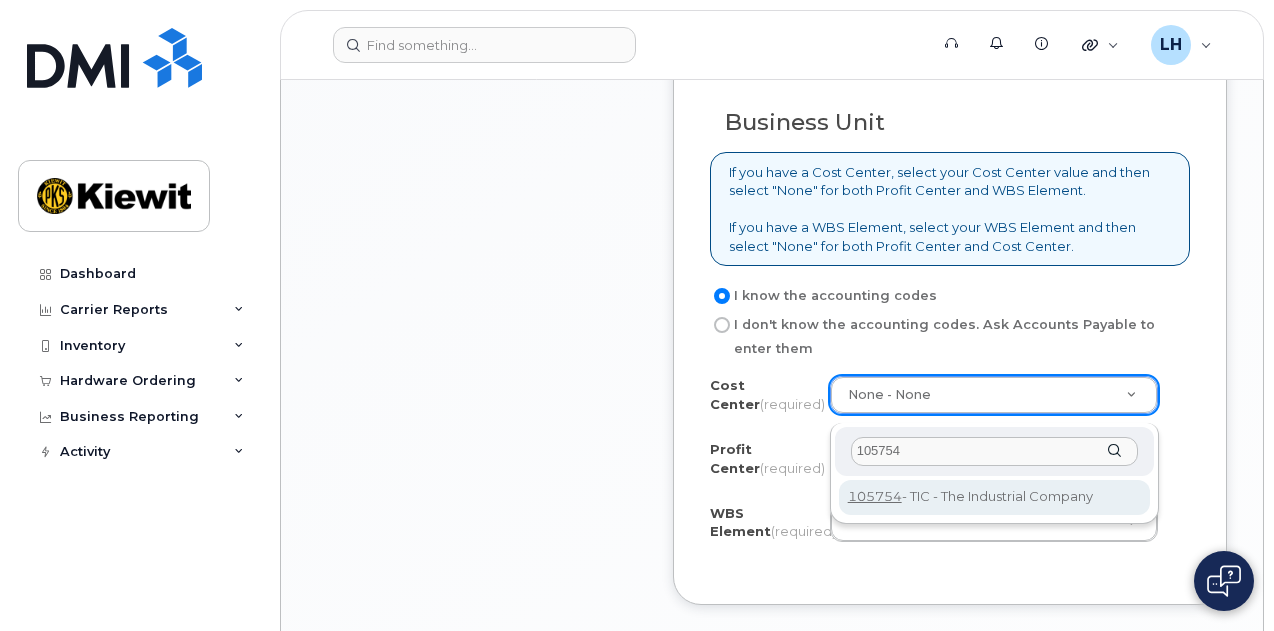 type on "105754" 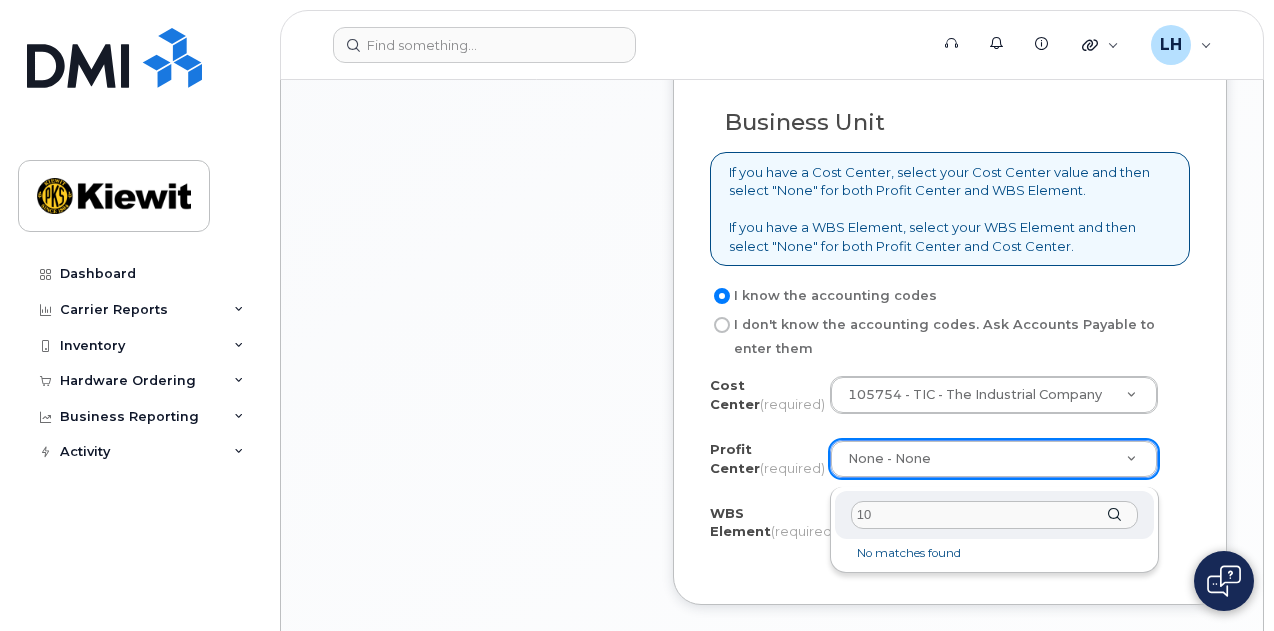 type on "1" 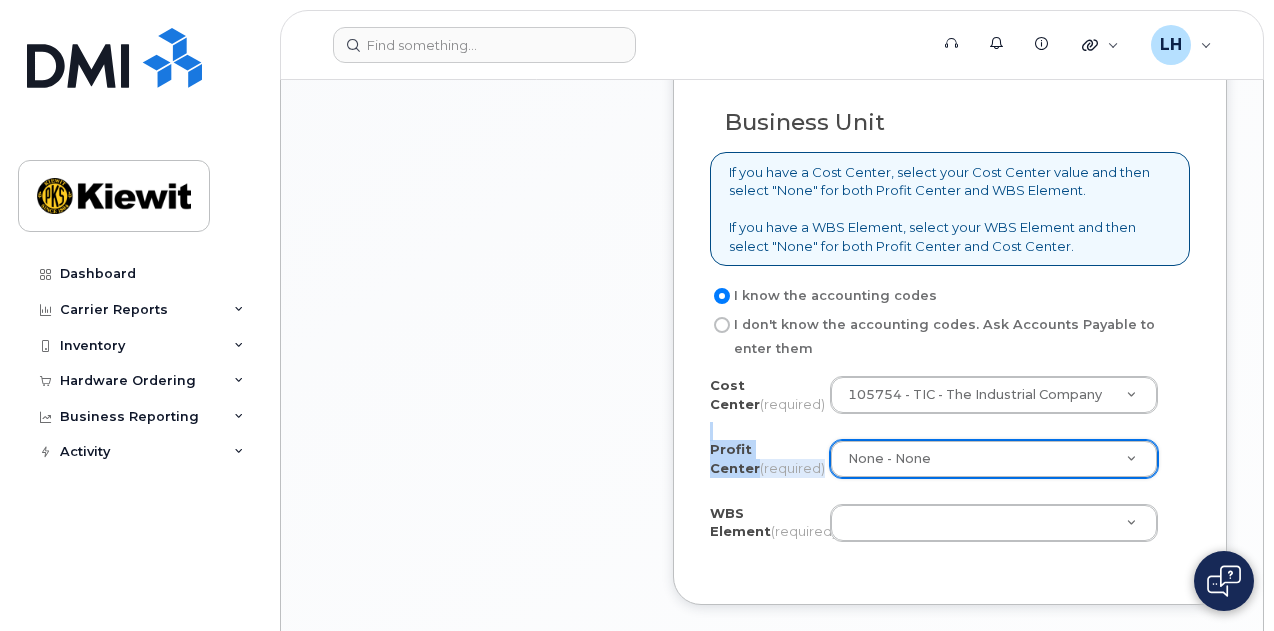 click on "Cost Center
(required)
105754 - TIC - The Industrial Company     105754
Profit Center
(required)
None - None
None - None
WBS Element
(required)
105754.1107" 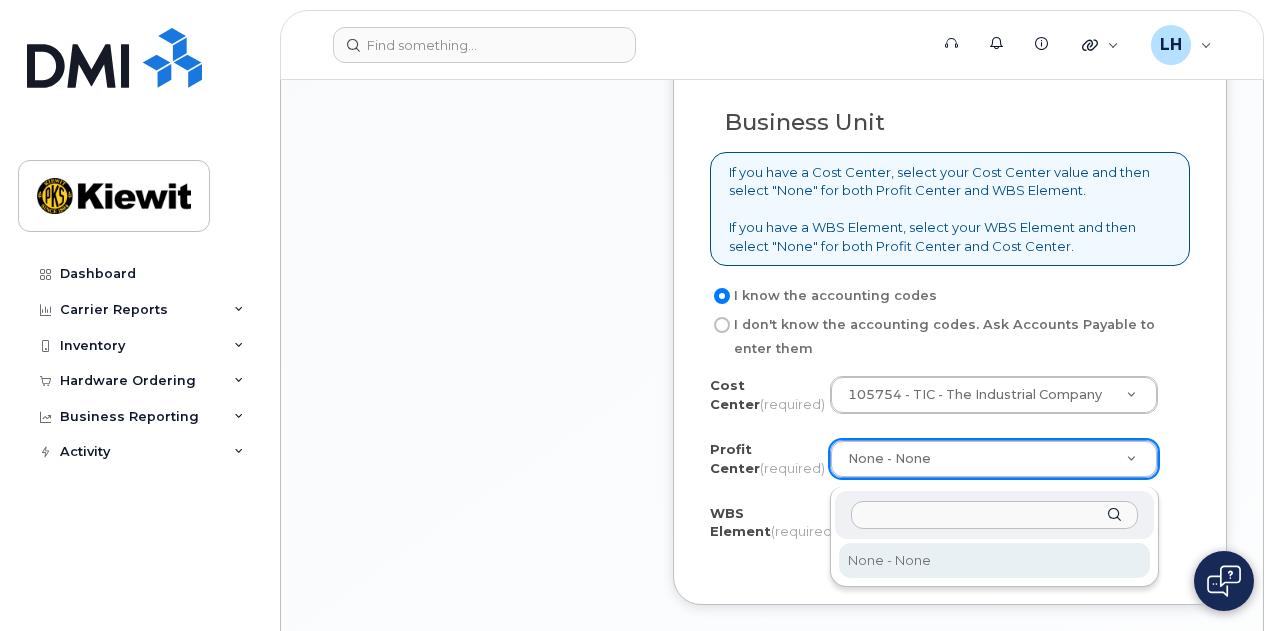 click 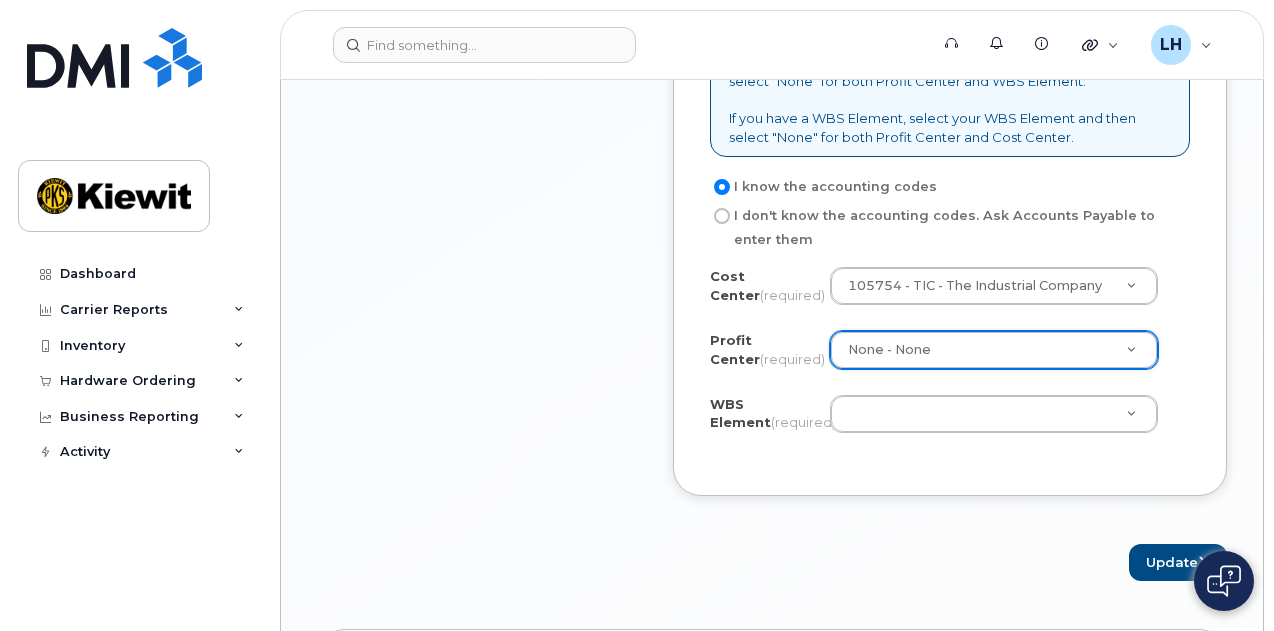 scroll, scrollTop: 2081, scrollLeft: 0, axis: vertical 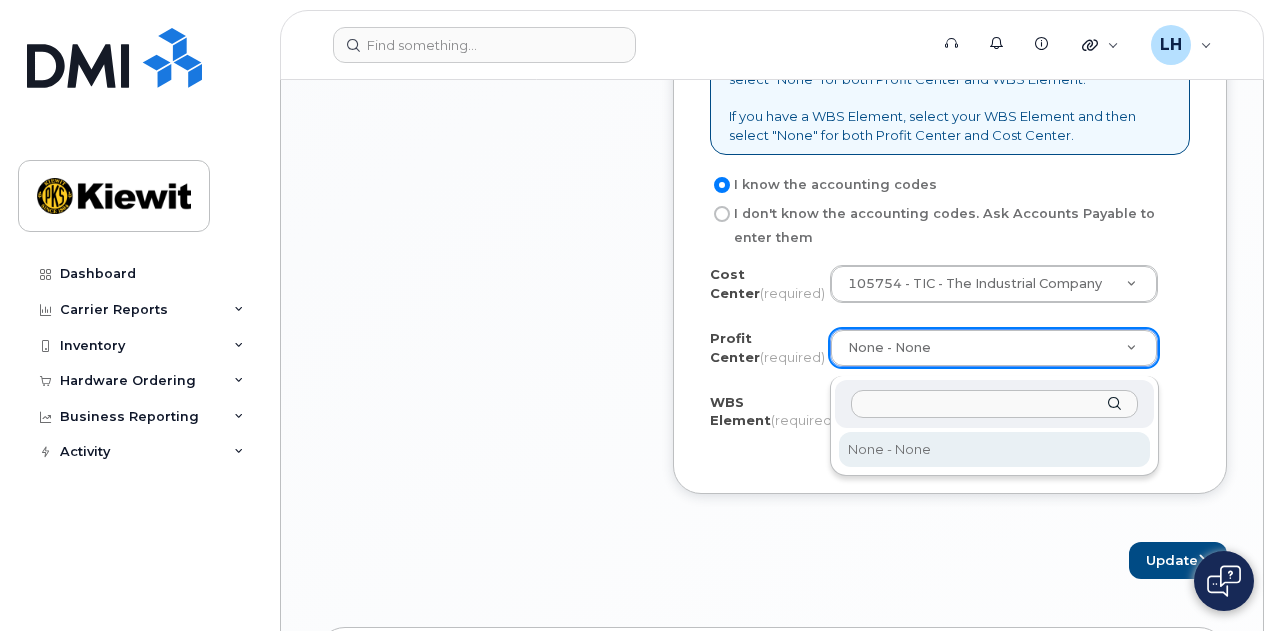 drag, startPoint x: 942, startPoint y: 361, endPoint x: 906, endPoint y: 404, distance: 56.0803 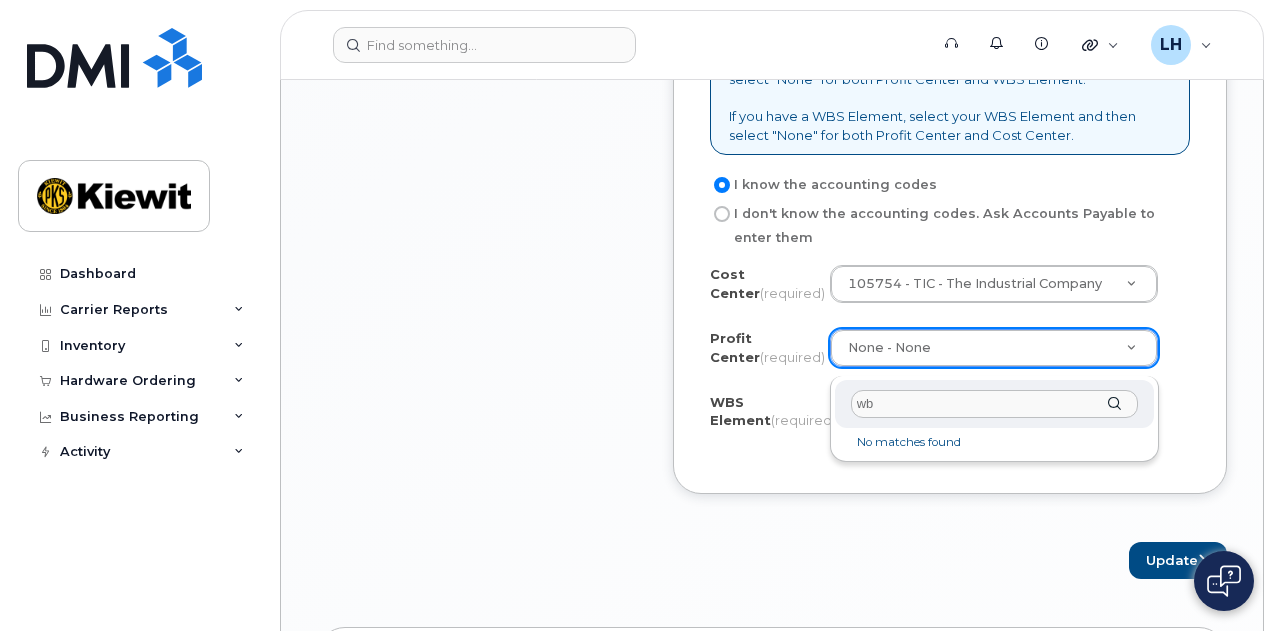 type on "w" 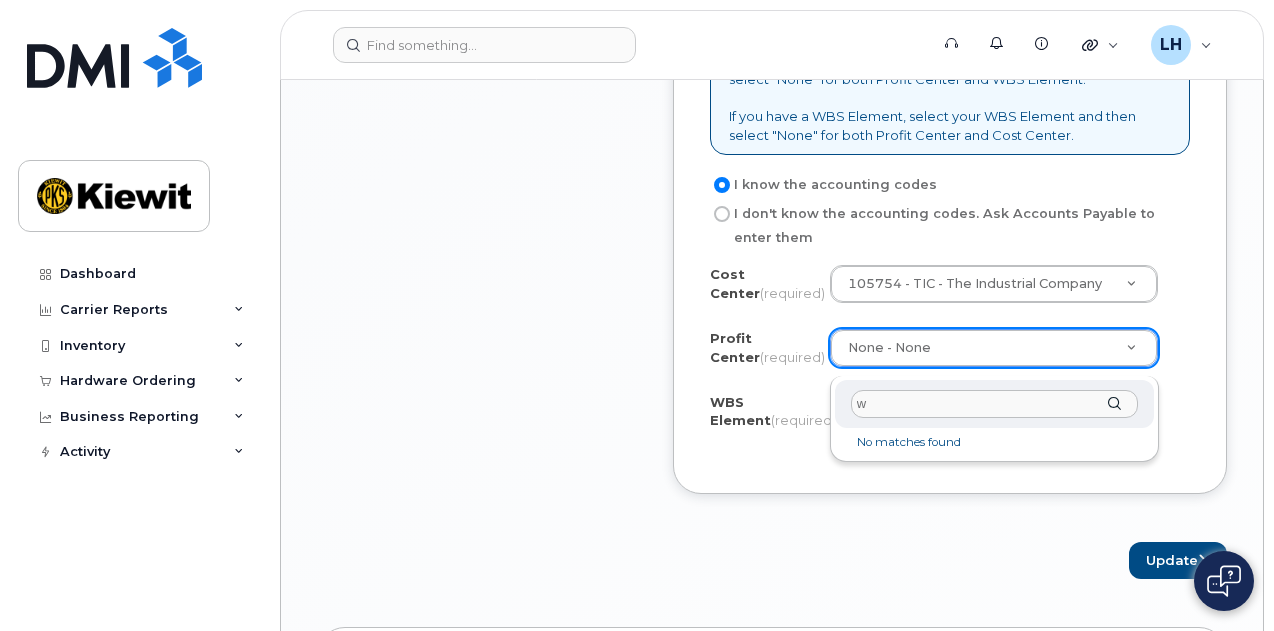 type 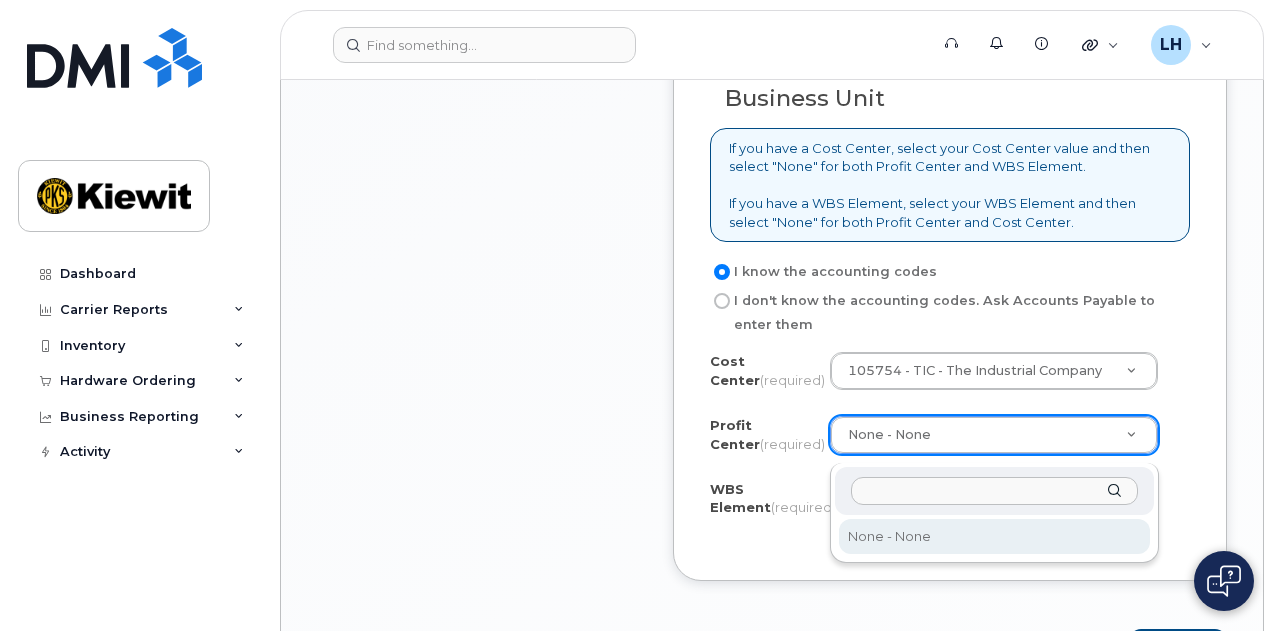scroll, scrollTop: 1993, scrollLeft: 0, axis: vertical 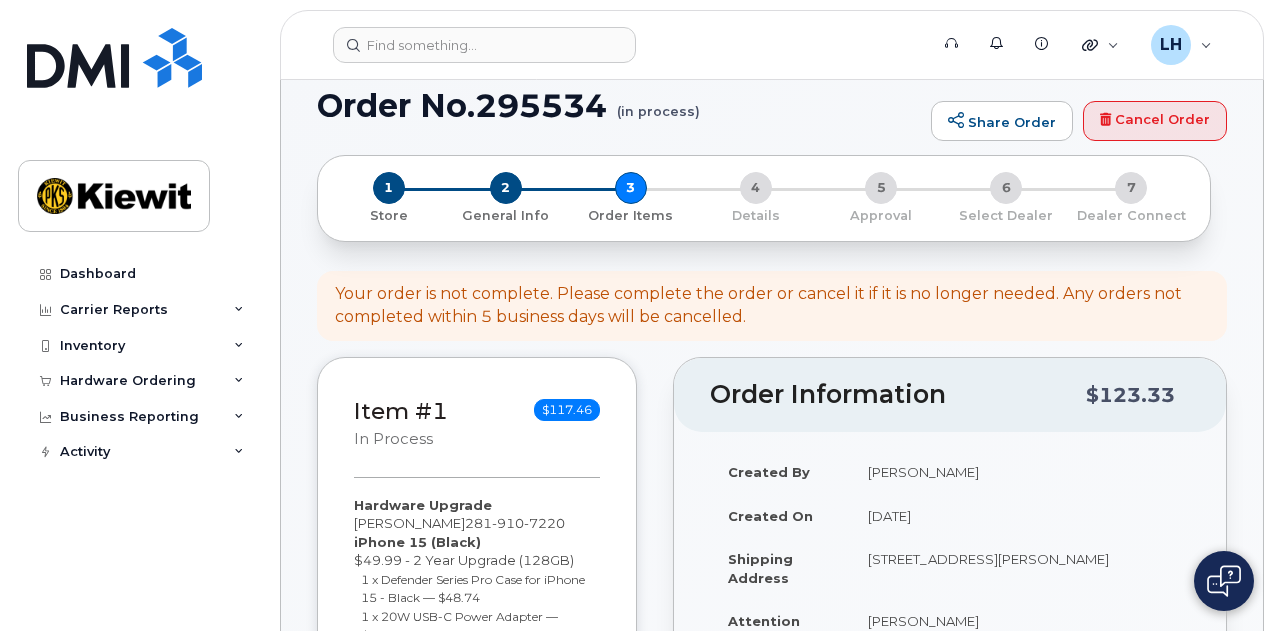 click on "Item #1
in process
$117.46
Hardware Upgrade
RANDALL STARKEY  281 910 7220
iPhone 15
(Black)
$49.99 - 2 Year Upgrade (128GB)
1 x Defender Series Pro Case for iPhone 15 - Black
—
$48.74
1 x 20W USB-C Power Adapter
—
$18.73
more details
Request
Hardware Upgrade
Employee
( 281 910 7220 )
Email
RANDALL.STARKEY@KIEWIT.COM
Carrier Base
Verizon Wireless
Requested Device
iPhone 15
Term Details
2 Year Upgrade (128GB)
Requested Accessories
Defender Series Pro Case for iPhone 15 - Black x 1
— $48.74
20W USB-C Power Adapter x 1
— $18.73
Accounting Codes
Cost Center: None
Profit Center: None
WBS Element: 105754.1107
Estimated Device Cost
$49.99
Estimated Shipping Charge
$0.00
Estimated Total
(Device & Accessories)
$117.46
Shipping Address
collapse" 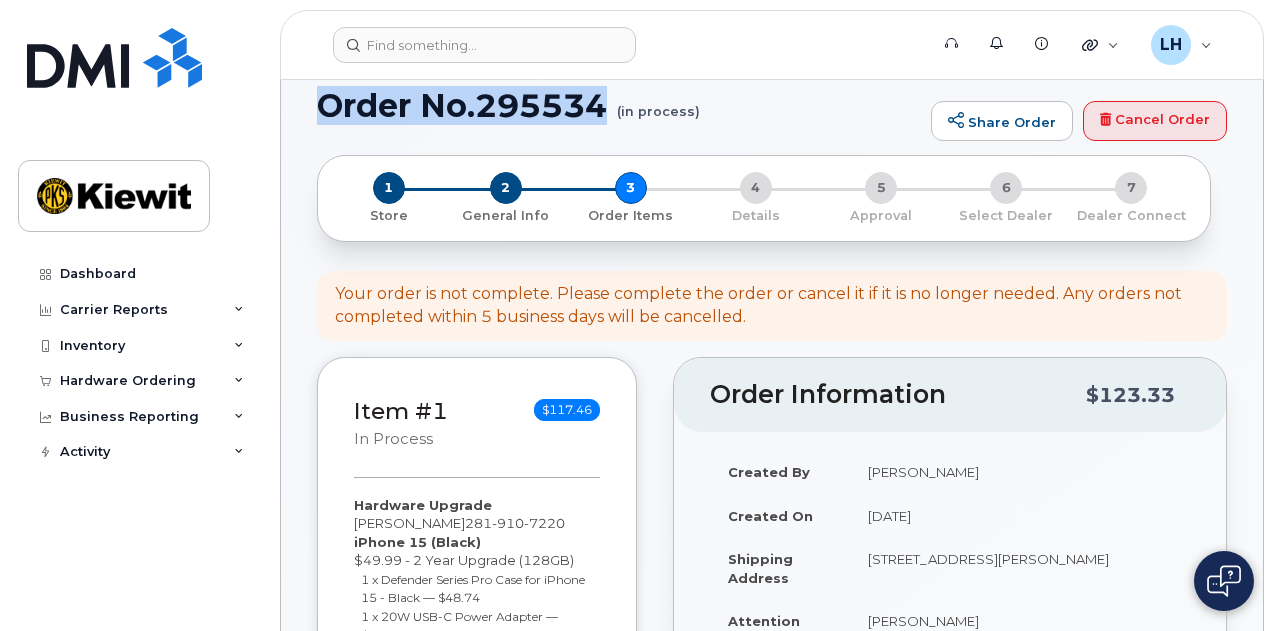 drag, startPoint x: 609, startPoint y: 109, endPoint x: 305, endPoint y: 114, distance: 304.0411 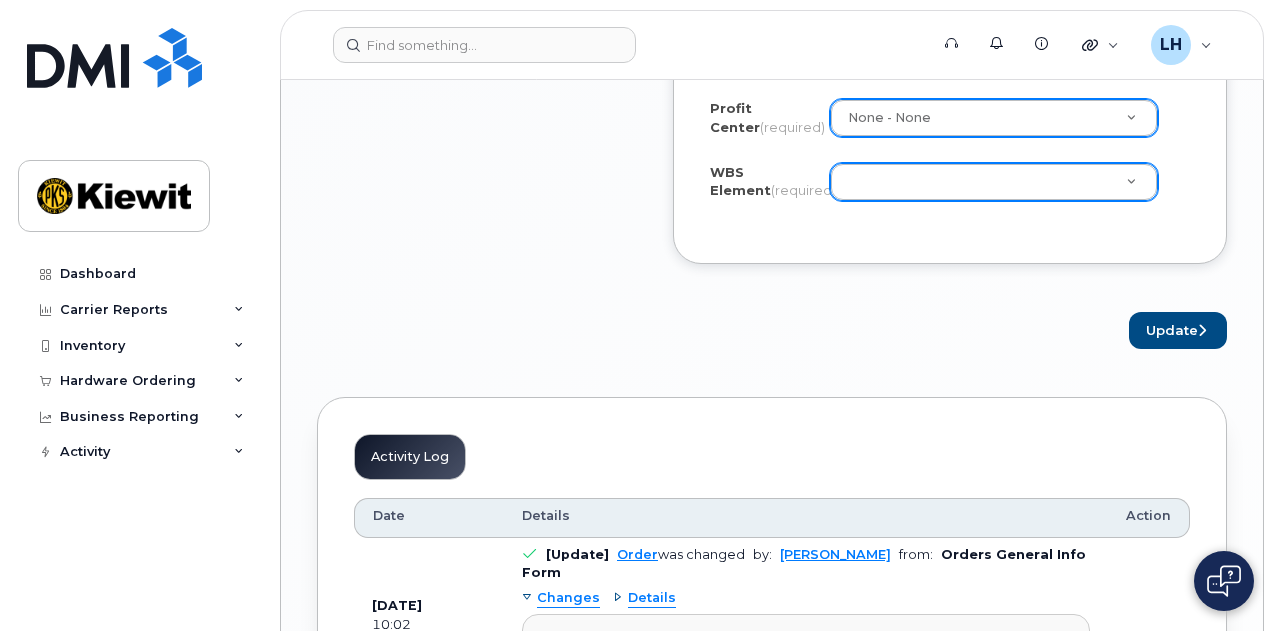 scroll, scrollTop: 2095, scrollLeft: 0, axis: vertical 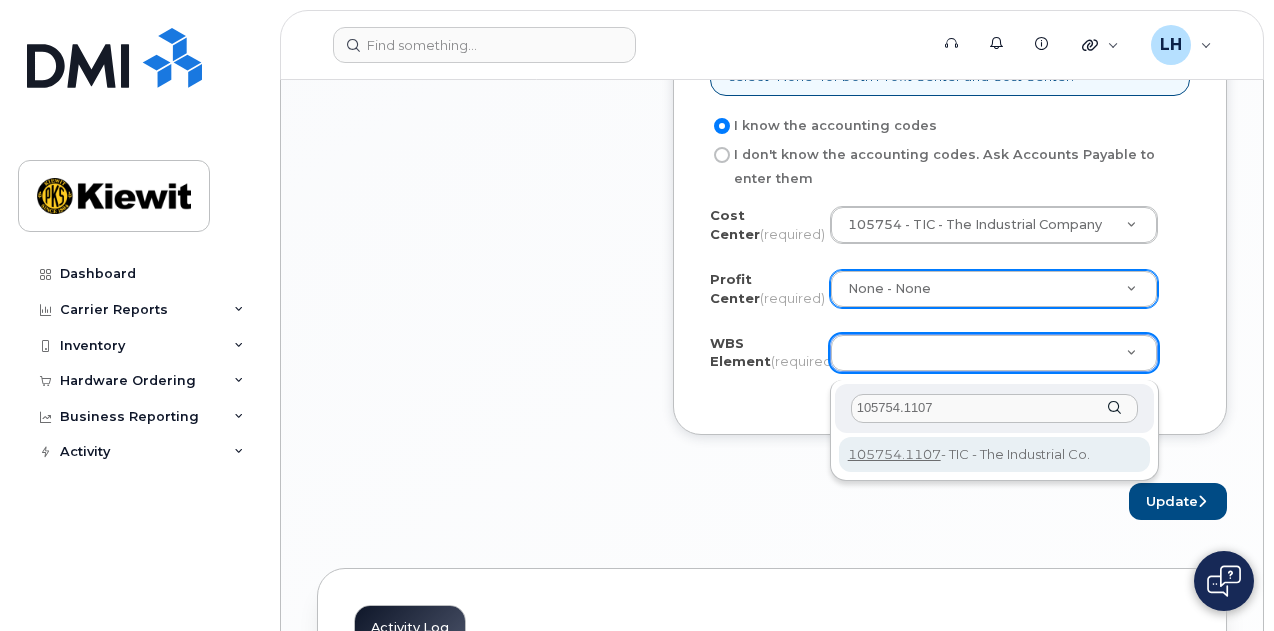 type on "105754.1107" 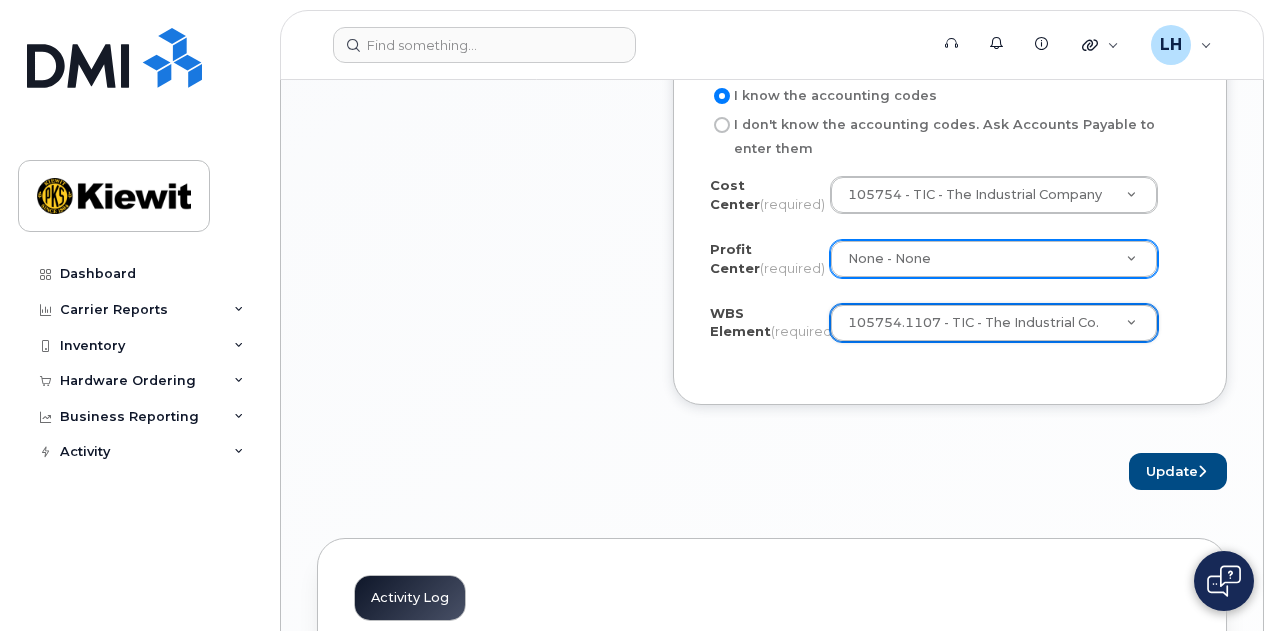 scroll, scrollTop: 2157, scrollLeft: 0, axis: vertical 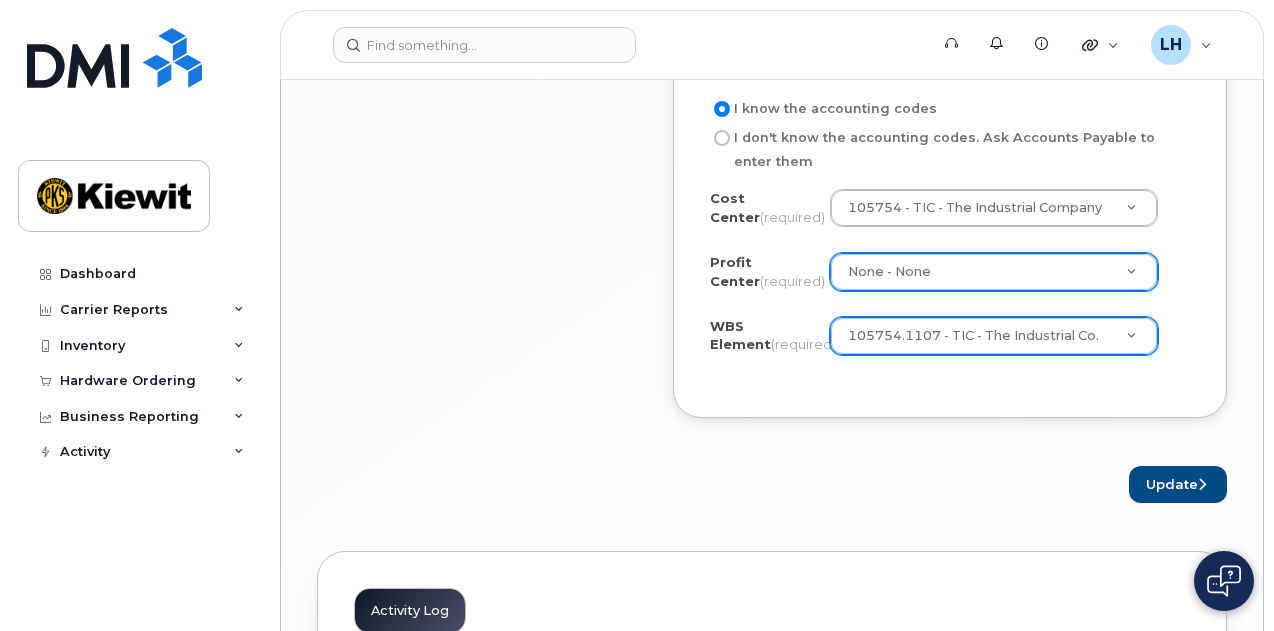 click on "×
Share This Order
If you want to allow others to create or edit orders, share this link with them:
https://myserve.ca/orders/6aba7195-08b8-4193-b8cf-39e831d916e6/edit
1
Store
2
General Info
3
Order Items
4
Details
5
Approval
6
Select Dealer
7
Dealer Connect
Your order is not complete. Please complete the order or cancel it if it is no longer needed. Any orders not completed within 5 business days will be cancelled.
Item #1
in process
$117.46
Hardware Upgrade
RANDALL STARKEY  281 910 7220
iPhone 15
(Black)
$49.99 - 2 Year Upgrade (128GB)
1 x Defender Series Pro Case for iPhone 15 - Black
—
$48.74
1 x 20W USB-C Power Adapter
—
$18.73
more details
Request
Hardware Upgrade
Employee
( 281 910 7220 )
Email
RANDALL.STARKEY@KIEWIT.COM" 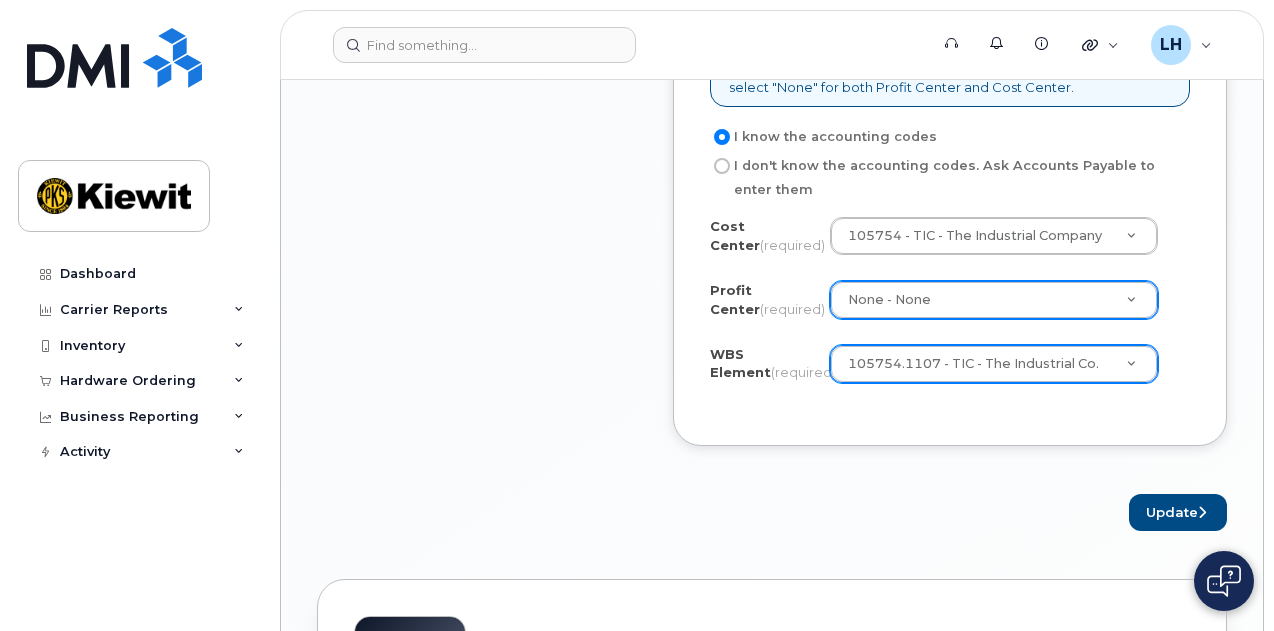 scroll, scrollTop: 2178, scrollLeft: 0, axis: vertical 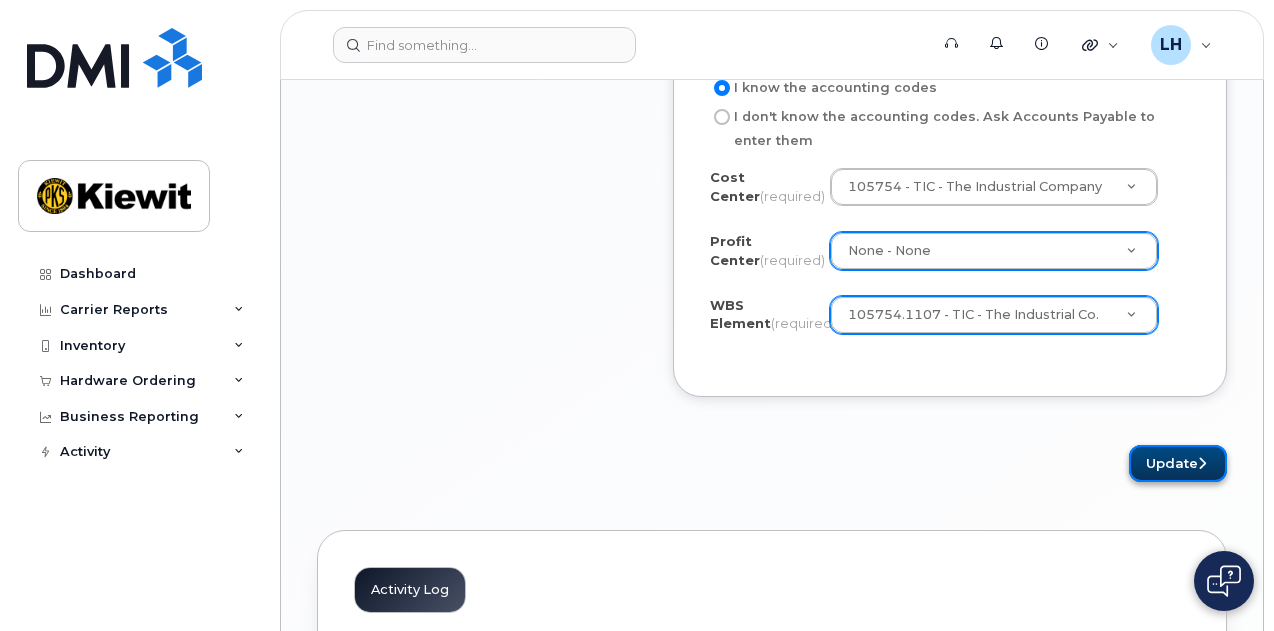 click 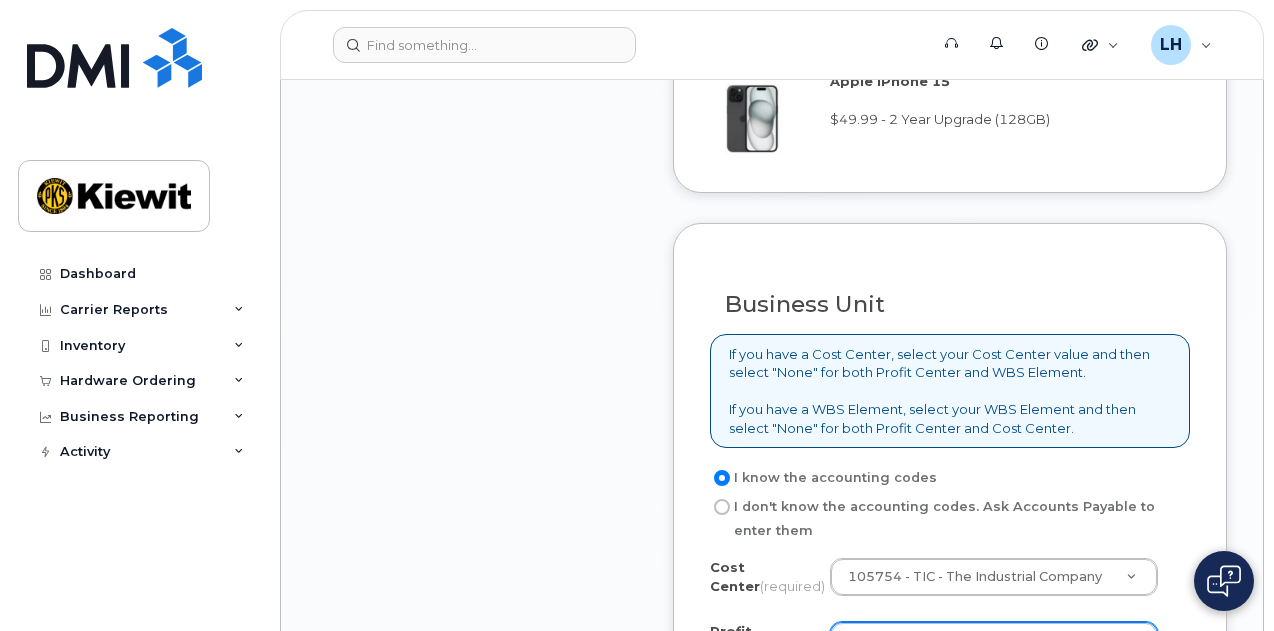 scroll, scrollTop: 1786, scrollLeft: 0, axis: vertical 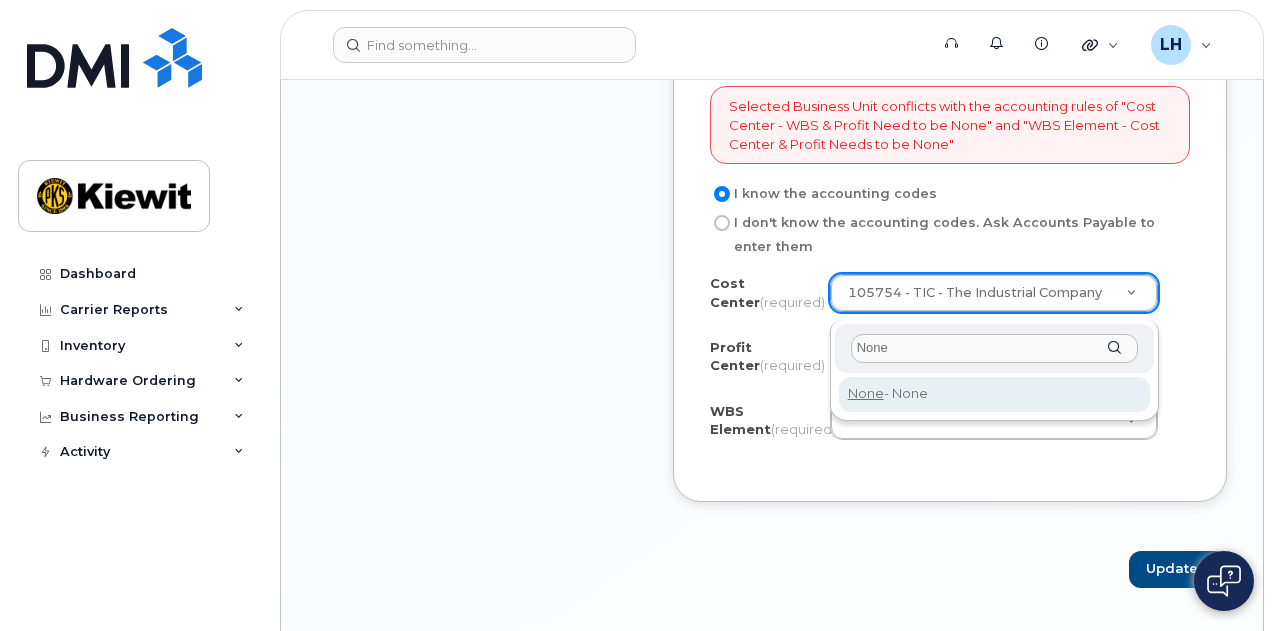 type on "None" 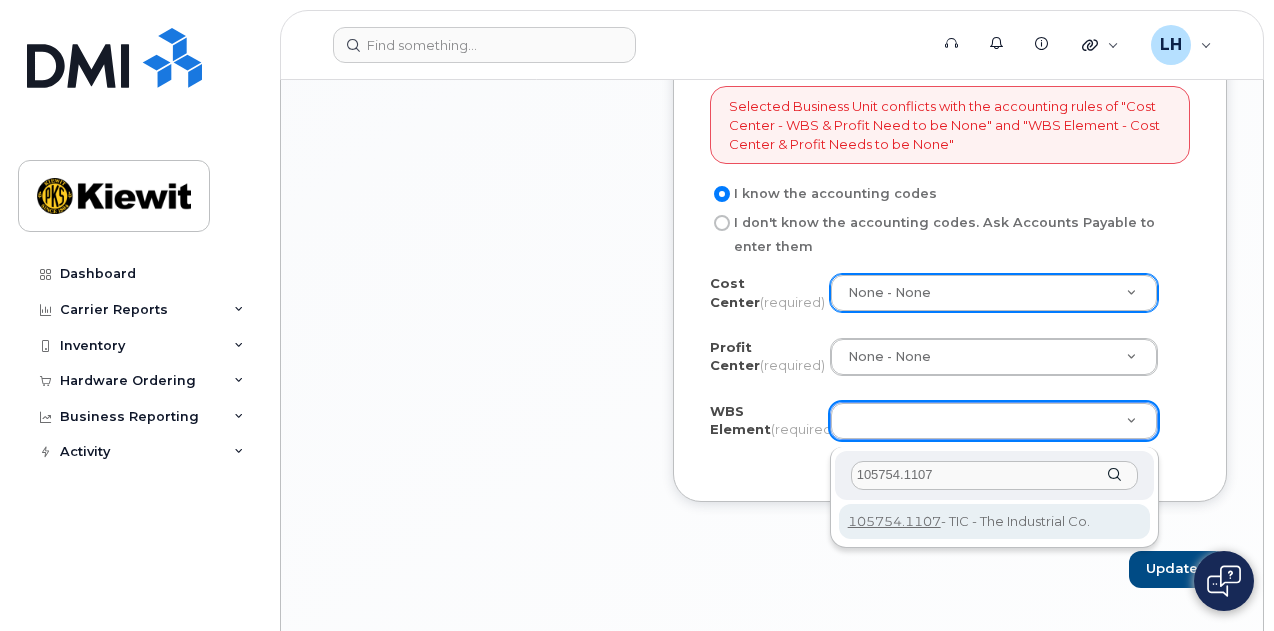 type on "105754.1107" 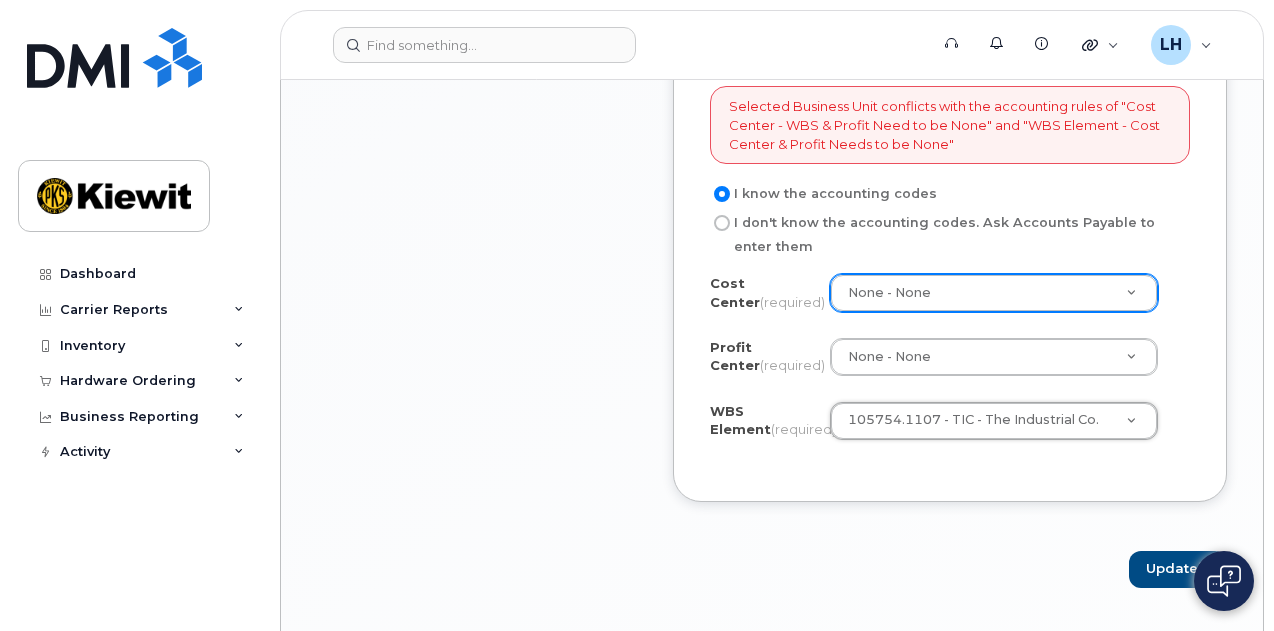 scroll, scrollTop: 2282, scrollLeft: 0, axis: vertical 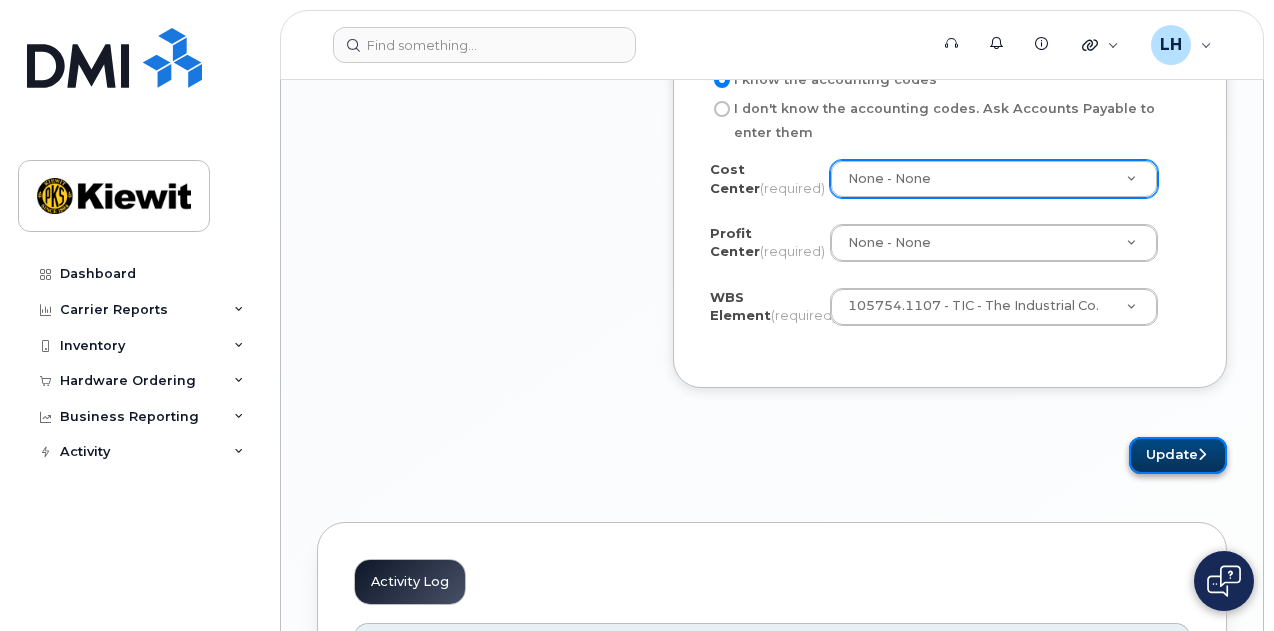 click on "Update" 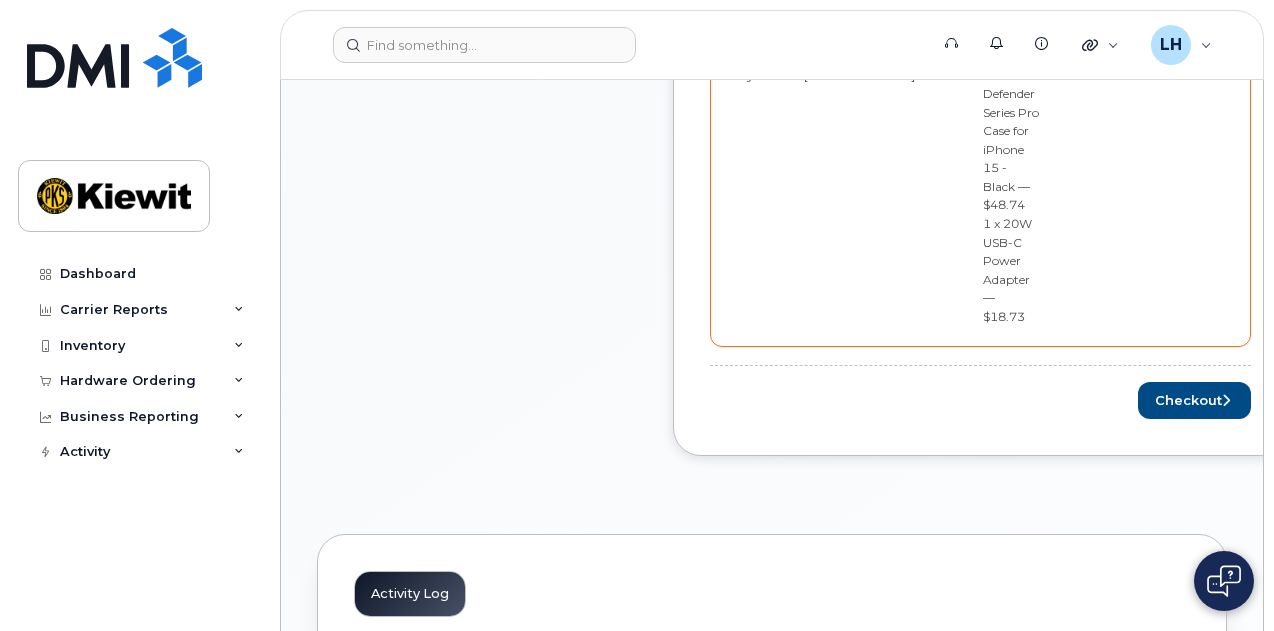 scroll, scrollTop: 1231, scrollLeft: 0, axis: vertical 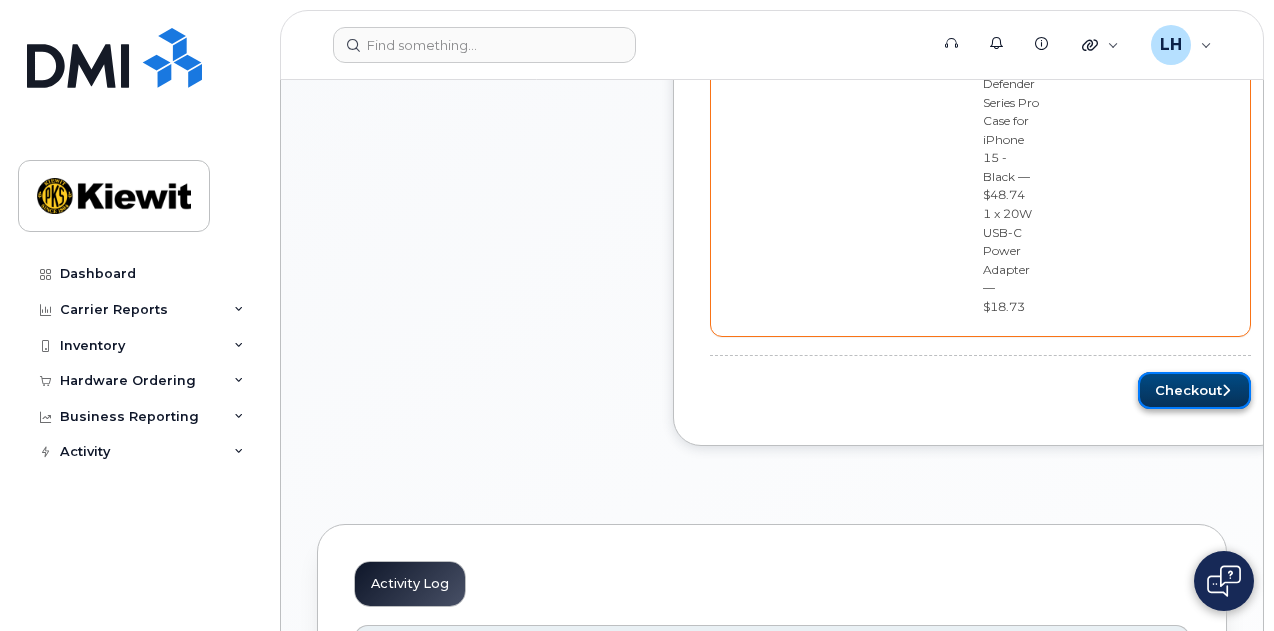 drag, startPoint x: 1077, startPoint y: 363, endPoint x: 1179, endPoint y: 415, distance: 114.49017 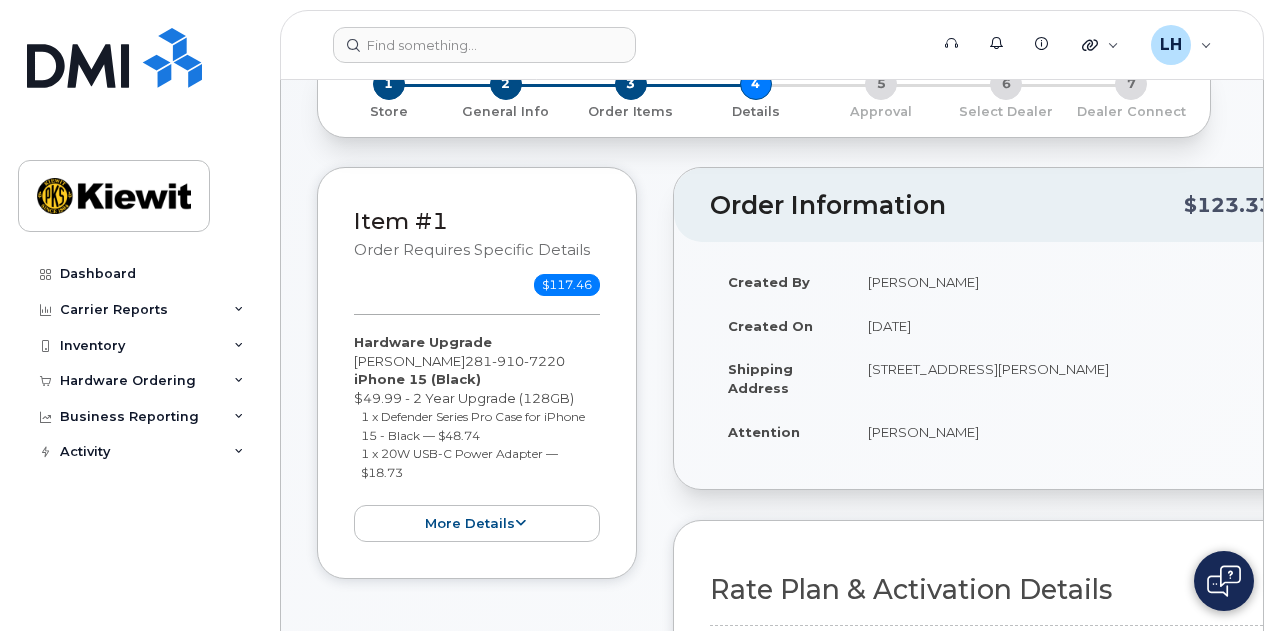 scroll, scrollTop: 271, scrollLeft: 0, axis: vertical 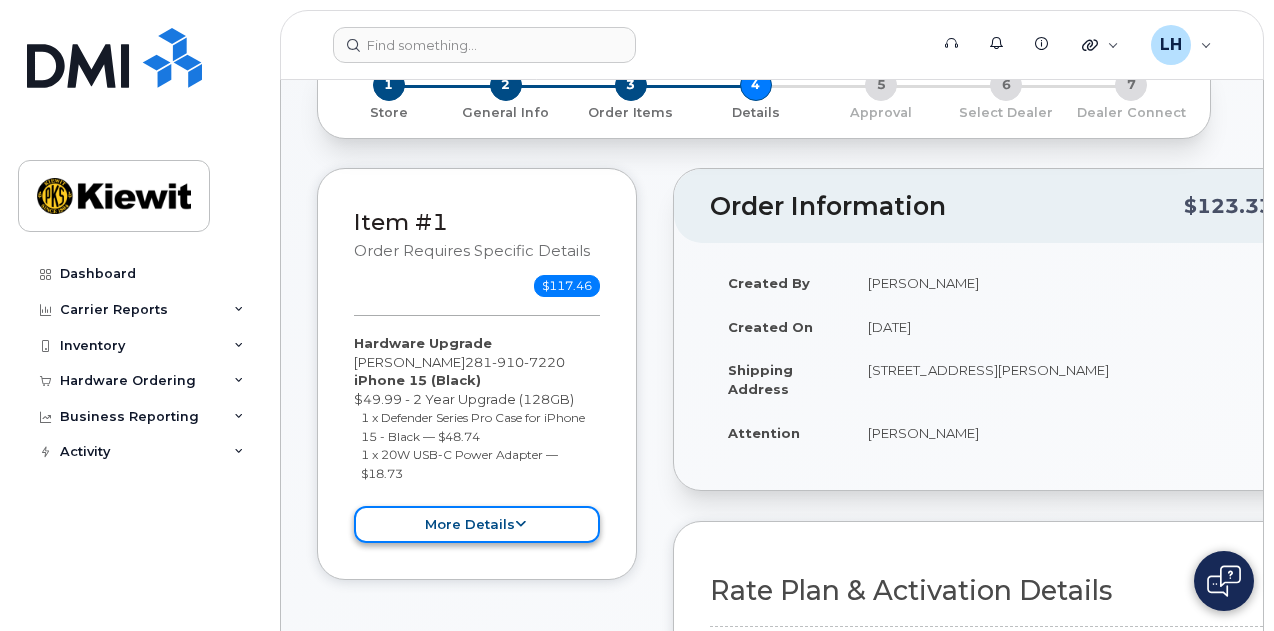 click on "more details" 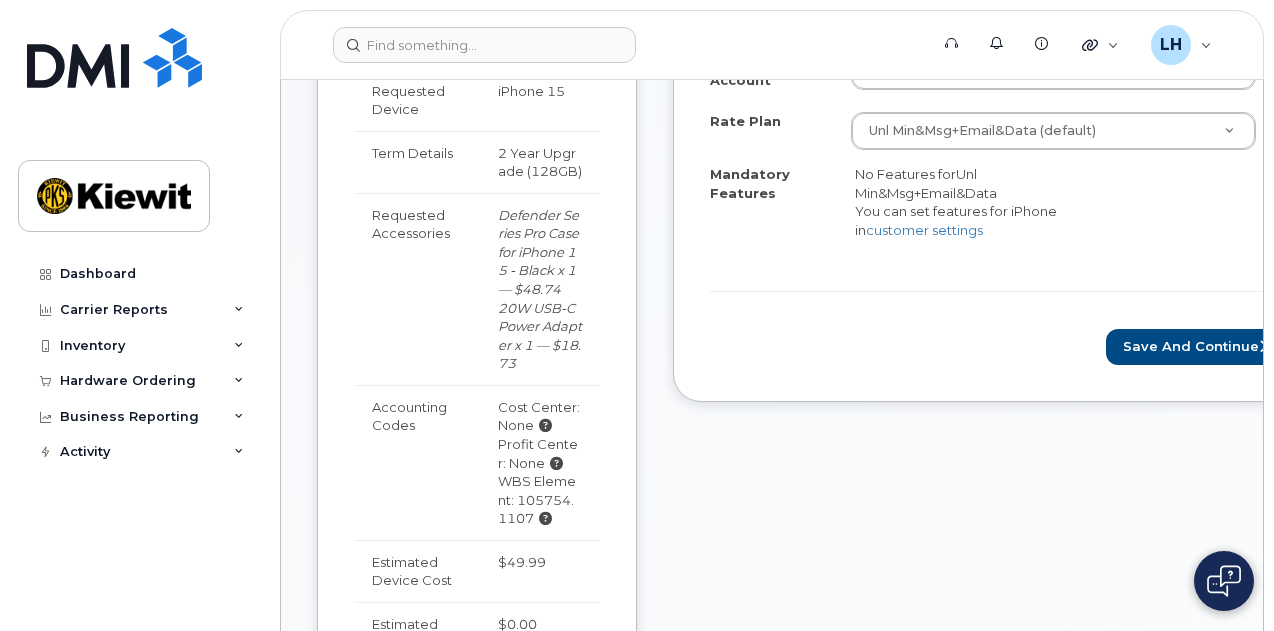 scroll, scrollTop: 934, scrollLeft: 0, axis: vertical 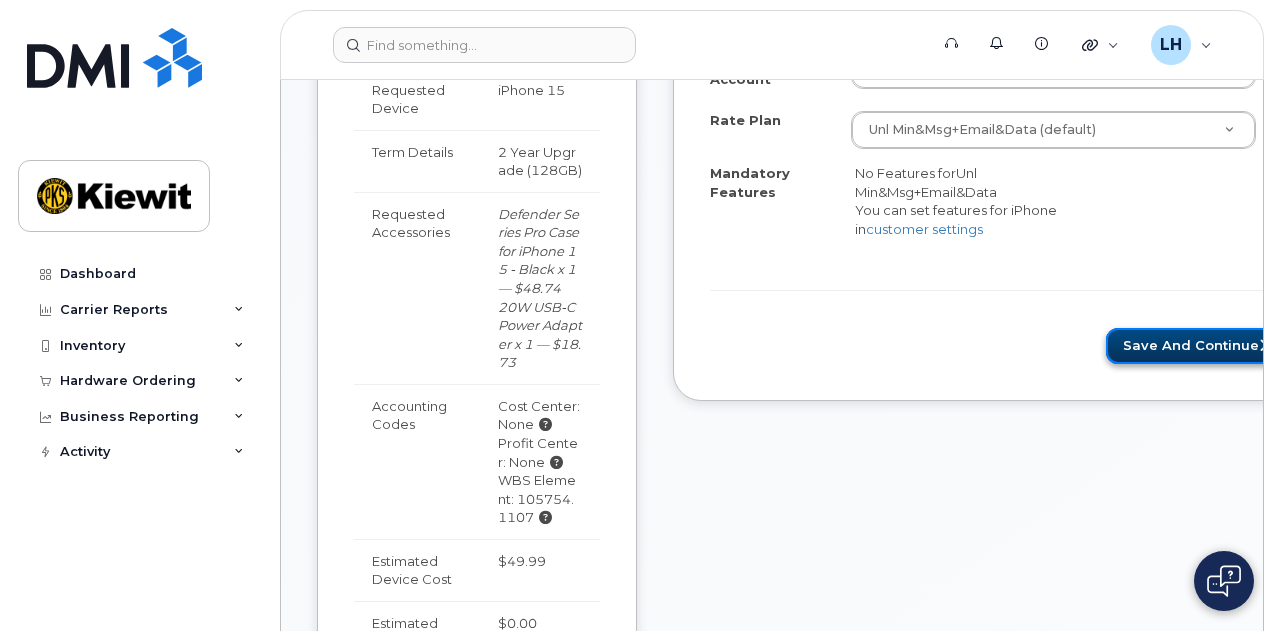 click on "Save and Continue" 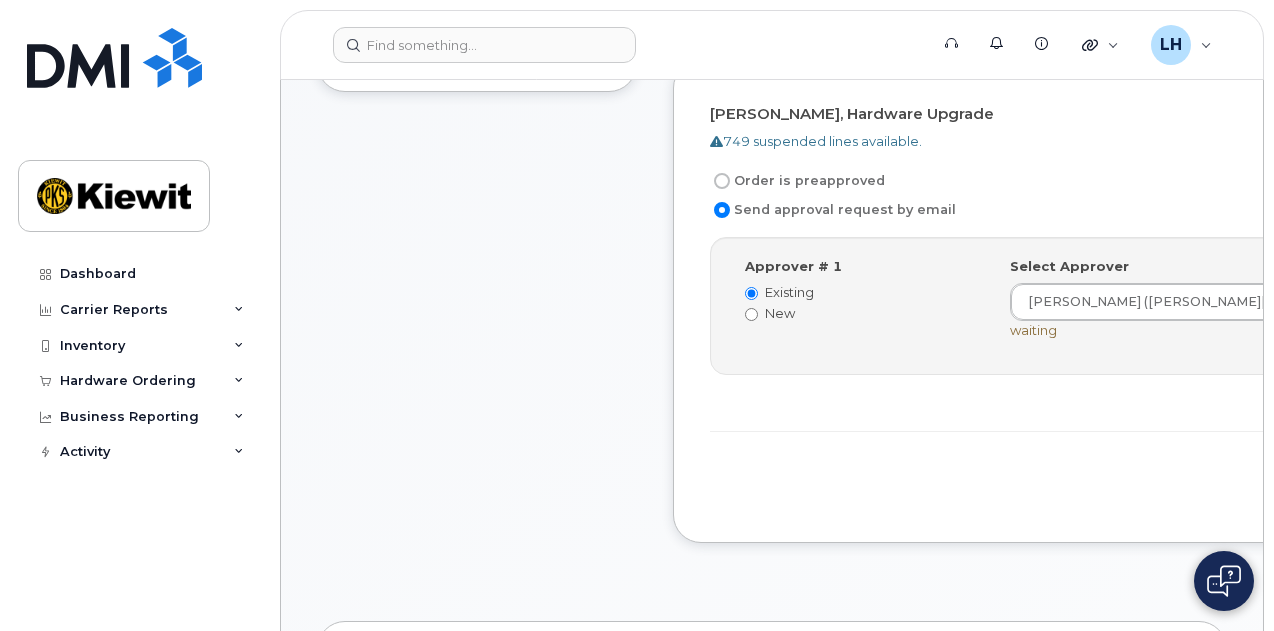 scroll, scrollTop: 734, scrollLeft: 0, axis: vertical 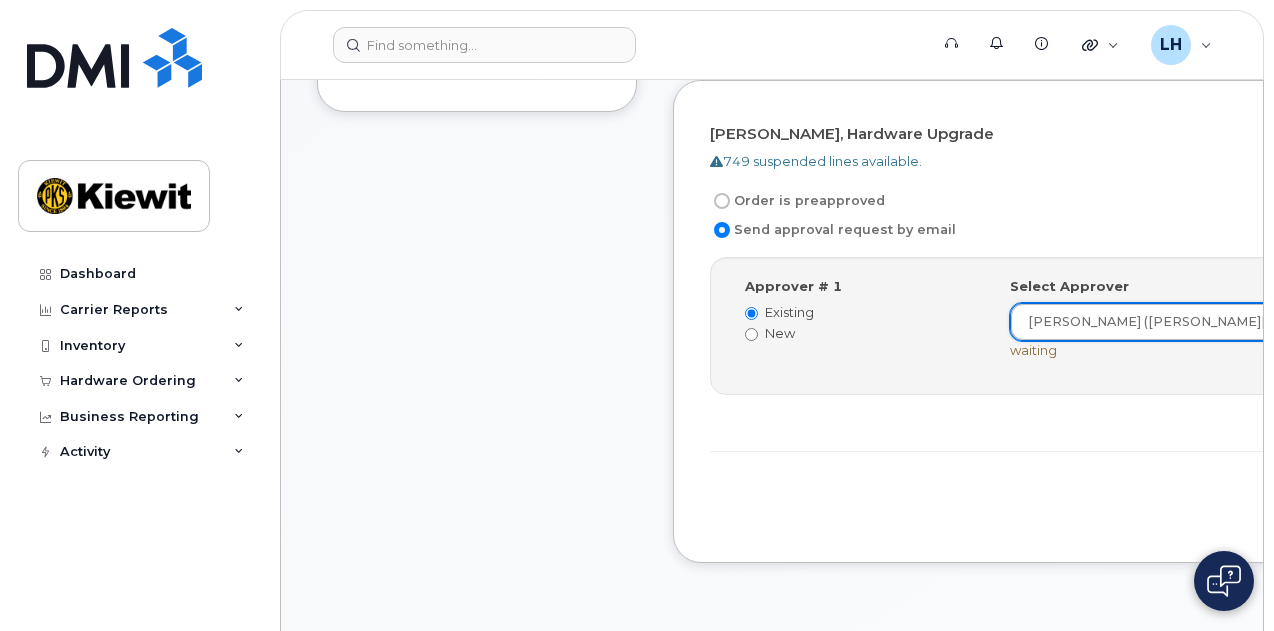 click on "Send approval request by email" 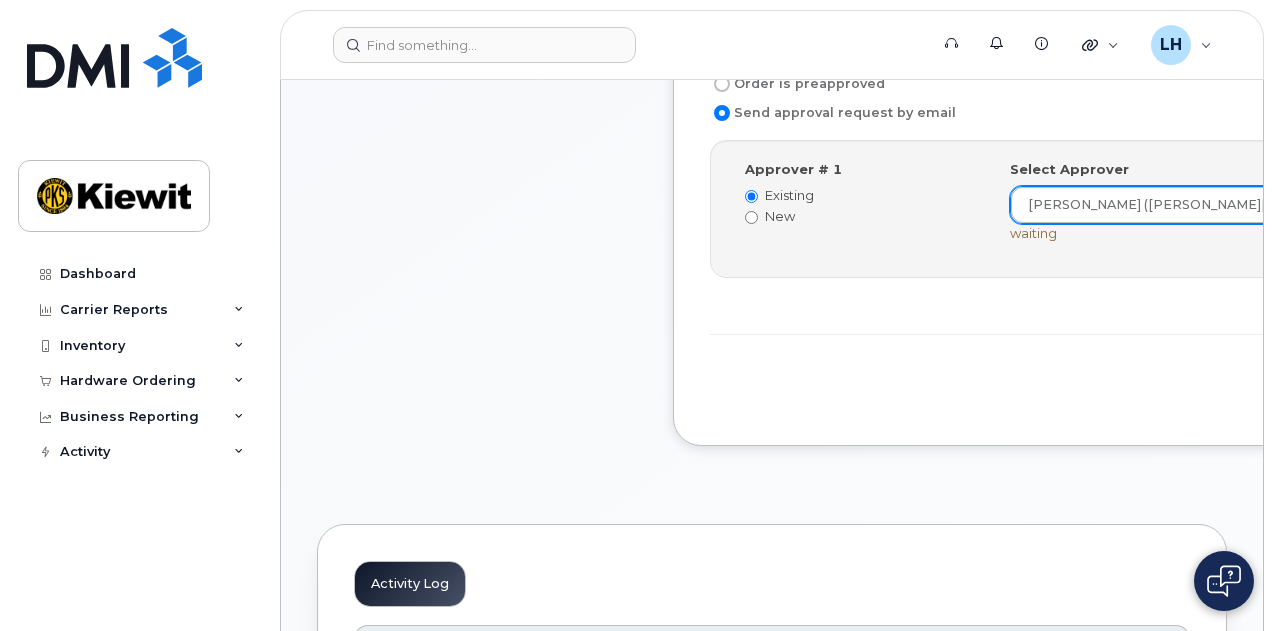 scroll, scrollTop: 836, scrollLeft: 0, axis: vertical 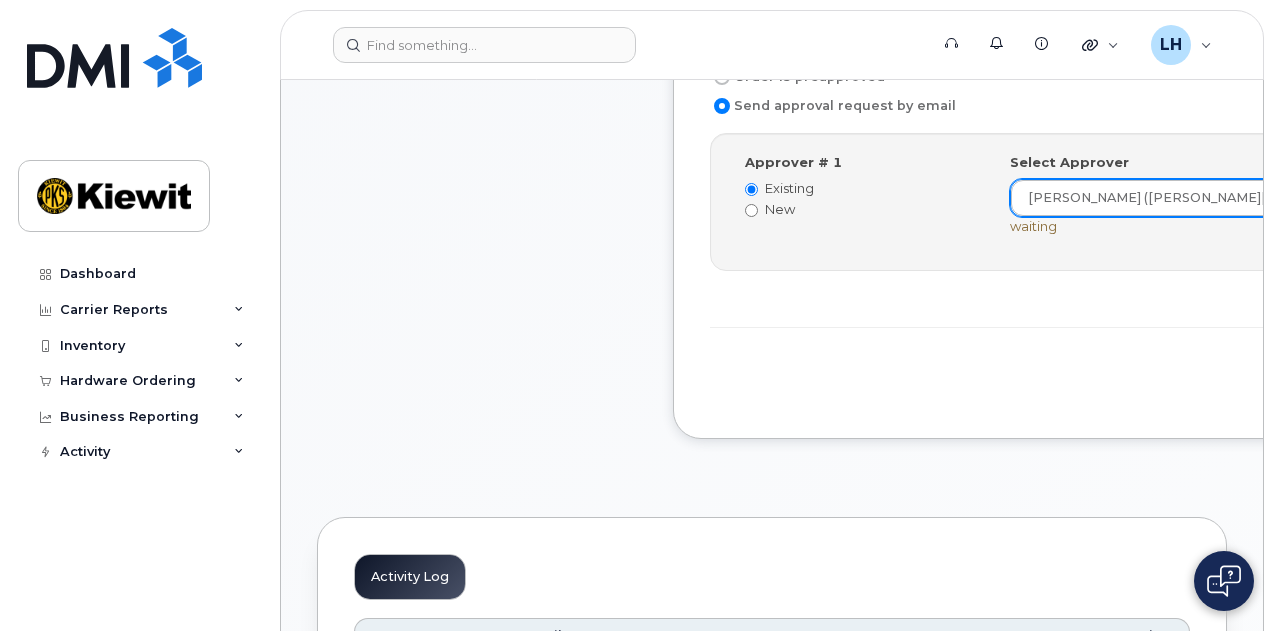 click on "Save and Continue" 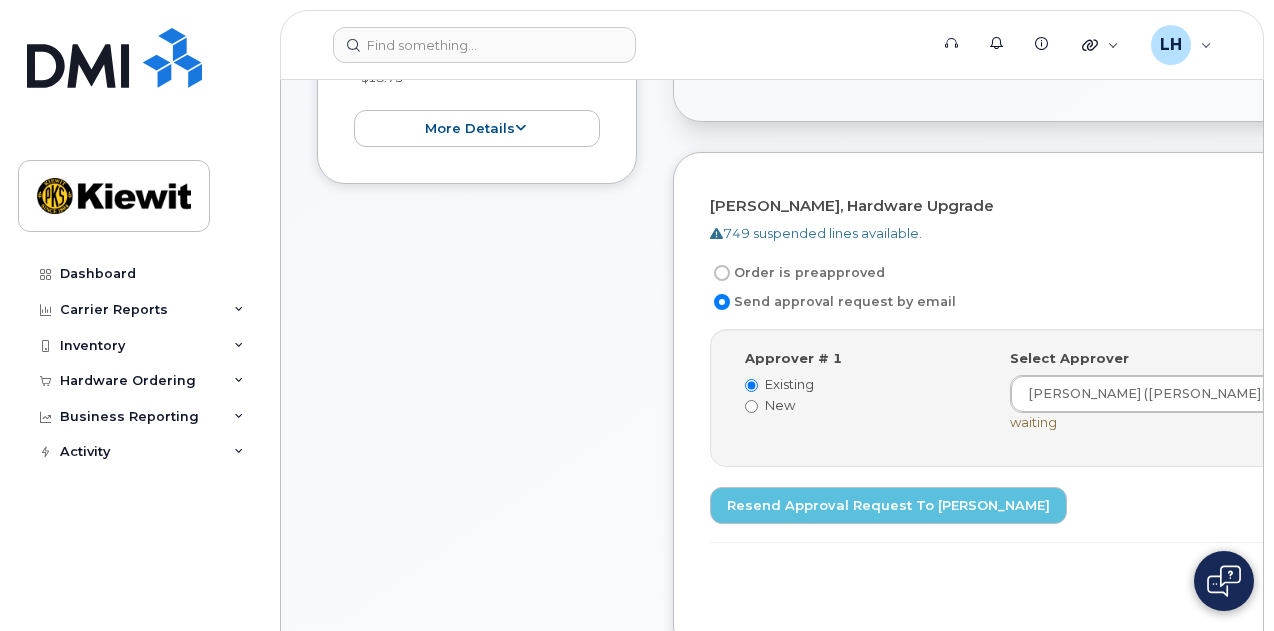 scroll, scrollTop: 957, scrollLeft: 0, axis: vertical 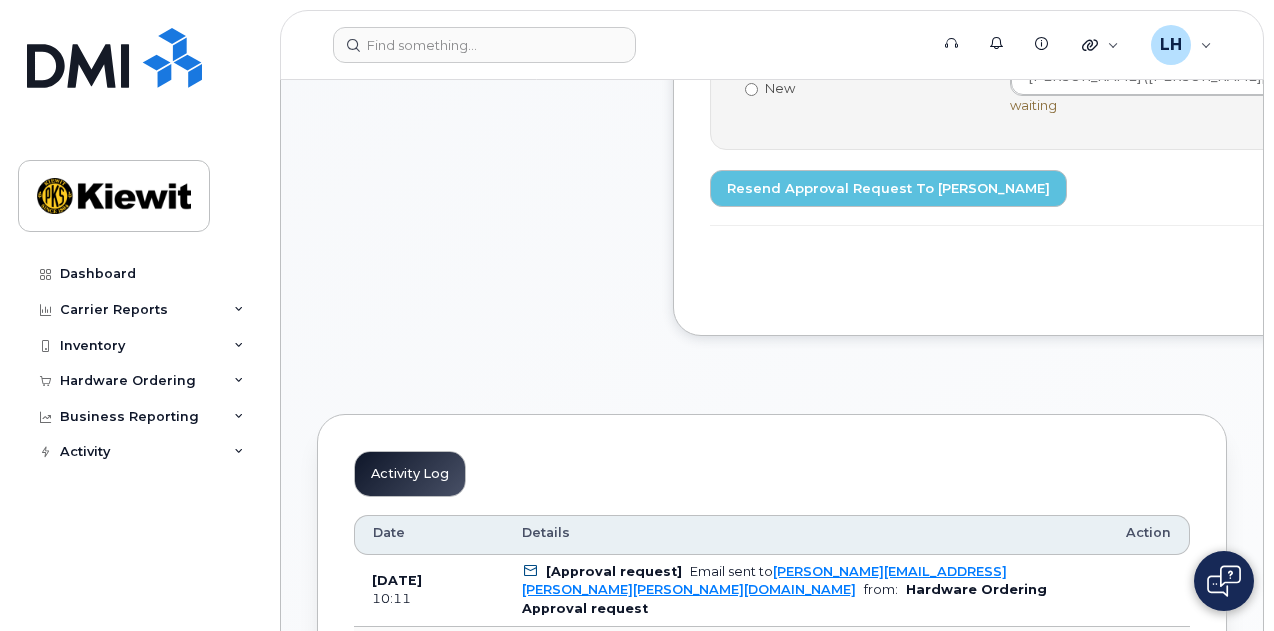 click on "Save and Continue" 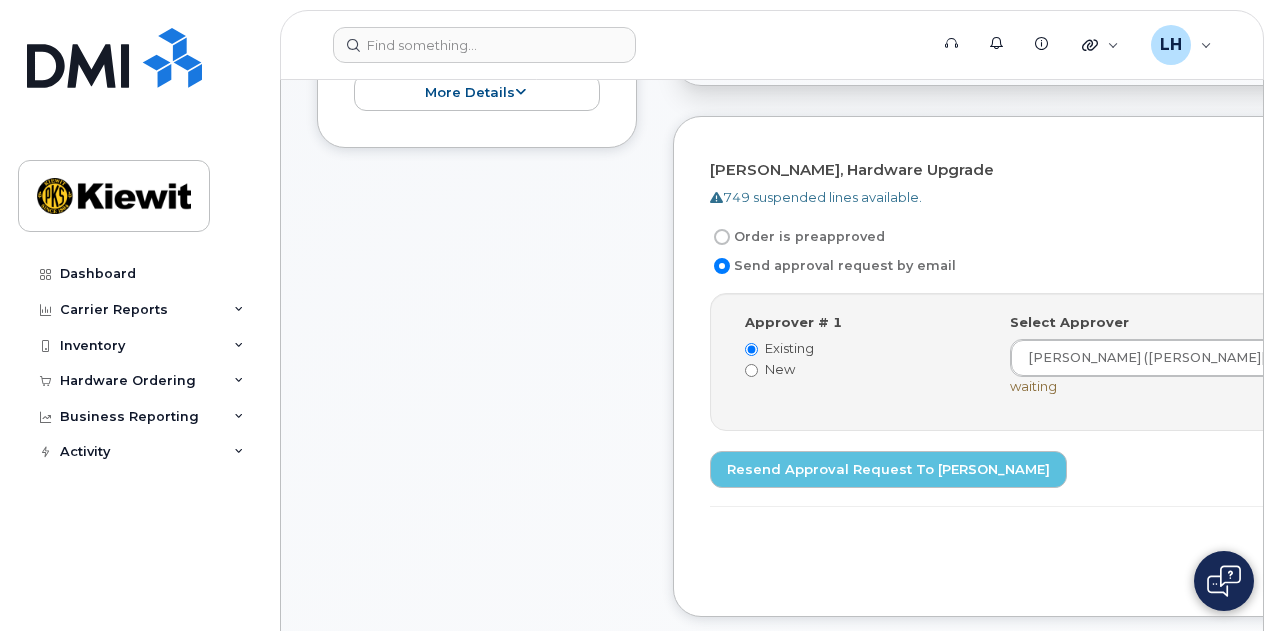 scroll, scrollTop: 677, scrollLeft: 0, axis: vertical 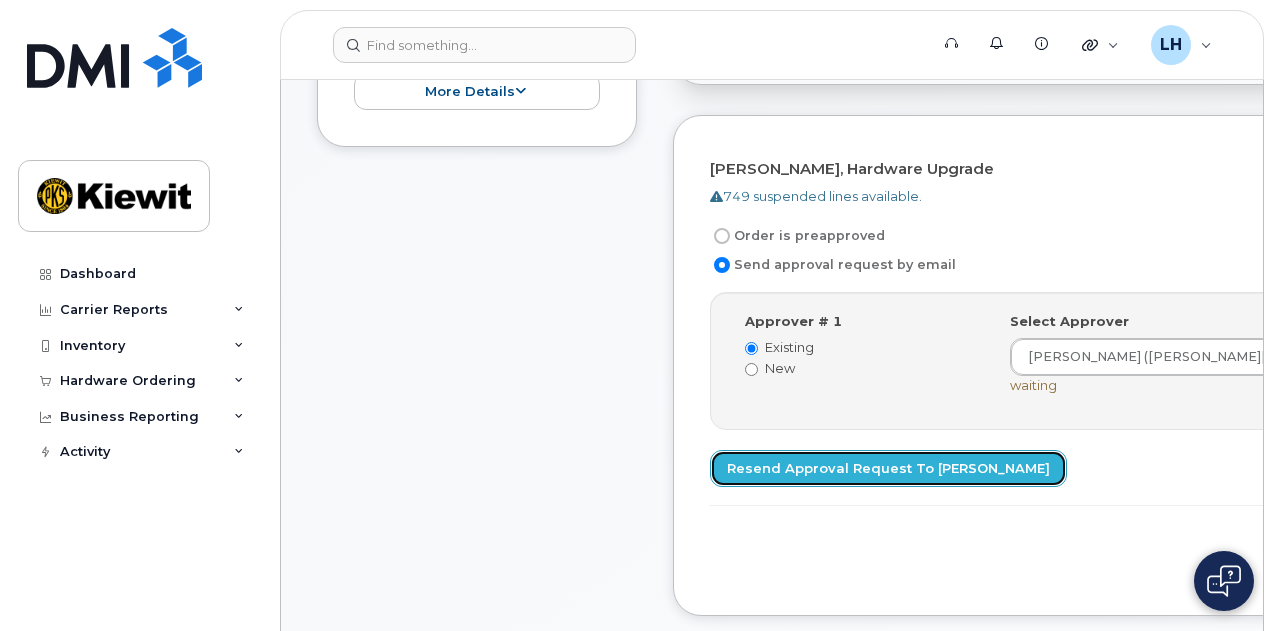 click on "Resend Approval Request to [PERSON_NAME]" 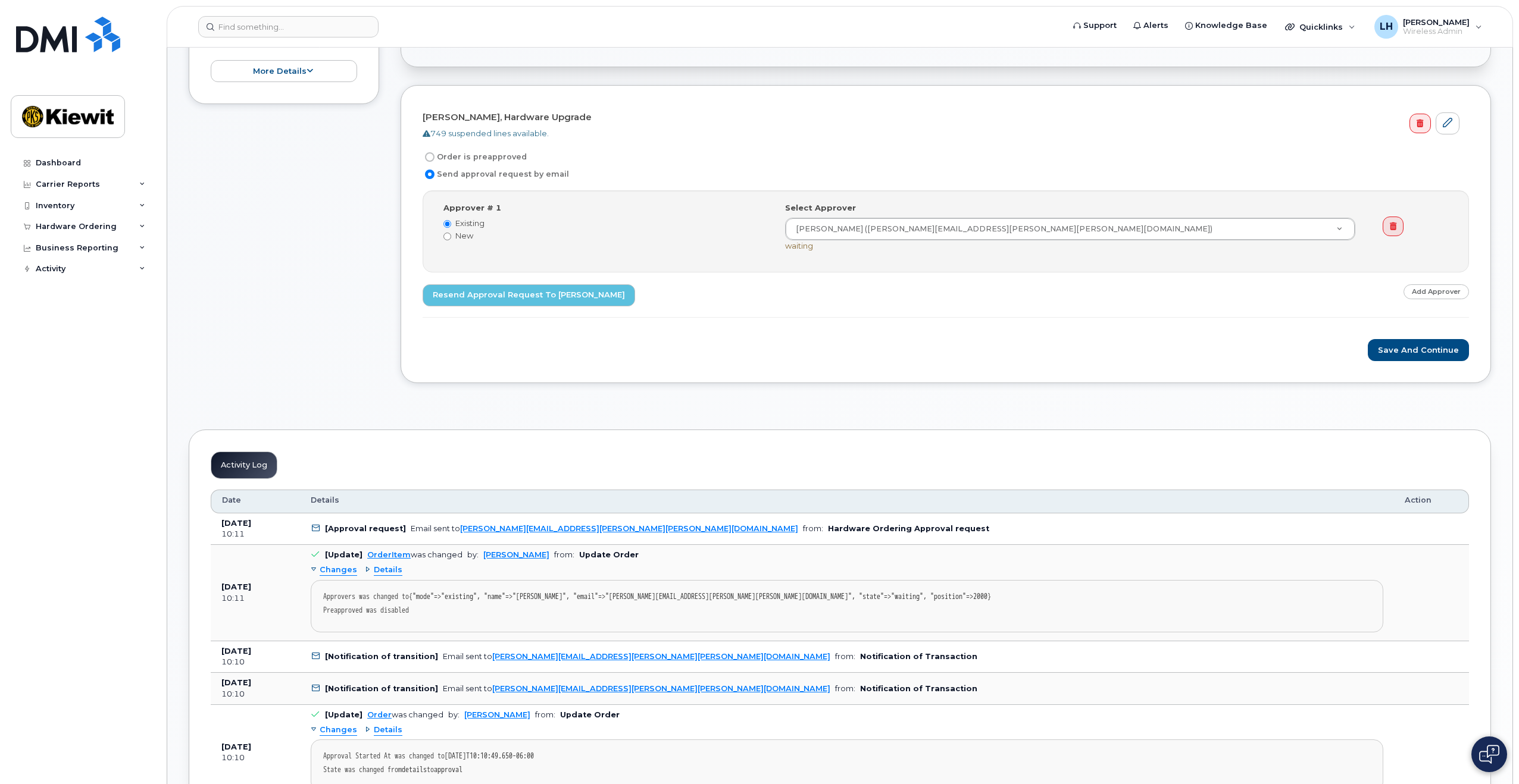 scroll, scrollTop: 343, scrollLeft: 0, axis: vertical 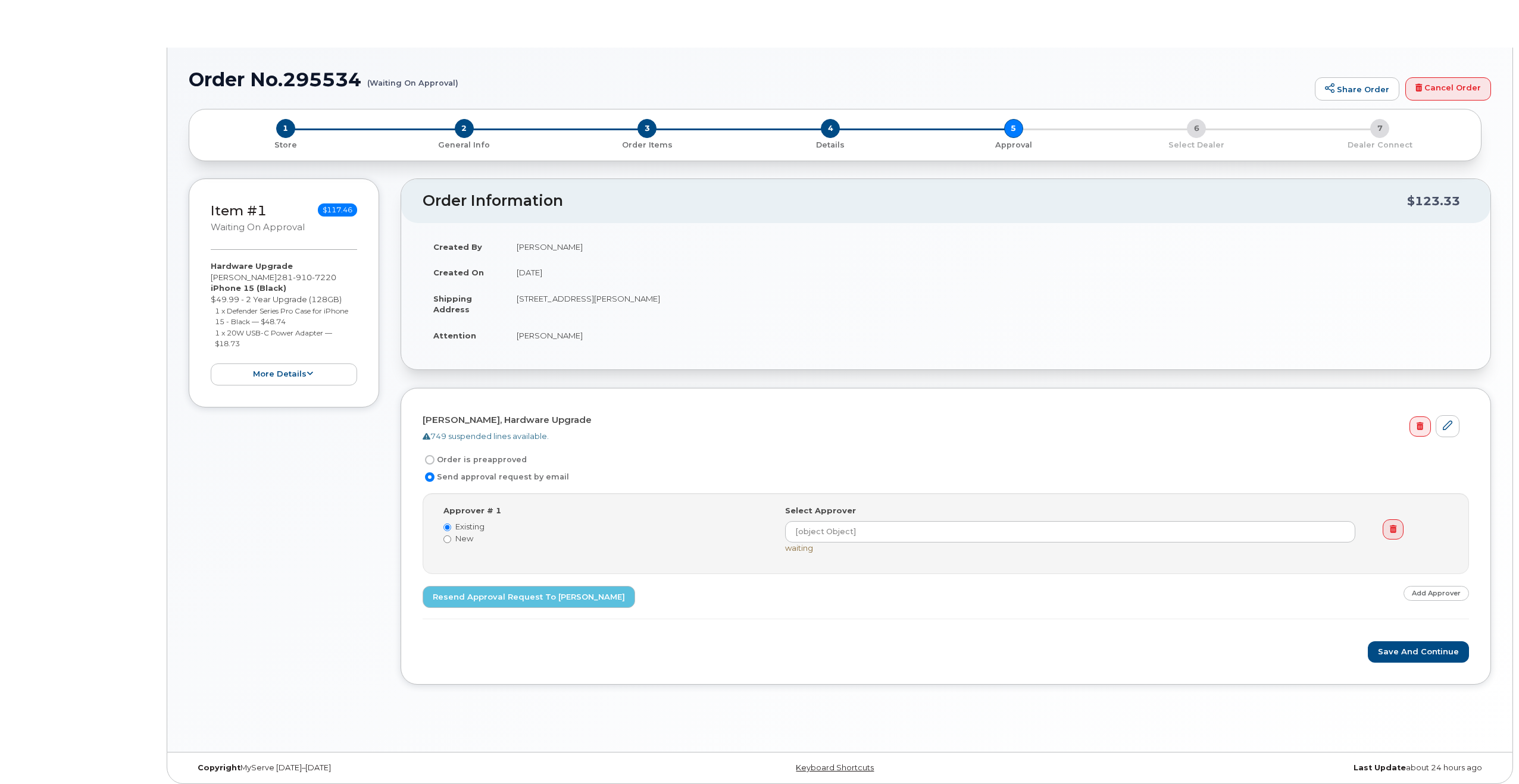 type 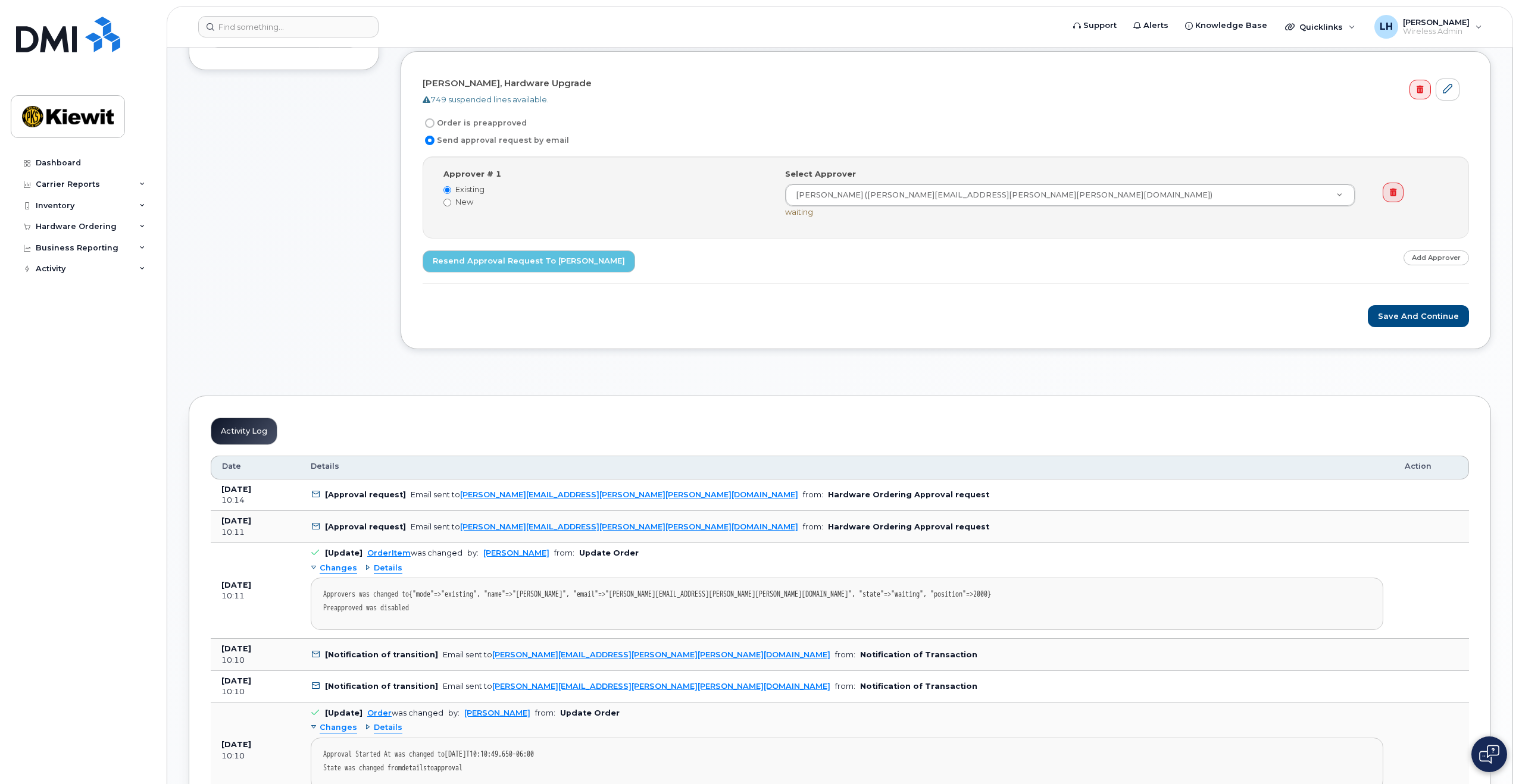 scroll, scrollTop: 476, scrollLeft: 0, axis: vertical 